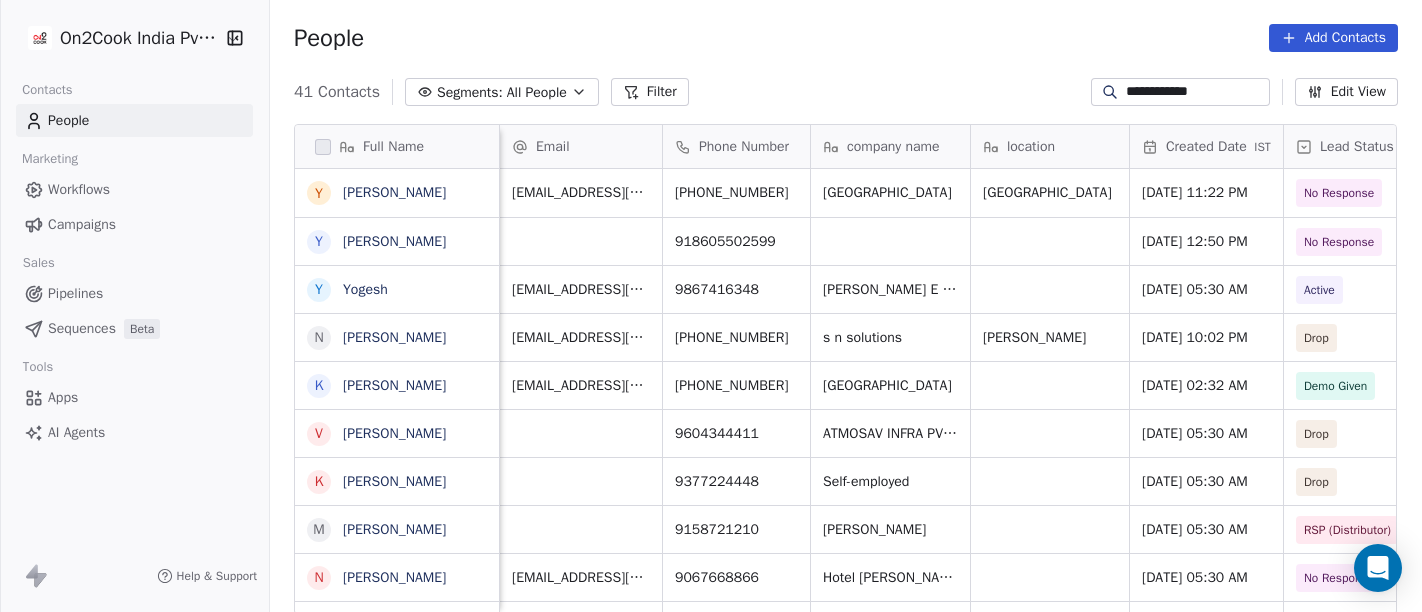 scroll, scrollTop: 0, scrollLeft: 0, axis: both 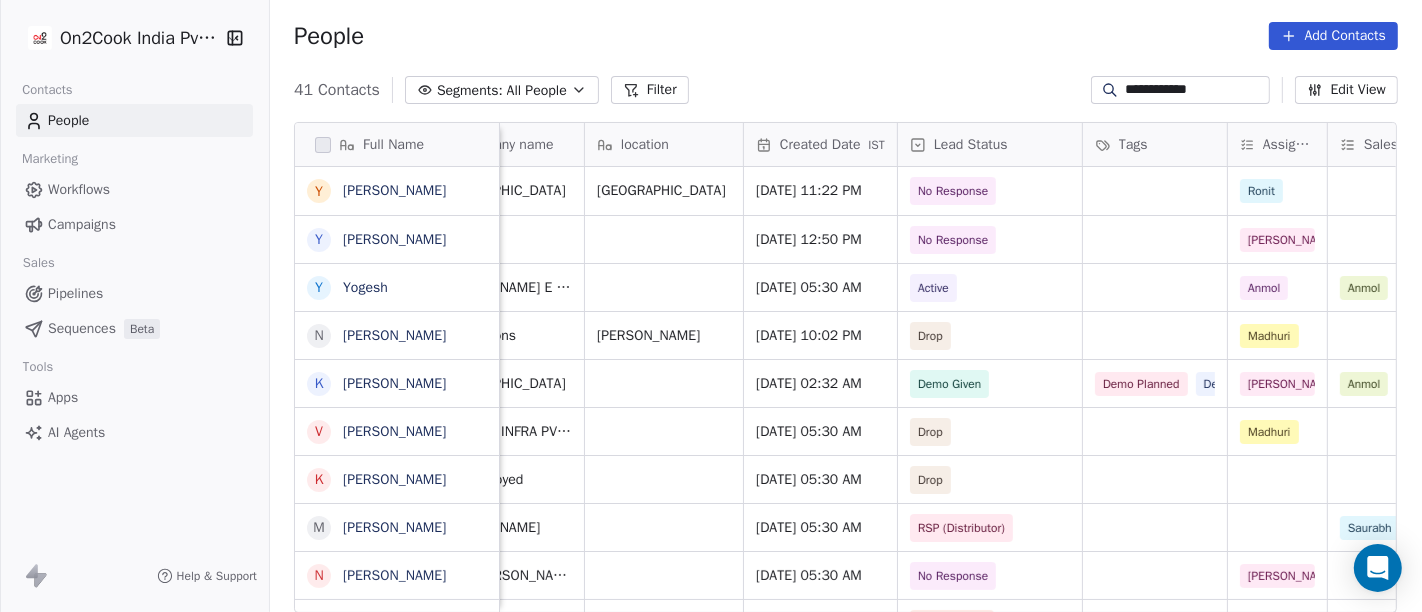 click on "**********" at bounding box center (1196, 90) 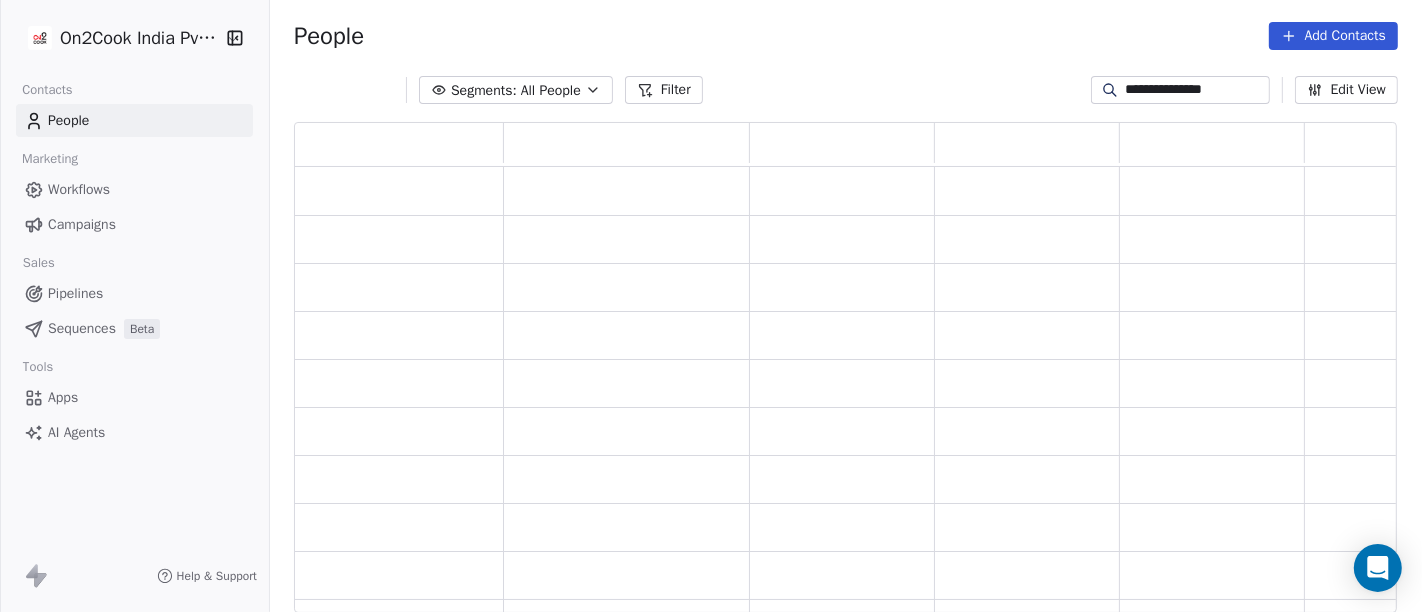 scroll, scrollTop: 17, scrollLeft: 17, axis: both 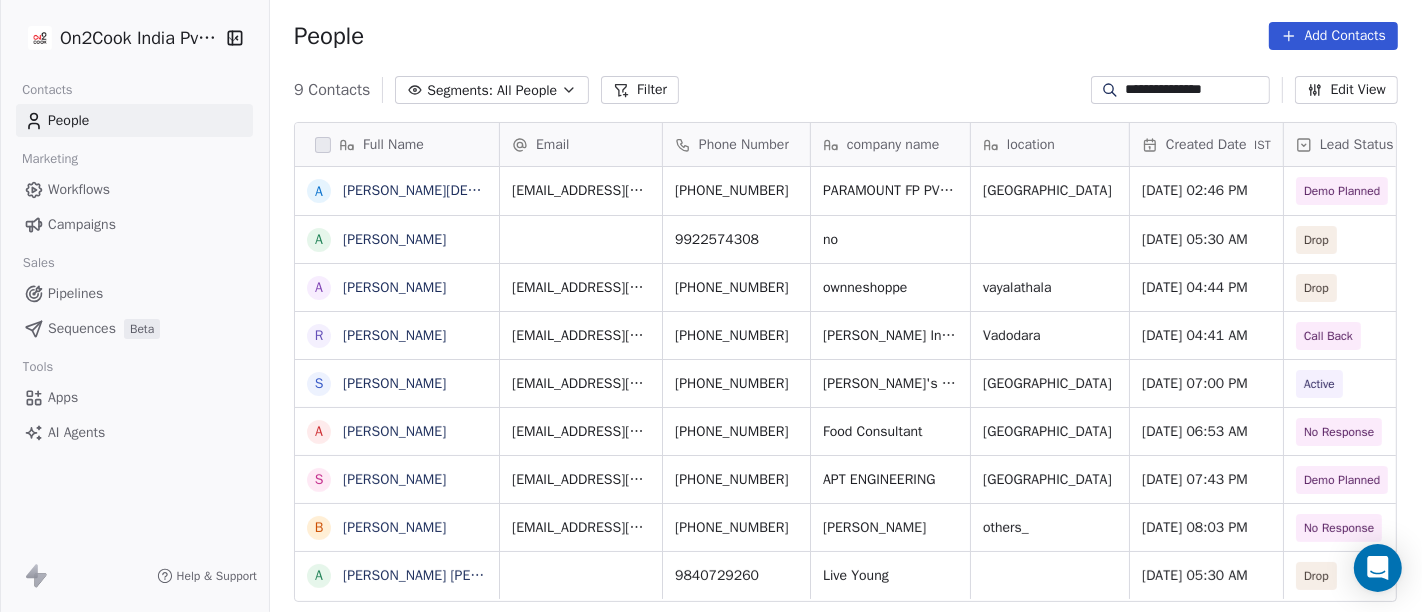 type on "**********" 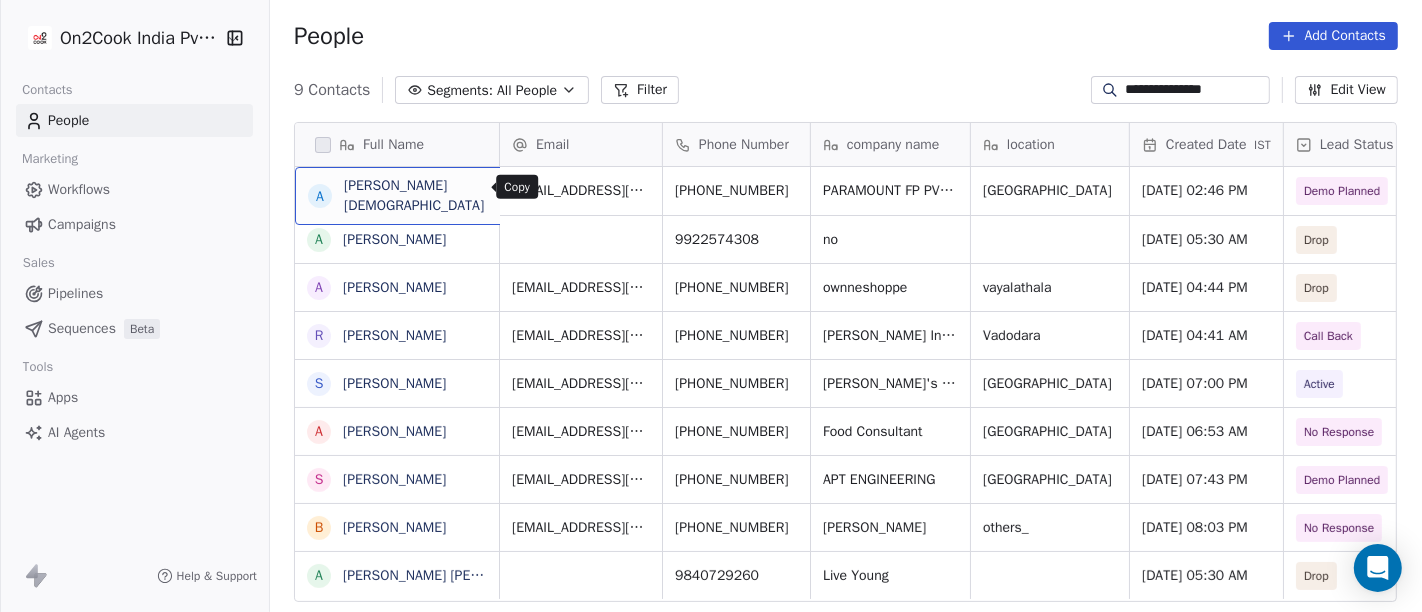 click 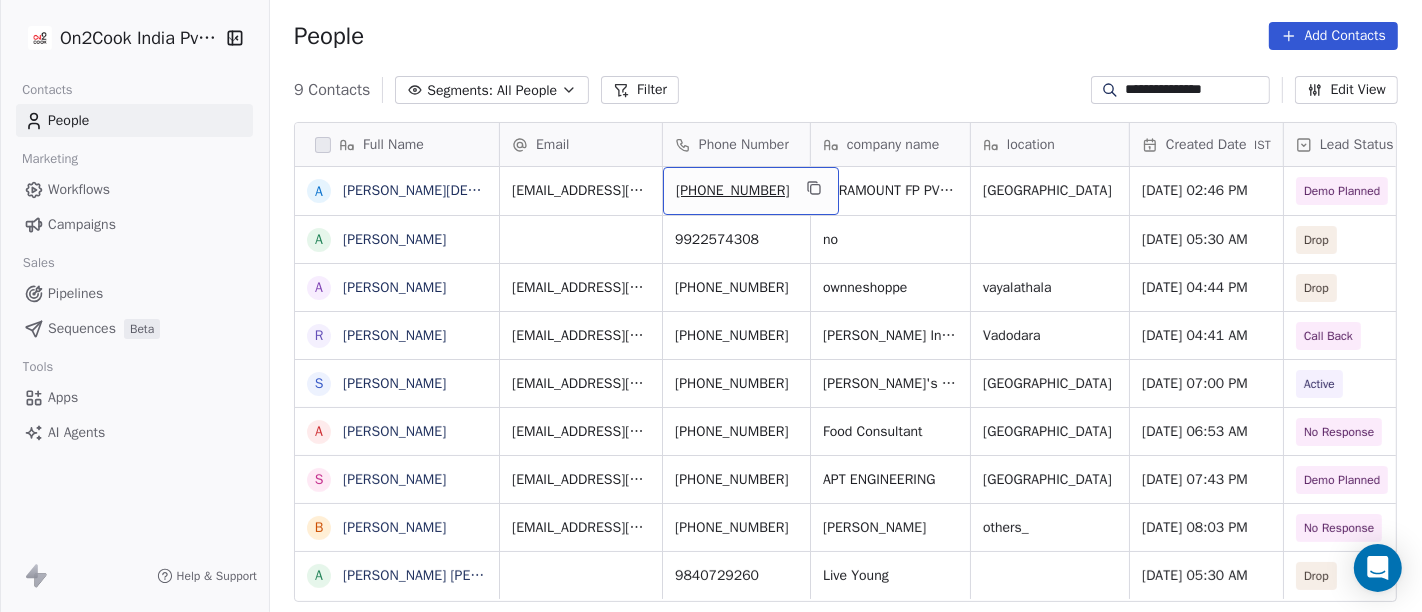 click on "[PHONE_NUMBER]" at bounding box center (733, 191) 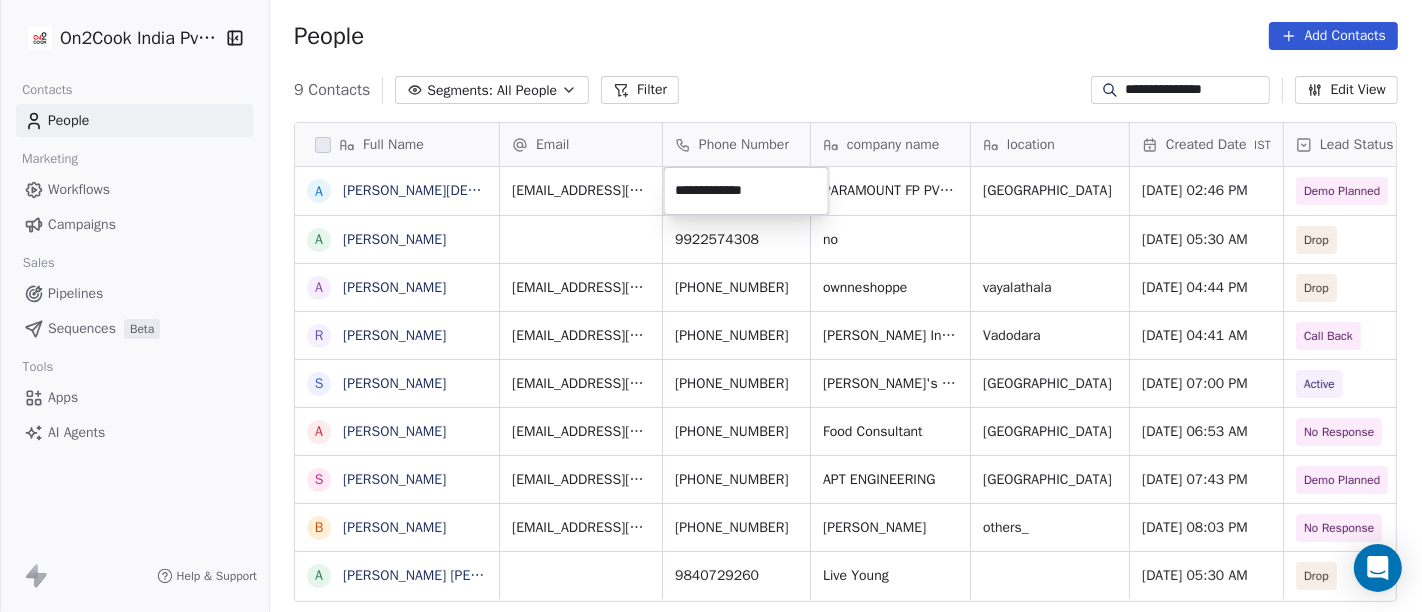 drag, startPoint x: 702, startPoint y: 187, endPoint x: 814, endPoint y: 189, distance: 112.01785 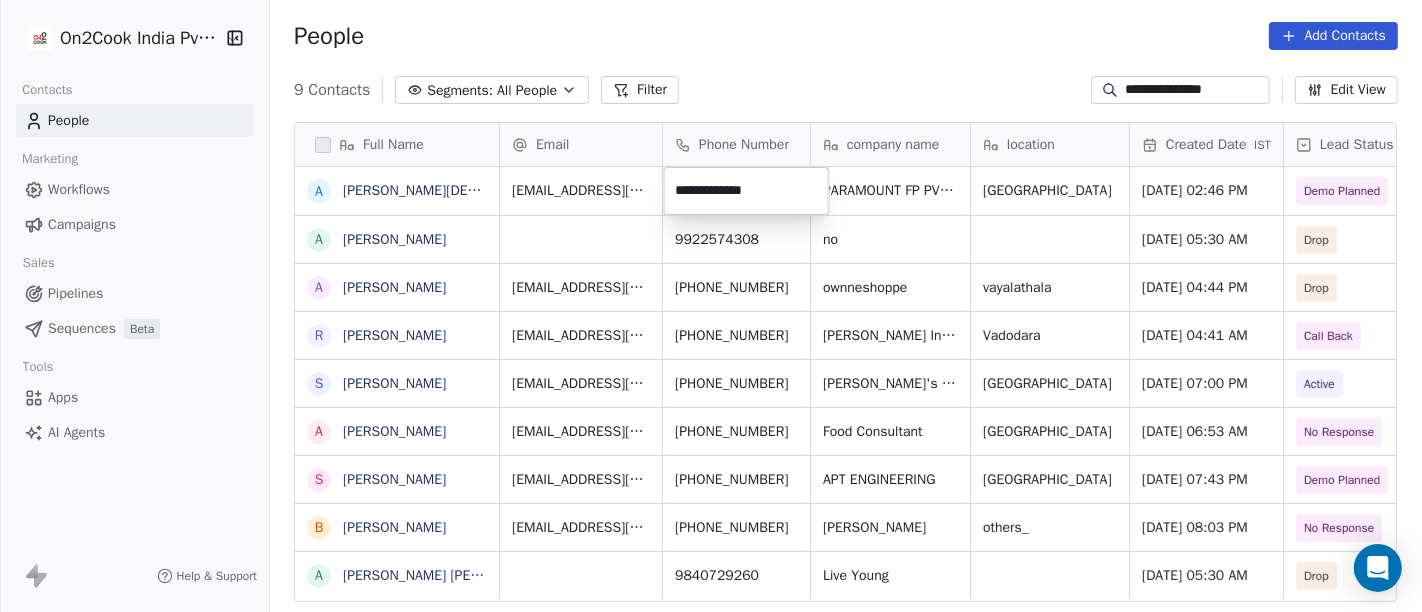 click on "**********" at bounding box center [711, 306] 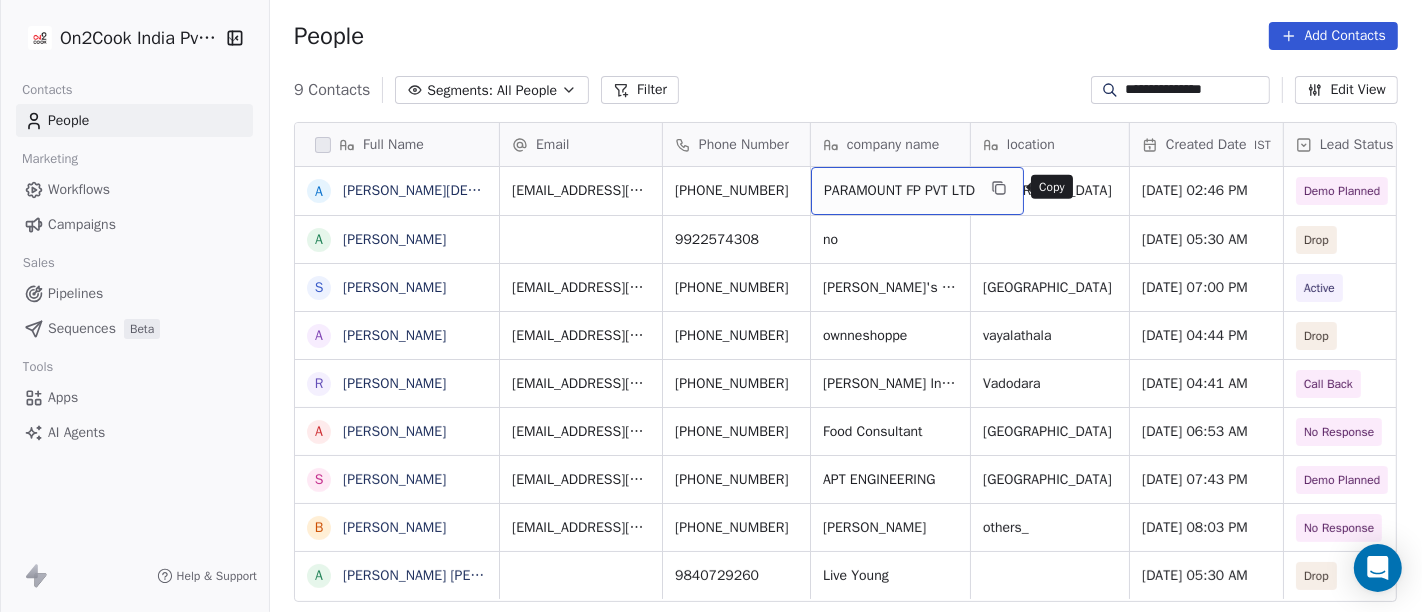 click 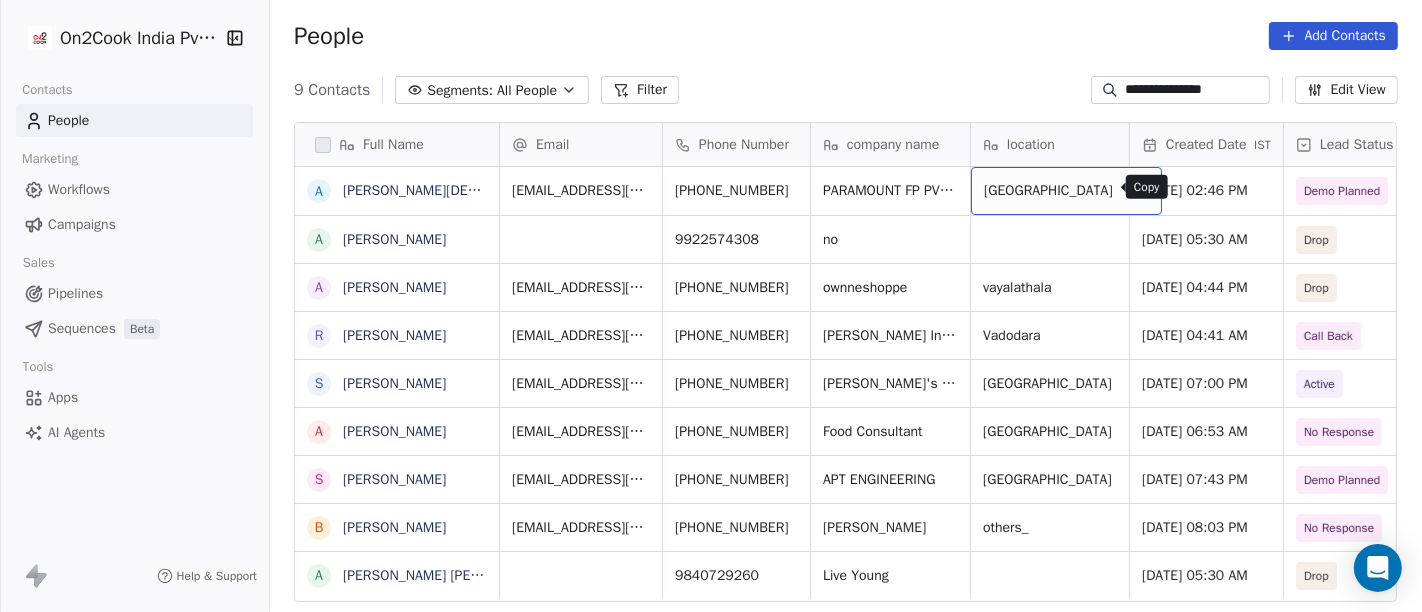 click 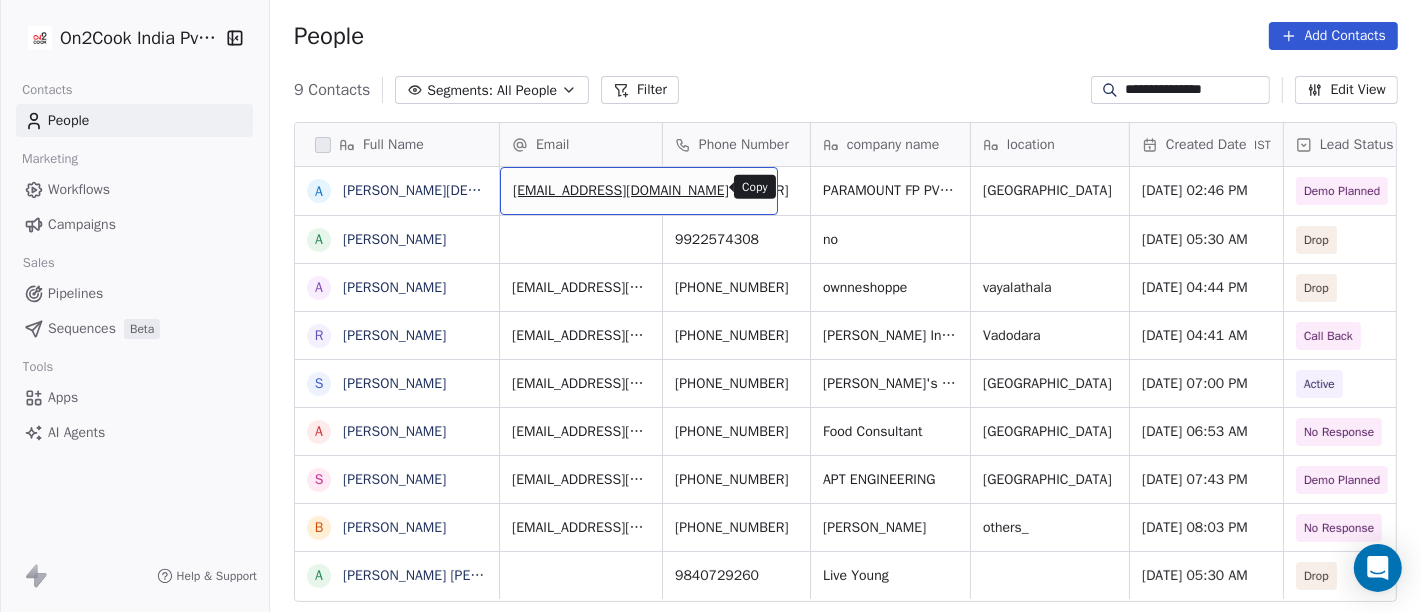 click 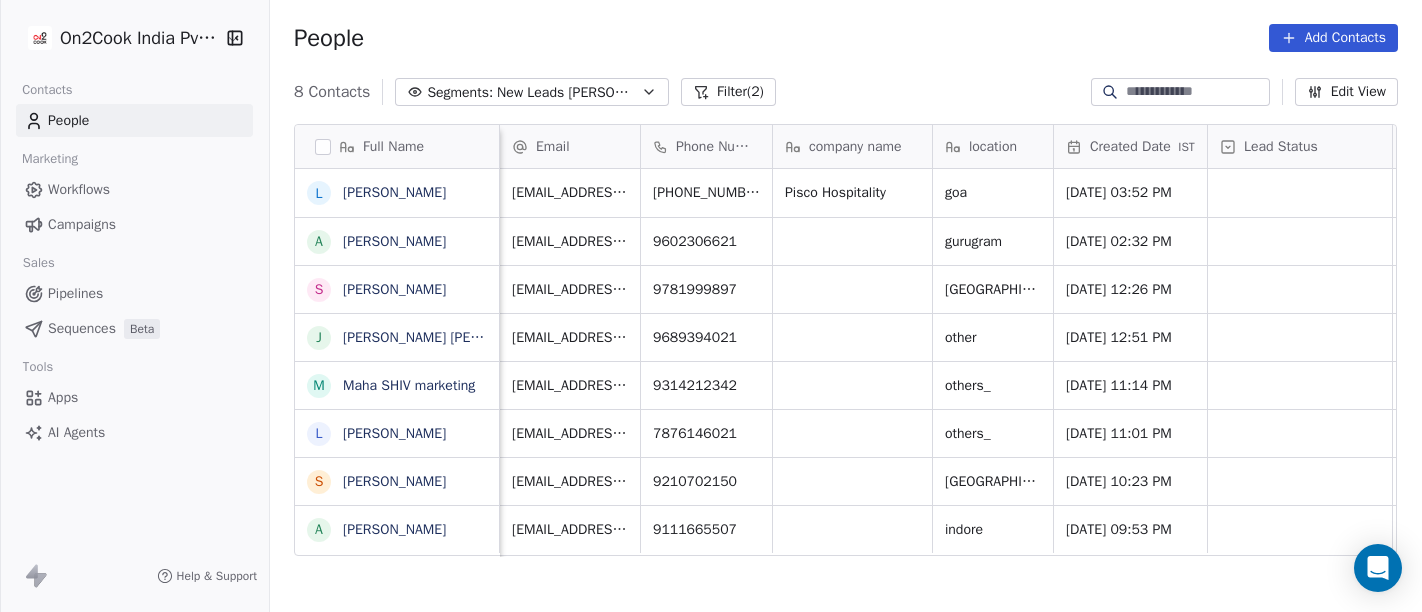 scroll, scrollTop: 0, scrollLeft: 0, axis: both 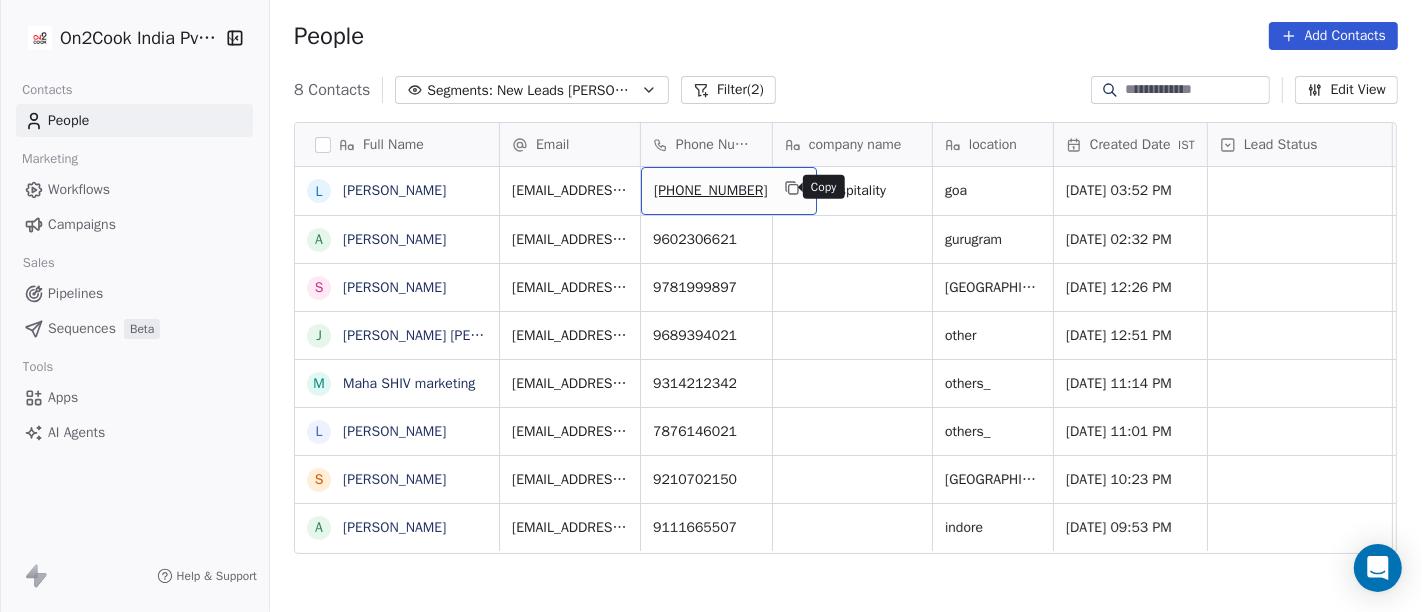 click 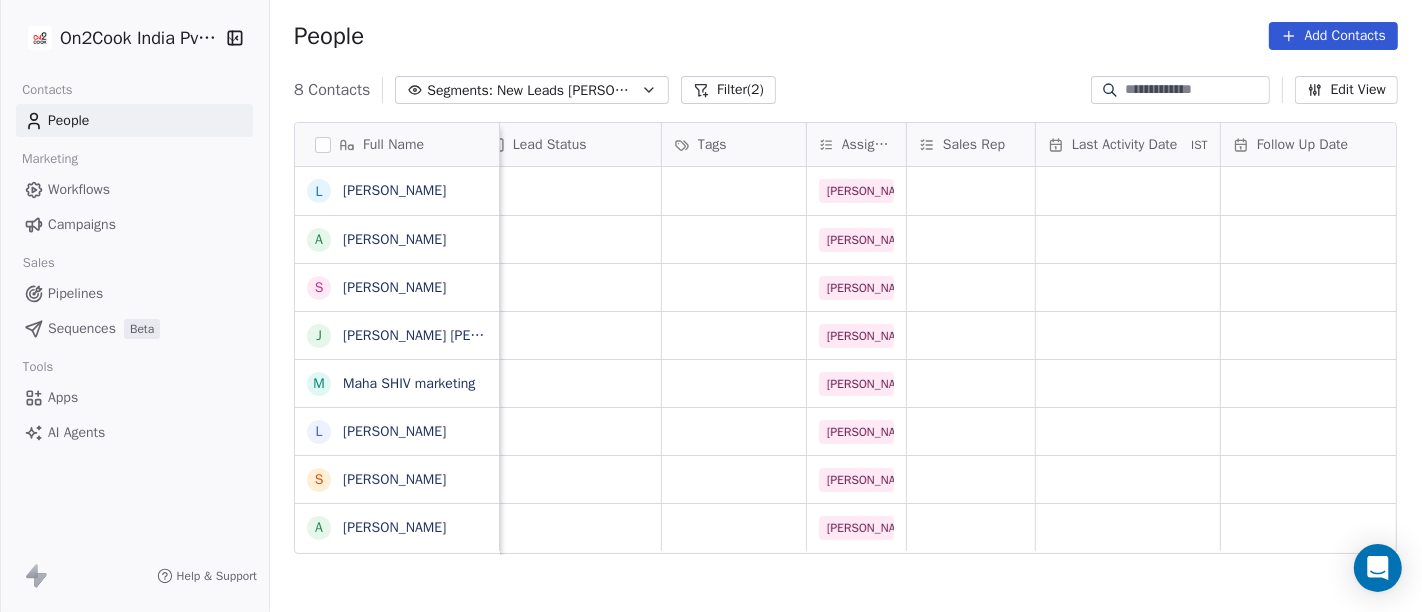 scroll, scrollTop: 0, scrollLeft: 733, axis: horizontal 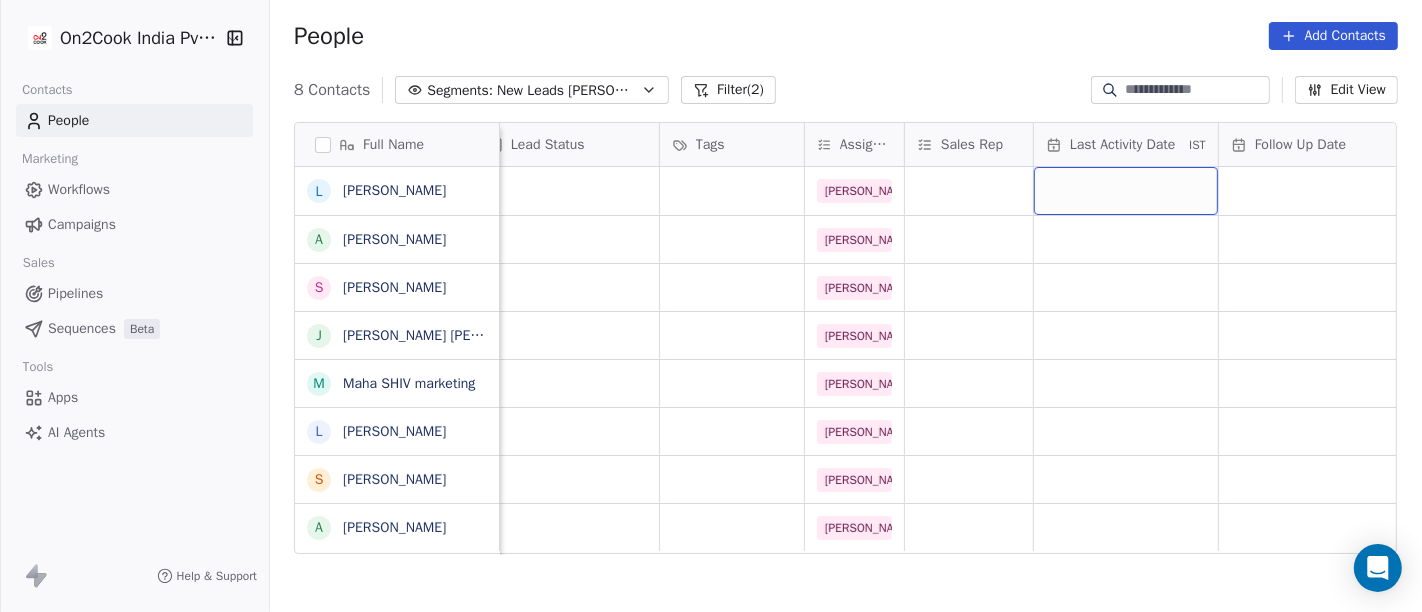 click at bounding box center (1126, 191) 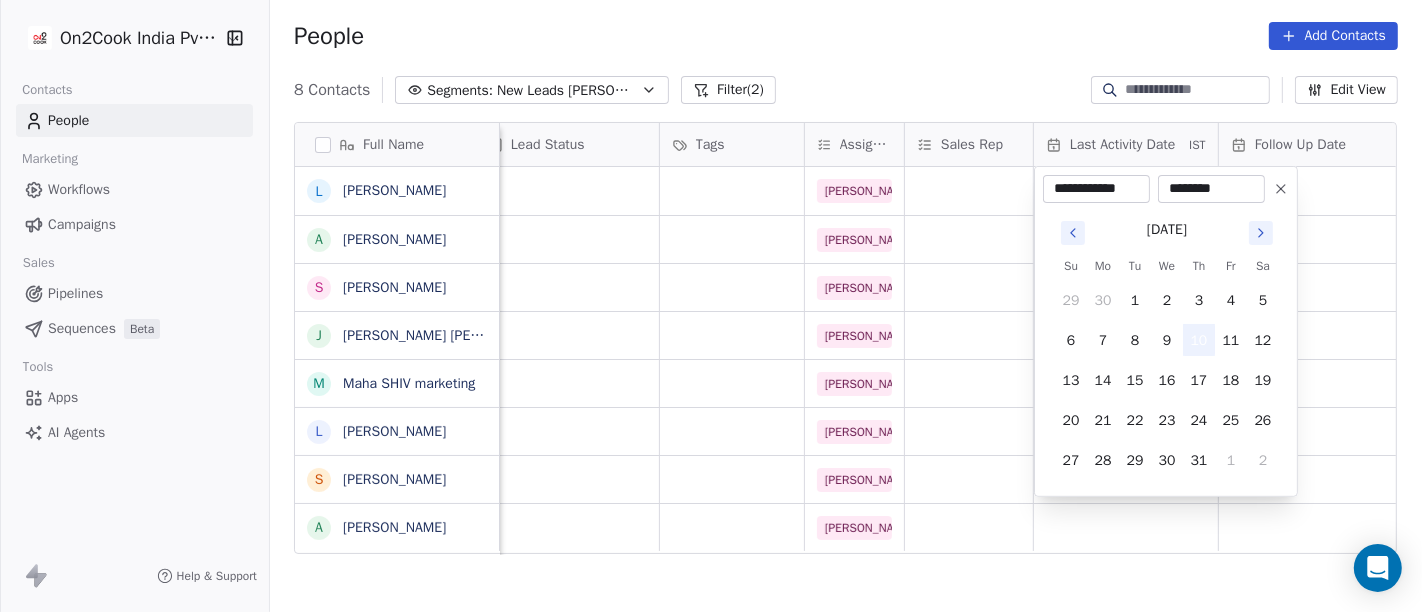 click on "10" at bounding box center (1199, 340) 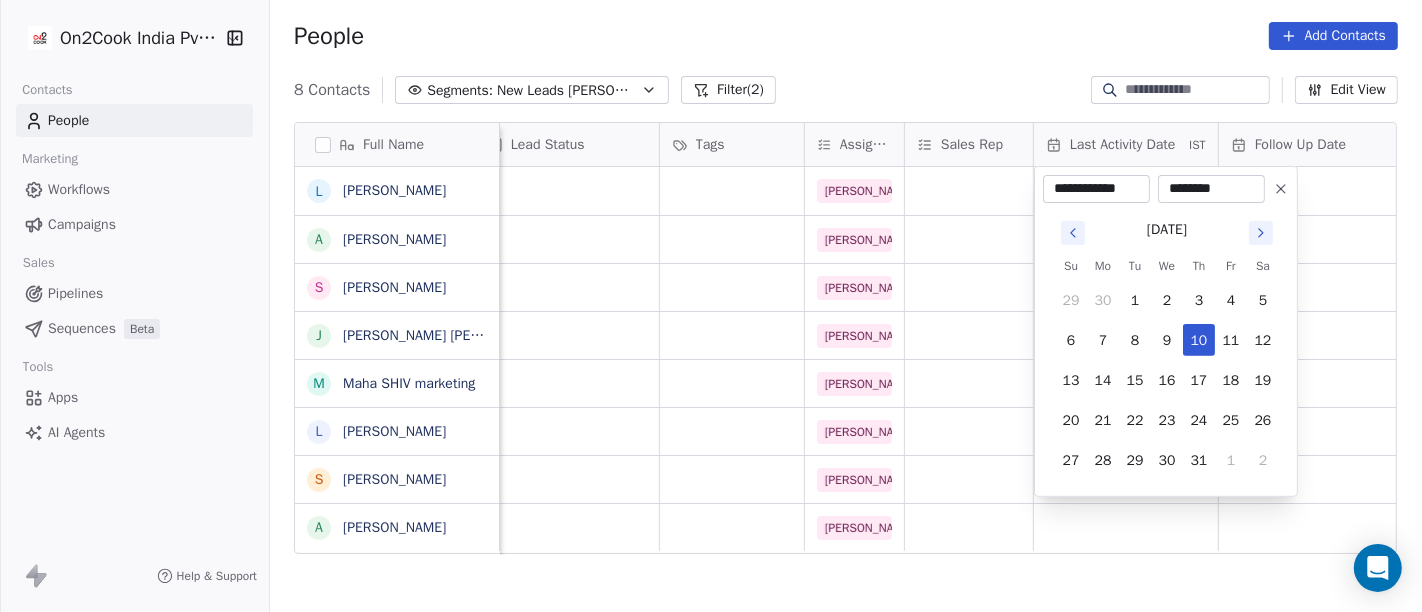 click on "**********" at bounding box center (711, 306) 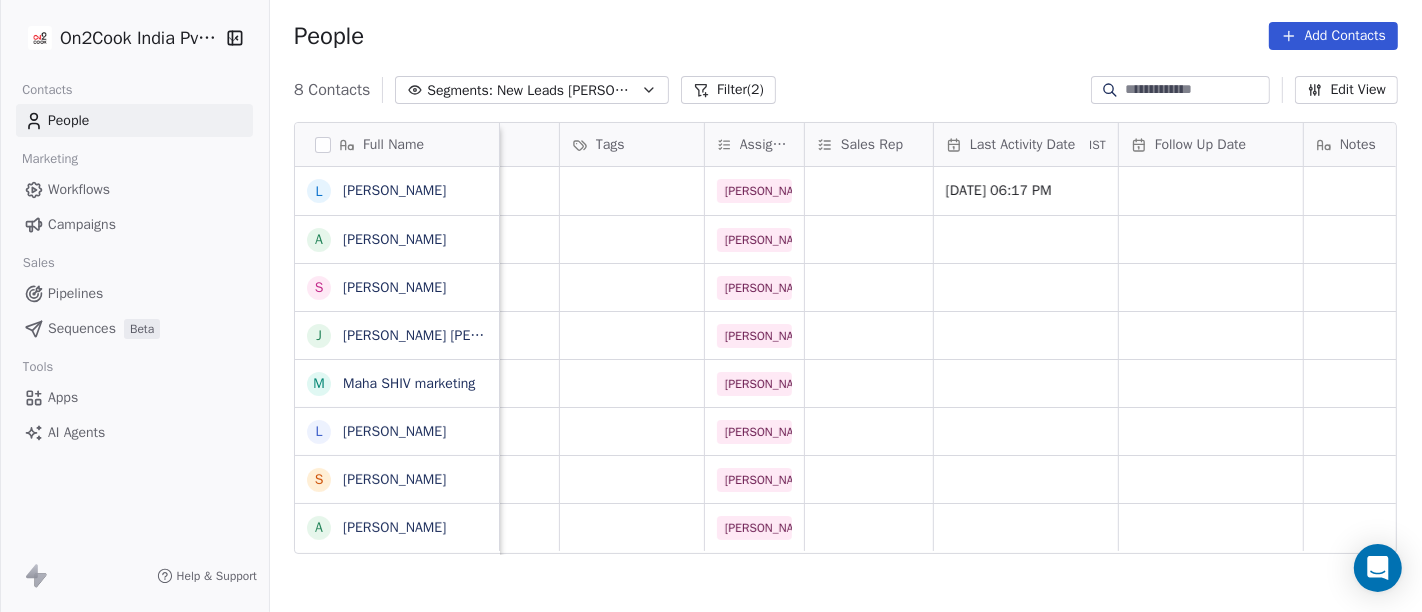 scroll, scrollTop: 0, scrollLeft: 897, axis: horizontal 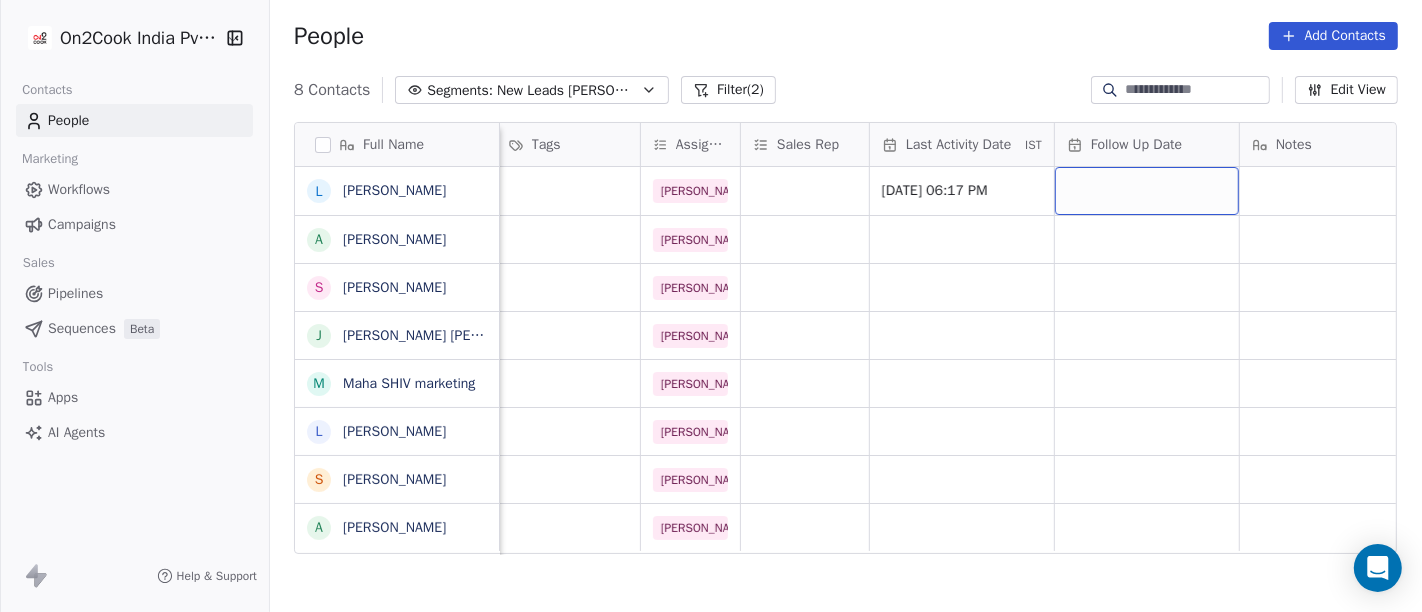 click at bounding box center [1147, 191] 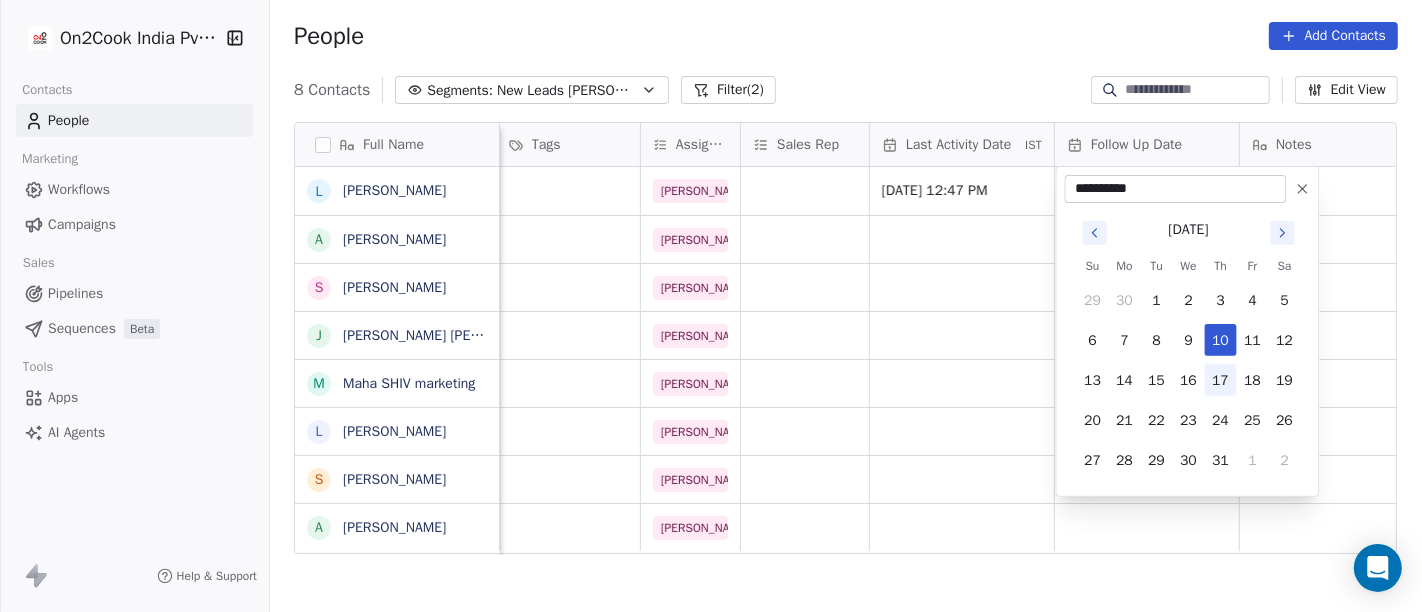 click on "17" at bounding box center [1221, 380] 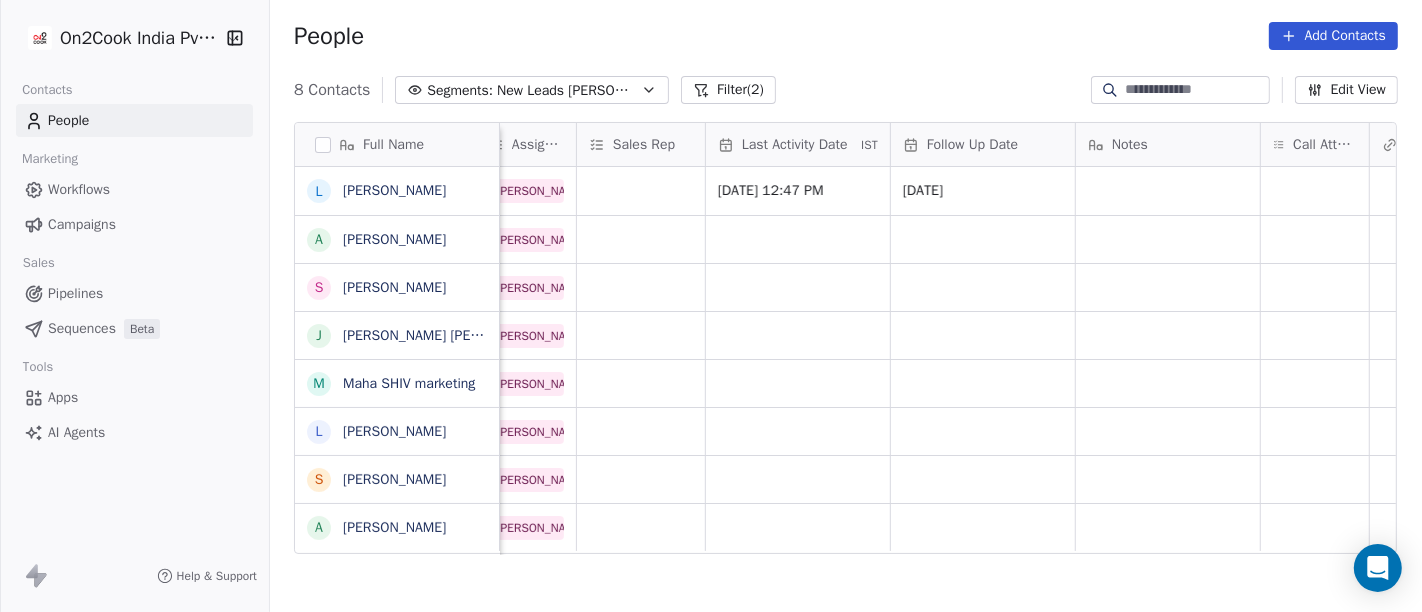 scroll, scrollTop: 0, scrollLeft: 1085, axis: horizontal 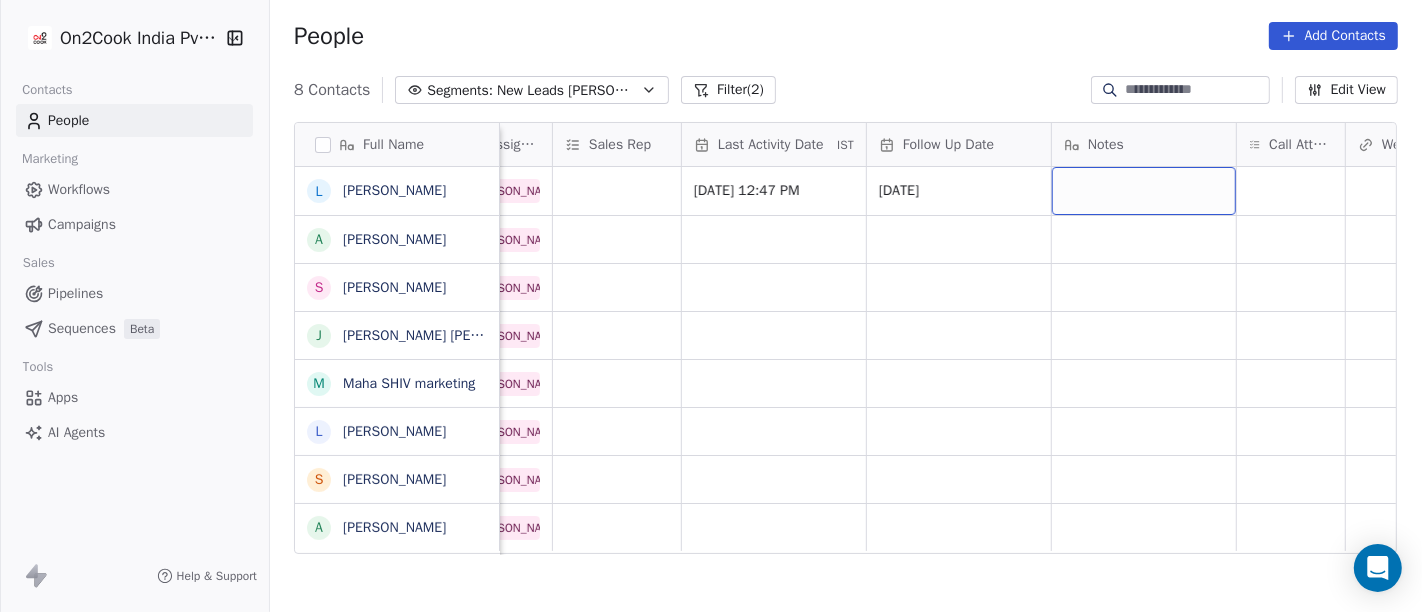 click at bounding box center (1144, 191) 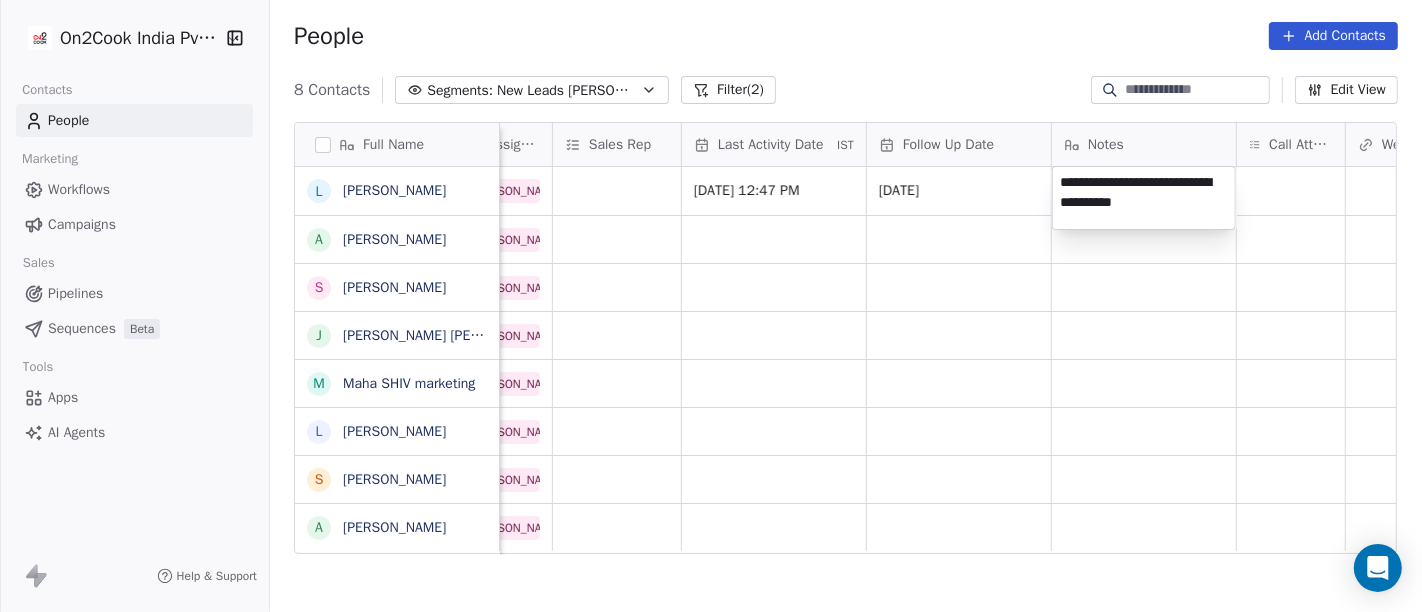 type on "**********" 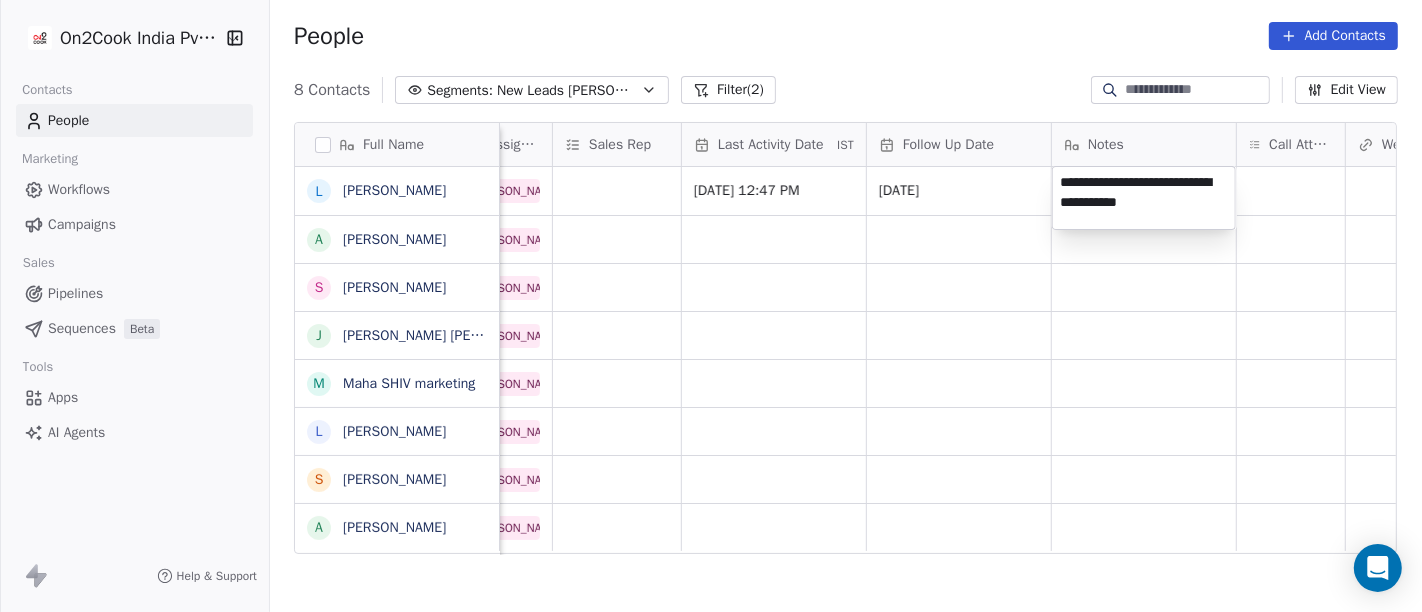 click on "**********" at bounding box center (711, 306) 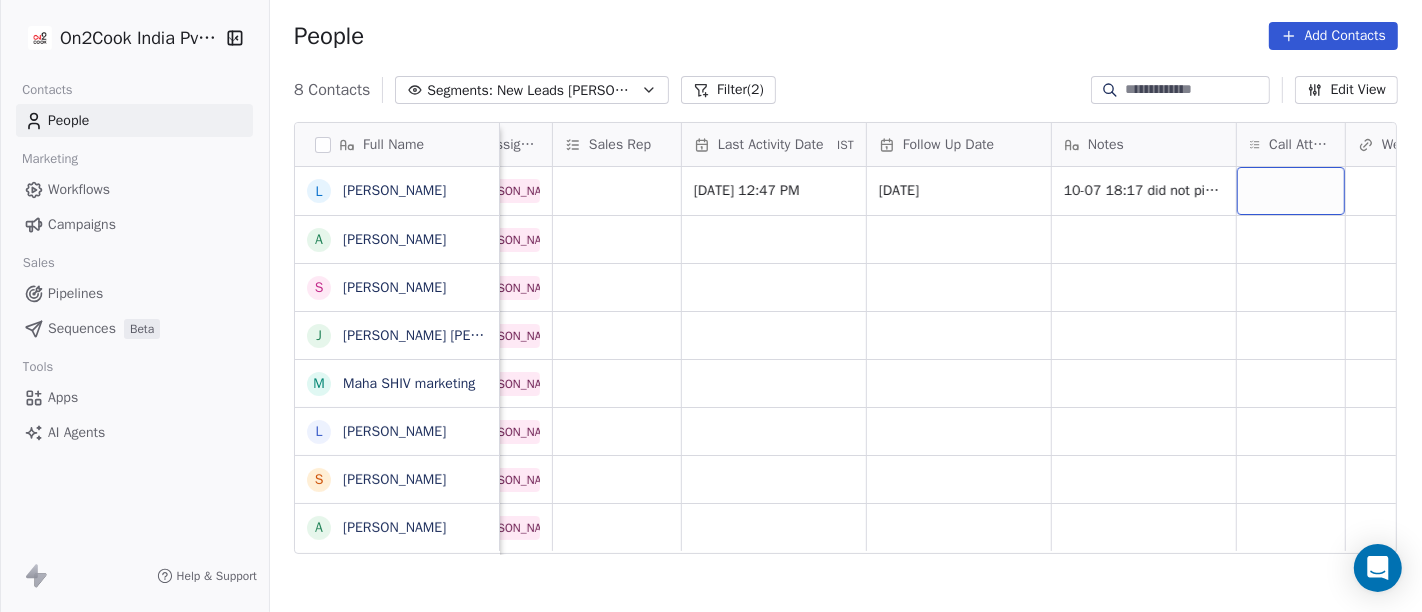 click at bounding box center [1291, 191] 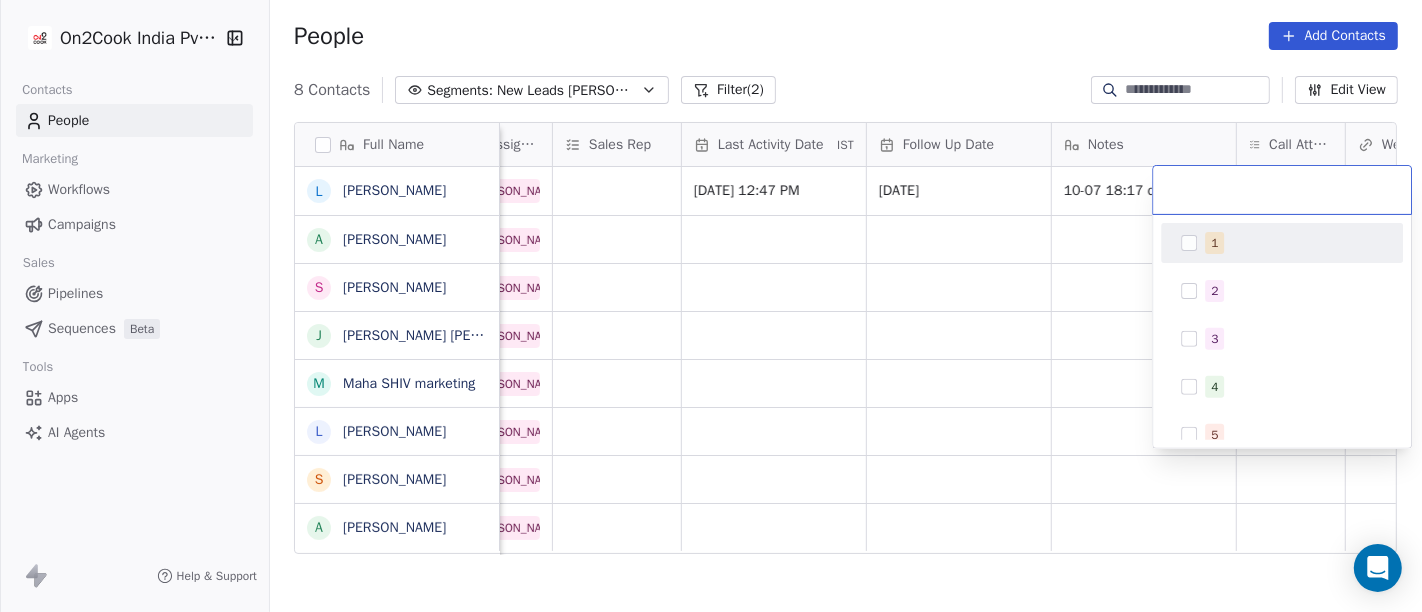 click on "1" at bounding box center (1294, 243) 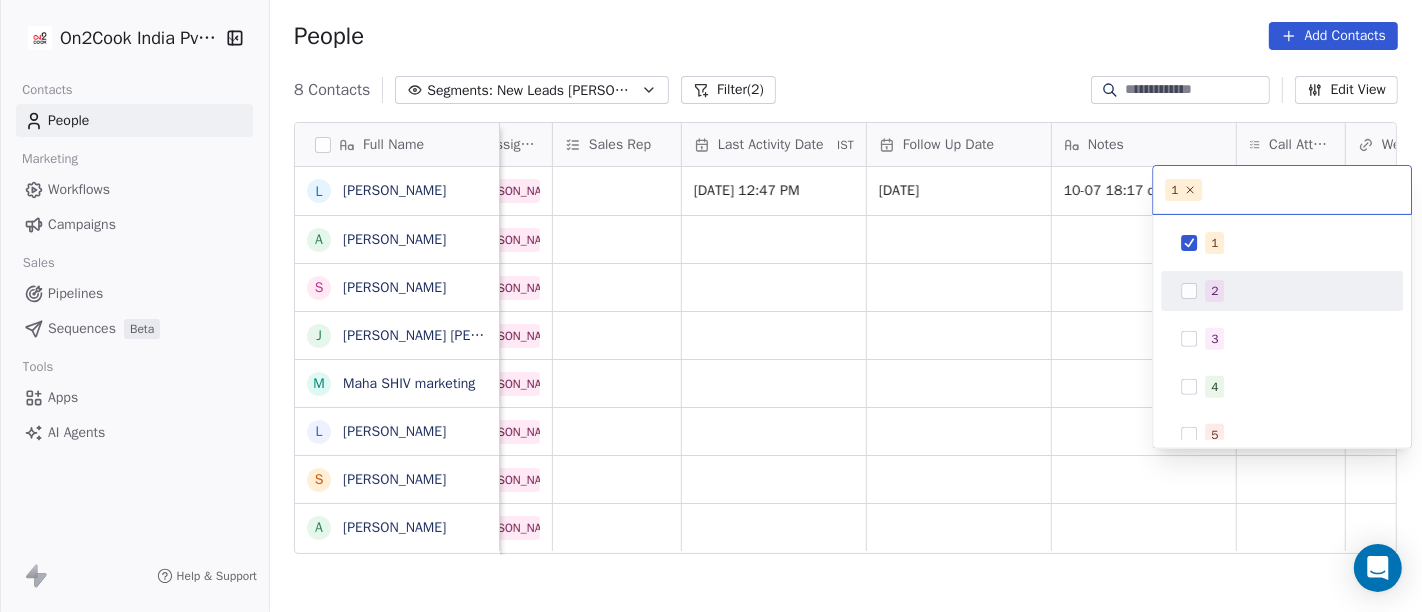 click on "On2Cook India Pvt. Ltd. Contacts People Marketing Workflows Campaigns Sales Pipelines Sequences Beta Tools Apps AI Agents Help & Support People  Add Contacts 8 Contacts Segments: New Leads Salim Filter  (2) Edit View Tag Add to Sequence Full Name L Lawrie Fernandes A Amardeep Chandarwanshi S Sanjay Chalana j jarad suhas pandrinath M Maha SHIV marketing L Lobzang Tandup S Sunil Bagdi a archit sharma Created Date IST Lead Status Tags Assignee Sales Rep Last Activity Date IST Follow Up Date Notes Call Attempts Website zomato link outlet type Location   Jul 10, 2025 03:52 PM Salim Jul 10, 2025 12:47 PM 16/07/2025 10-07 18:17 did not pick up call WA sent restaurants   Jun 27, 2025 02:32 PM Salim restaurants   Jun 27, 2025 12:26 PM Salim executive_kitchens   Jun 23, 2025 12:51 PM Salim restaurants   Jun 19, 2025 11:14 PM Salim caterers   Jun 19, 2025 11:01 PM Salim restaurants   Jun 19, 2025 10:23 PM Salim cloud_kitchen   Jun 19, 2025 09:53 PM Salim restaurants
1 1 2 3 4 5 6 7 8 9 10" at bounding box center (711, 306) 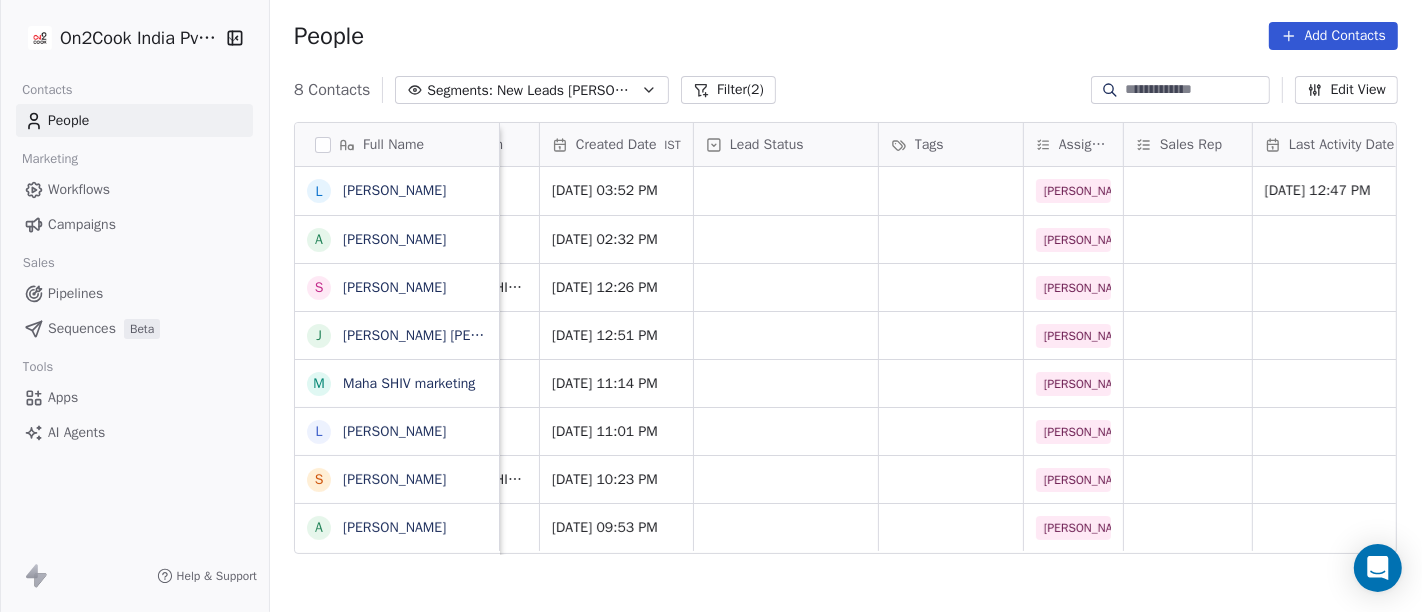 scroll, scrollTop: 17, scrollLeft: 484, axis: both 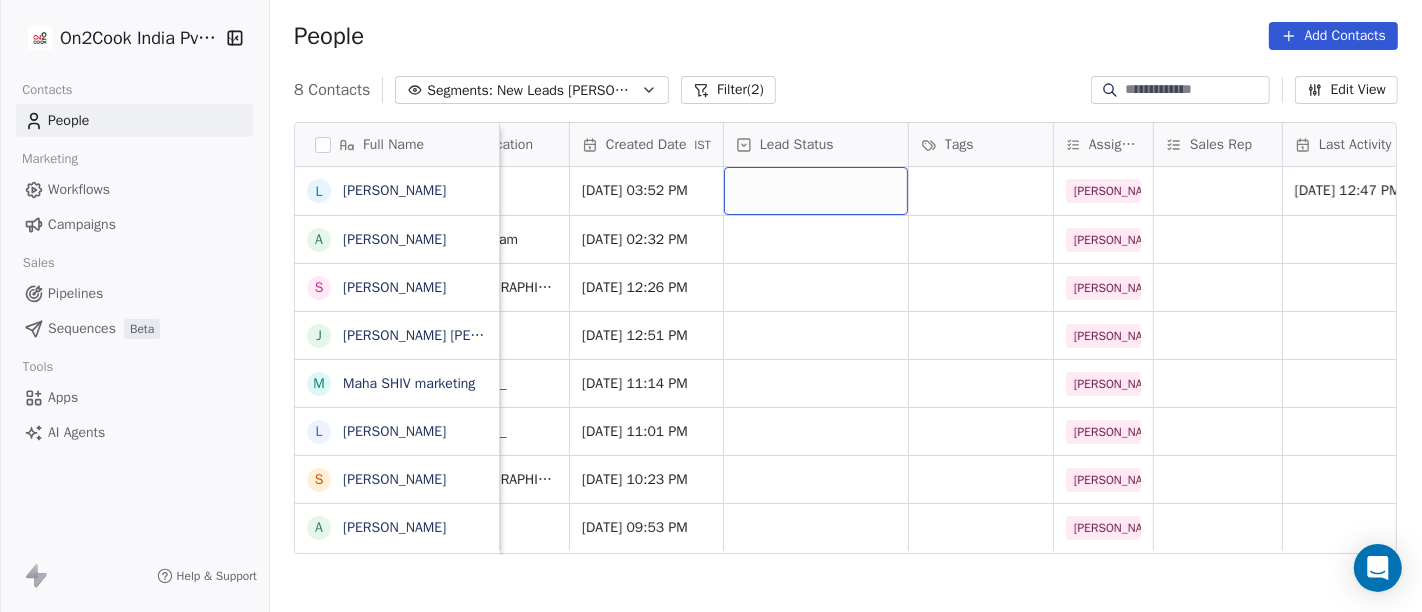 click at bounding box center [816, 191] 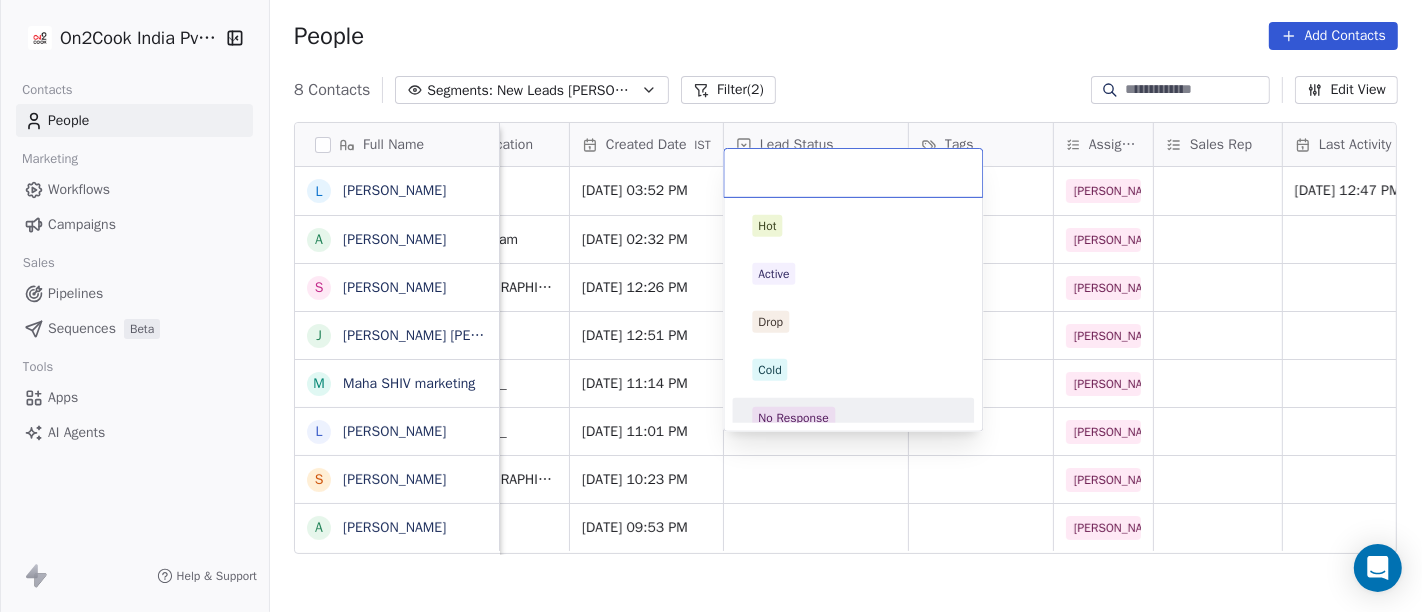 click on "No Response" at bounding box center [853, 418] 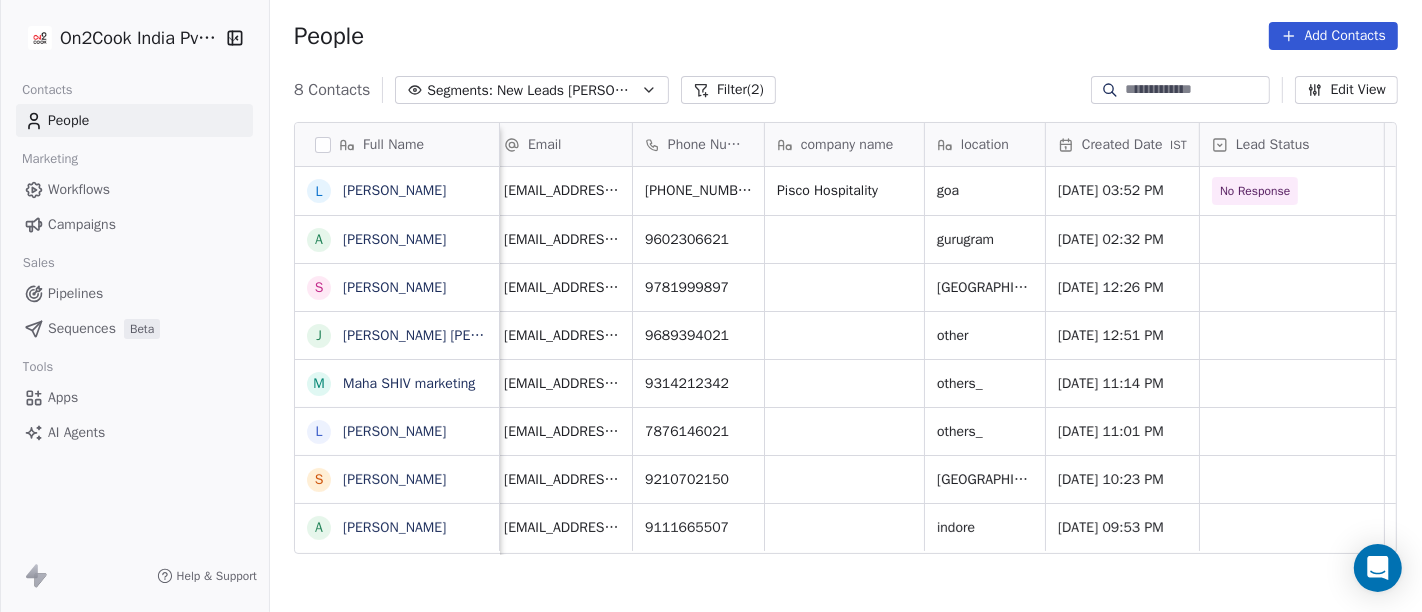 scroll, scrollTop: 17, scrollLeft: 0, axis: vertical 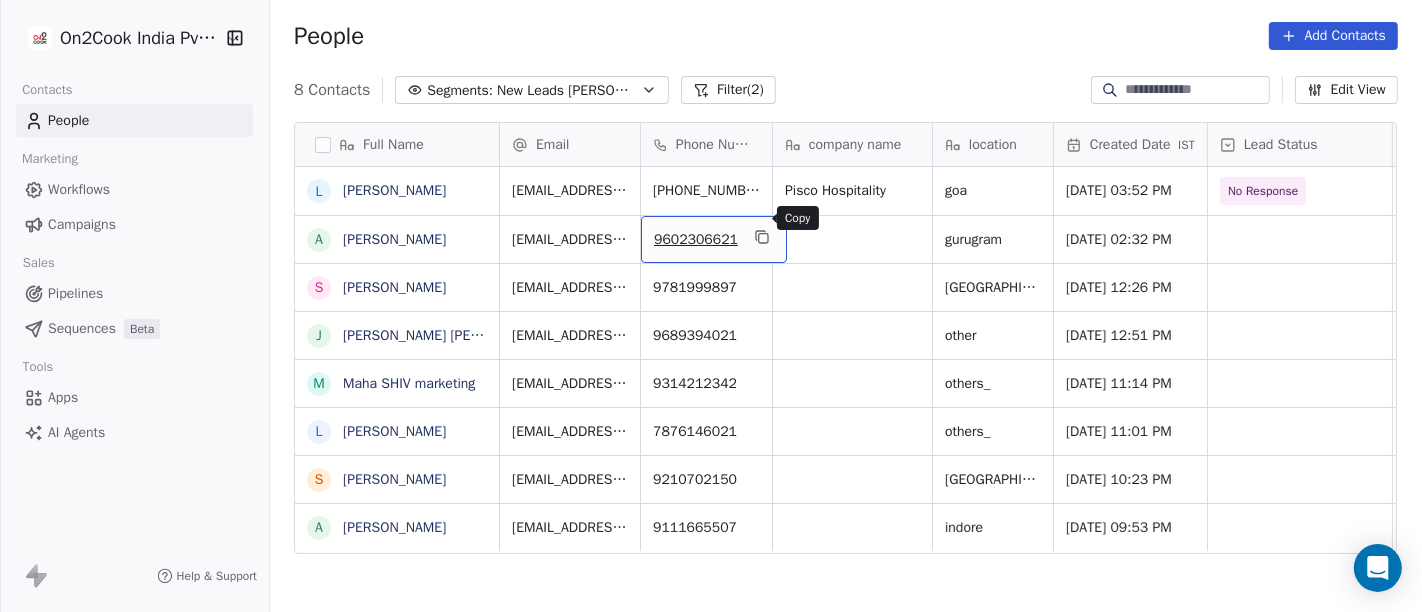 click 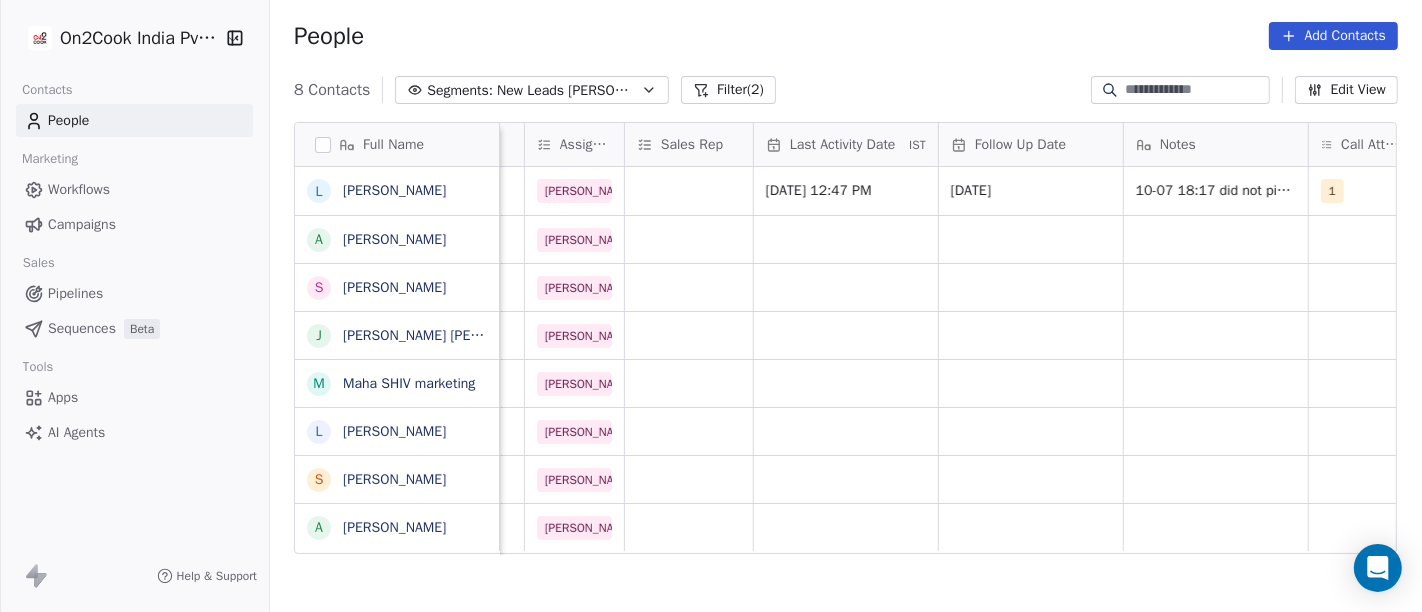 scroll, scrollTop: 17, scrollLeft: 1081, axis: both 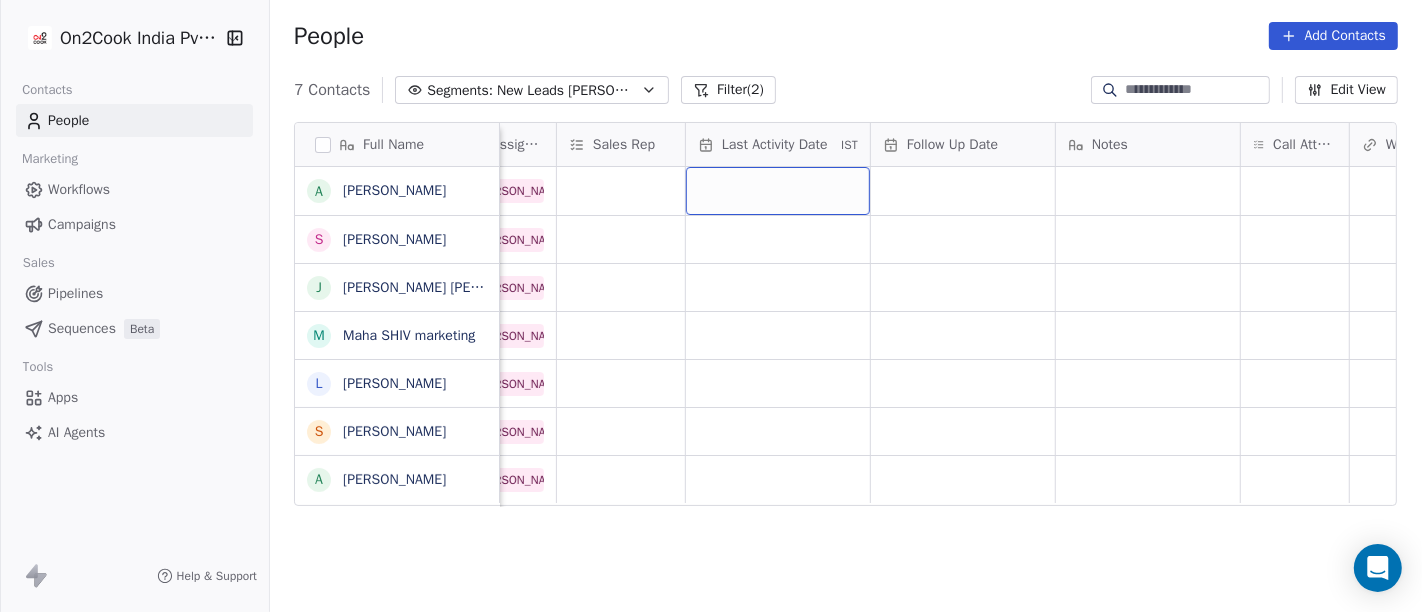 click at bounding box center (778, 191) 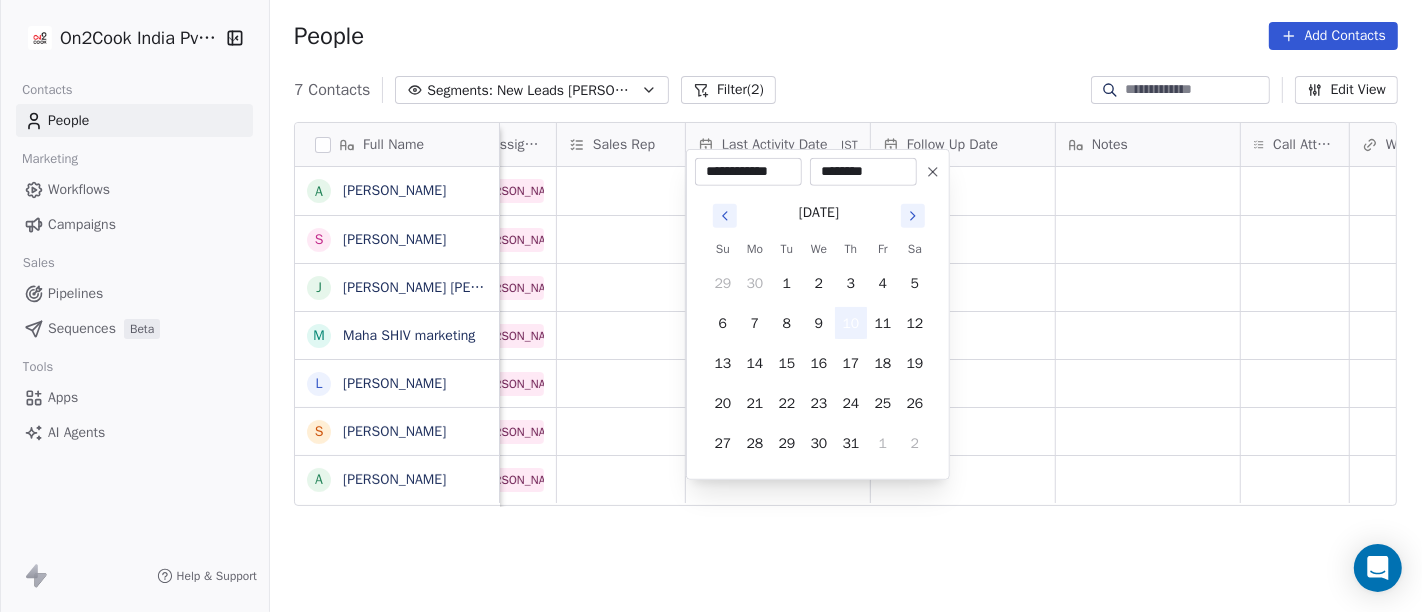 click on "10" at bounding box center (851, 323) 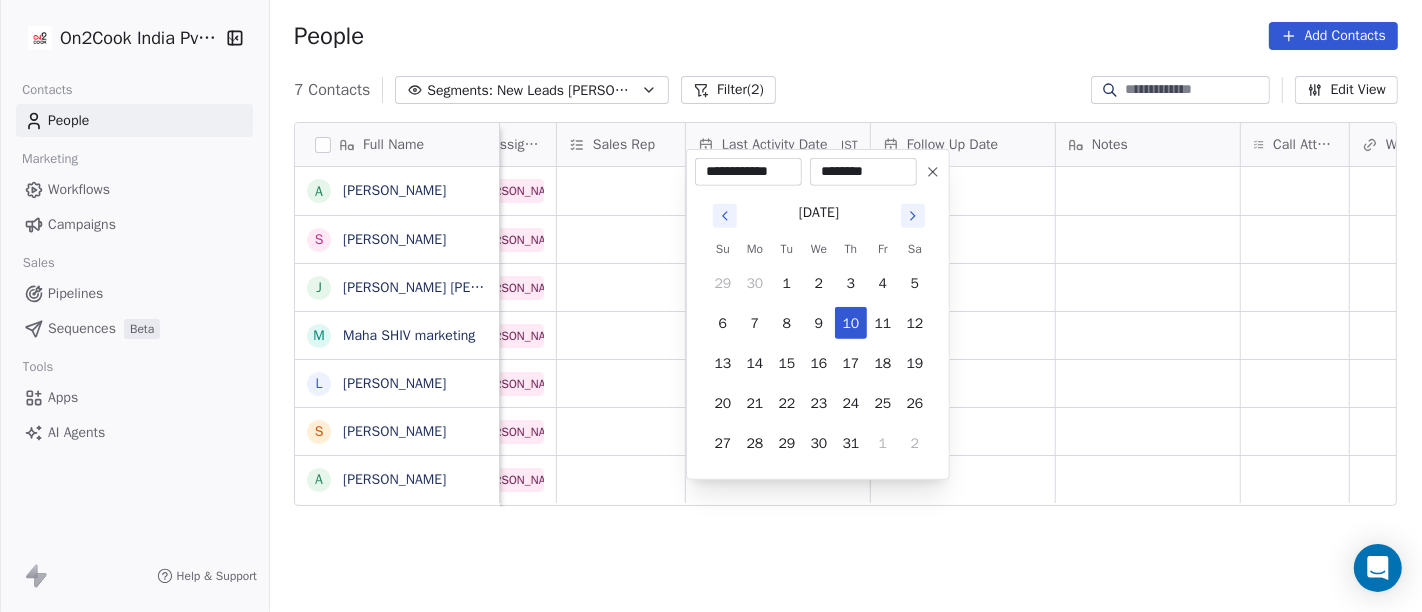 click on "**********" at bounding box center [711, 306] 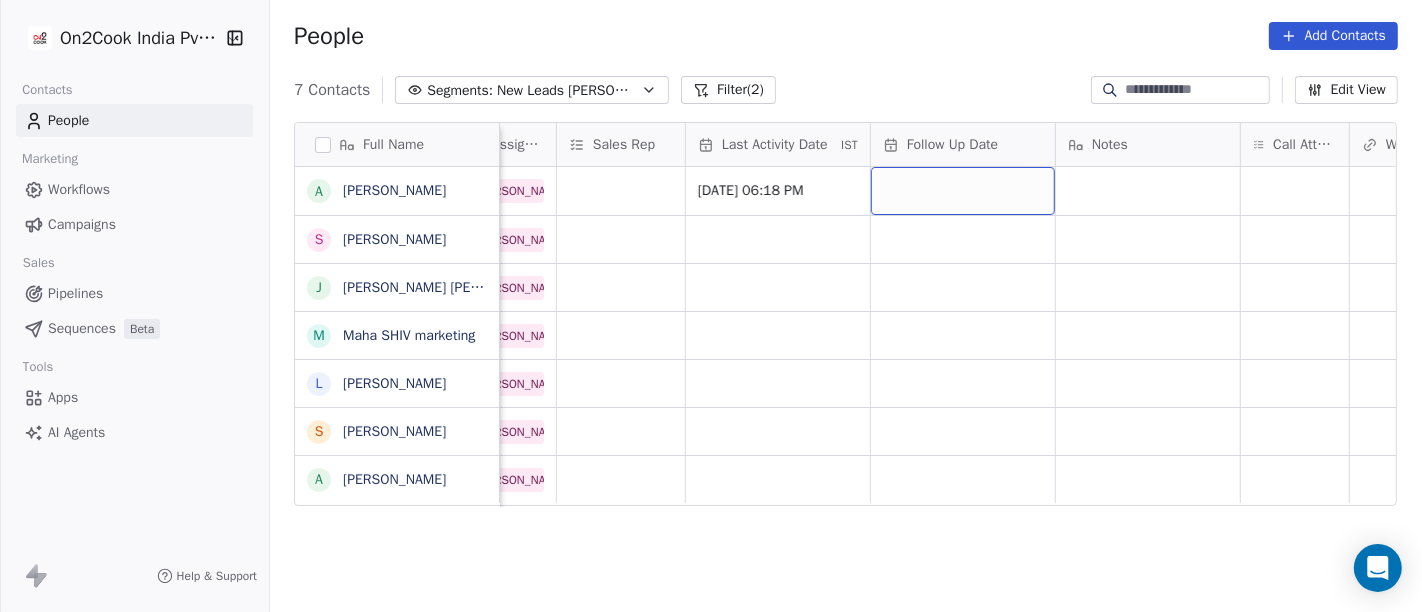 click at bounding box center [963, 191] 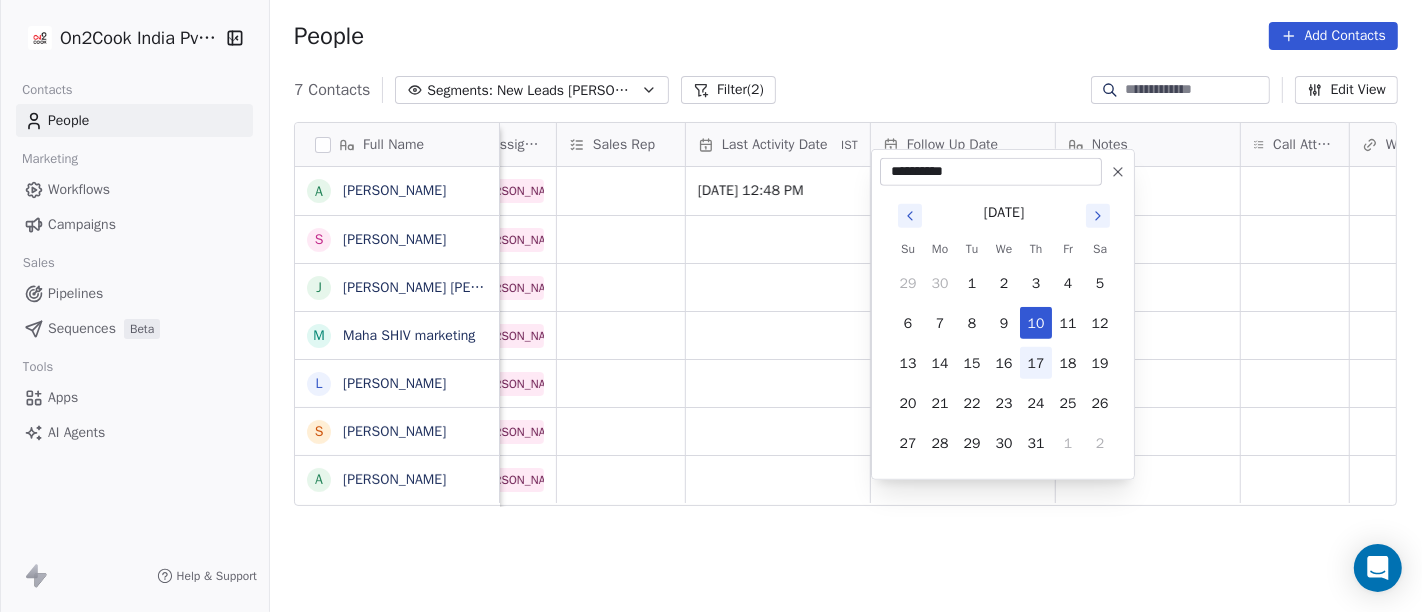 click on "17" at bounding box center (1036, 363) 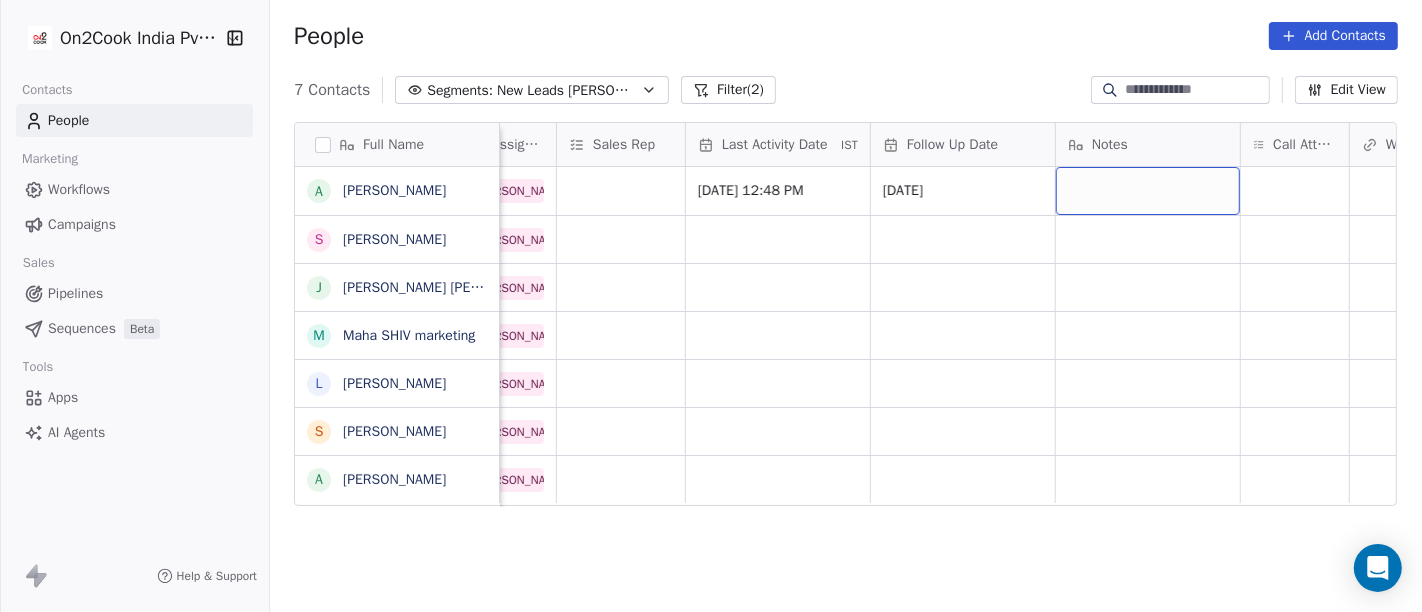 click at bounding box center (1148, 191) 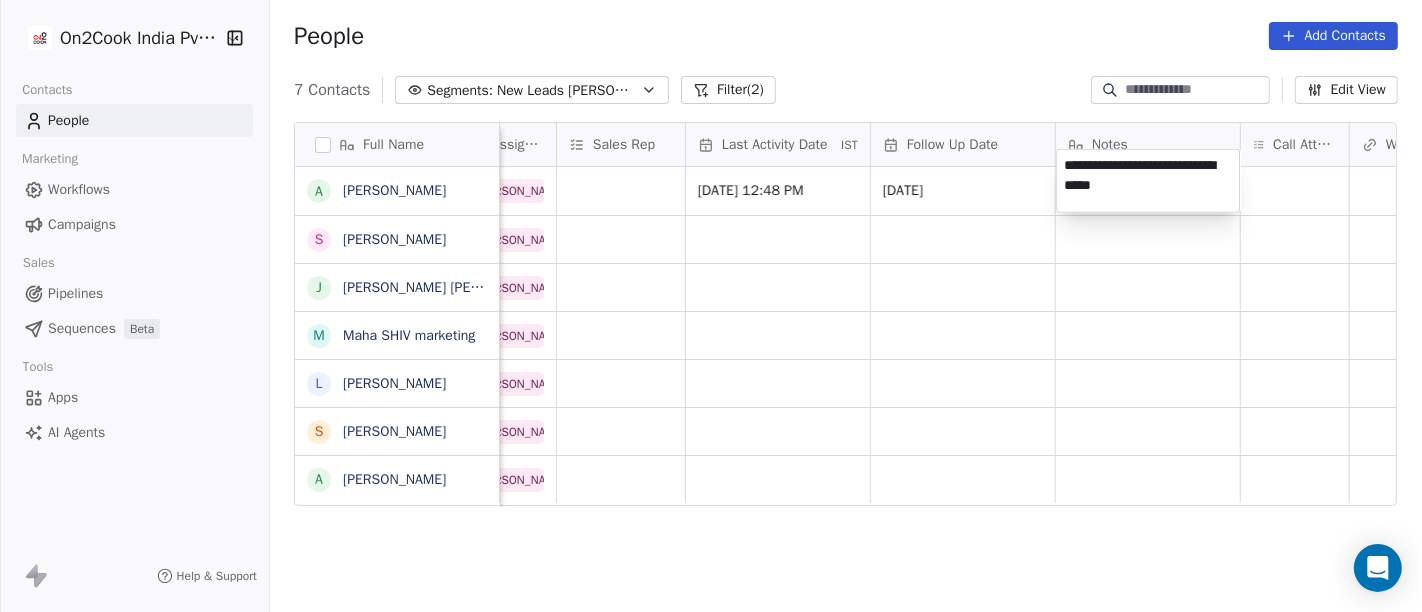 type on "**********" 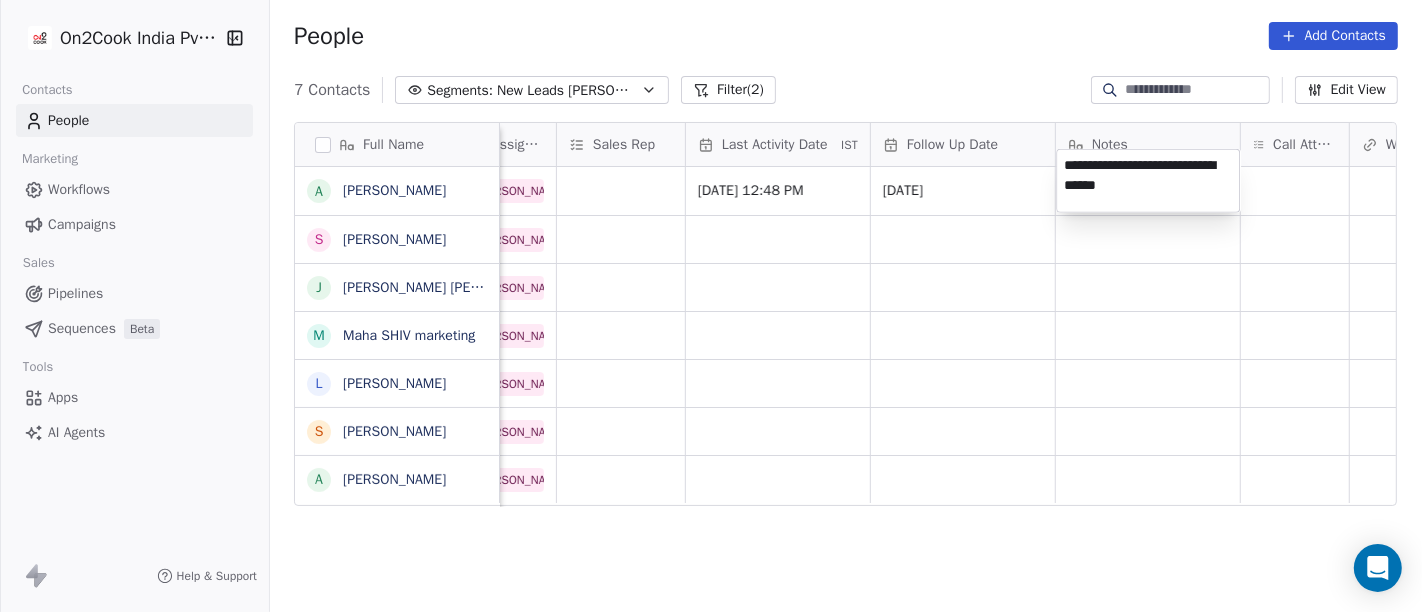 click on "**********" at bounding box center [711, 306] 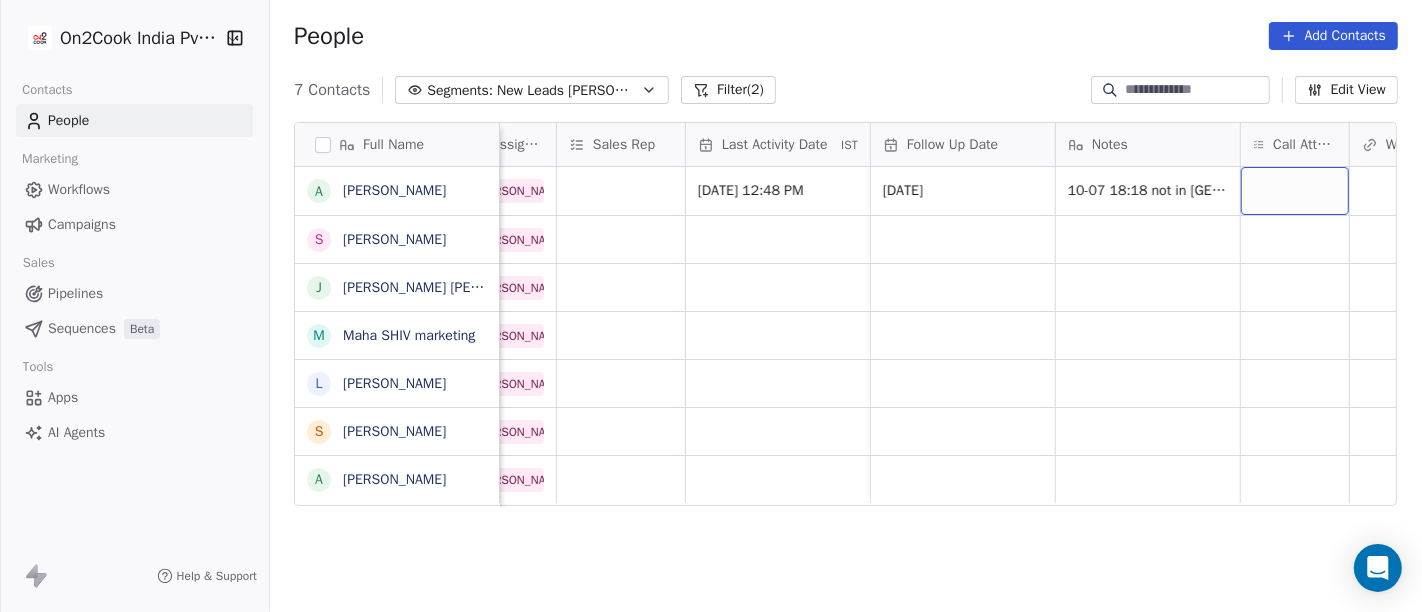 click at bounding box center (1295, 191) 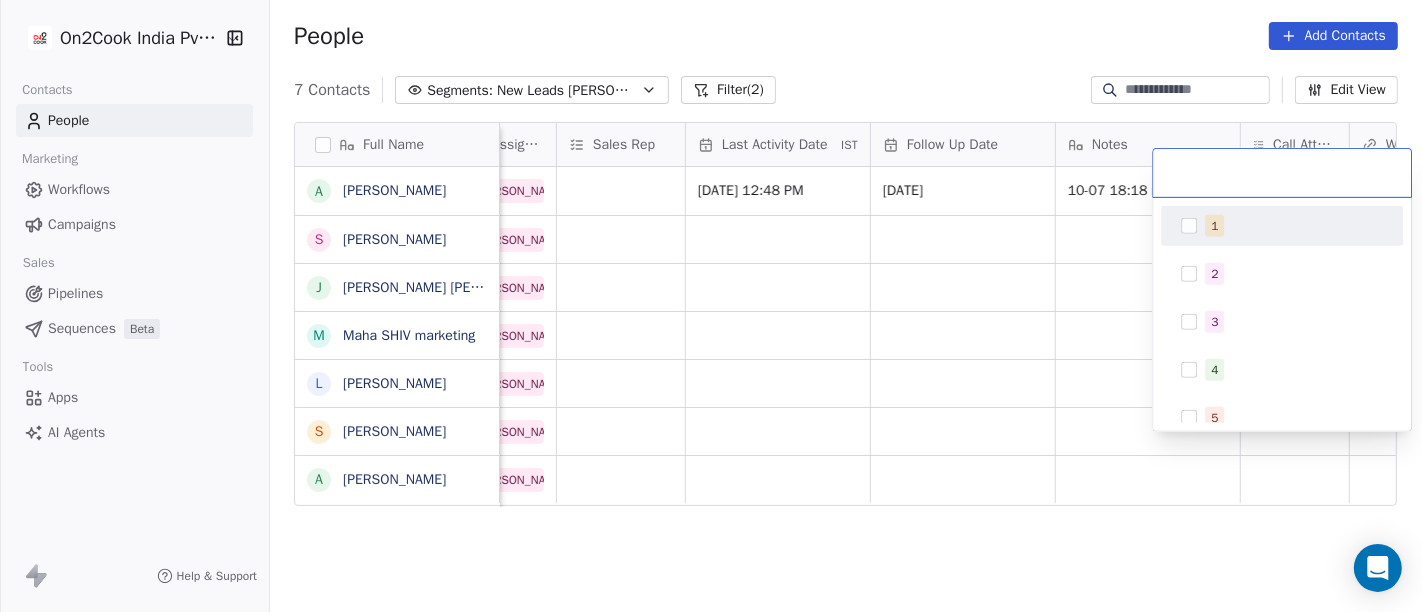 drag, startPoint x: 1214, startPoint y: 231, endPoint x: 977, endPoint y: 281, distance: 242.21684 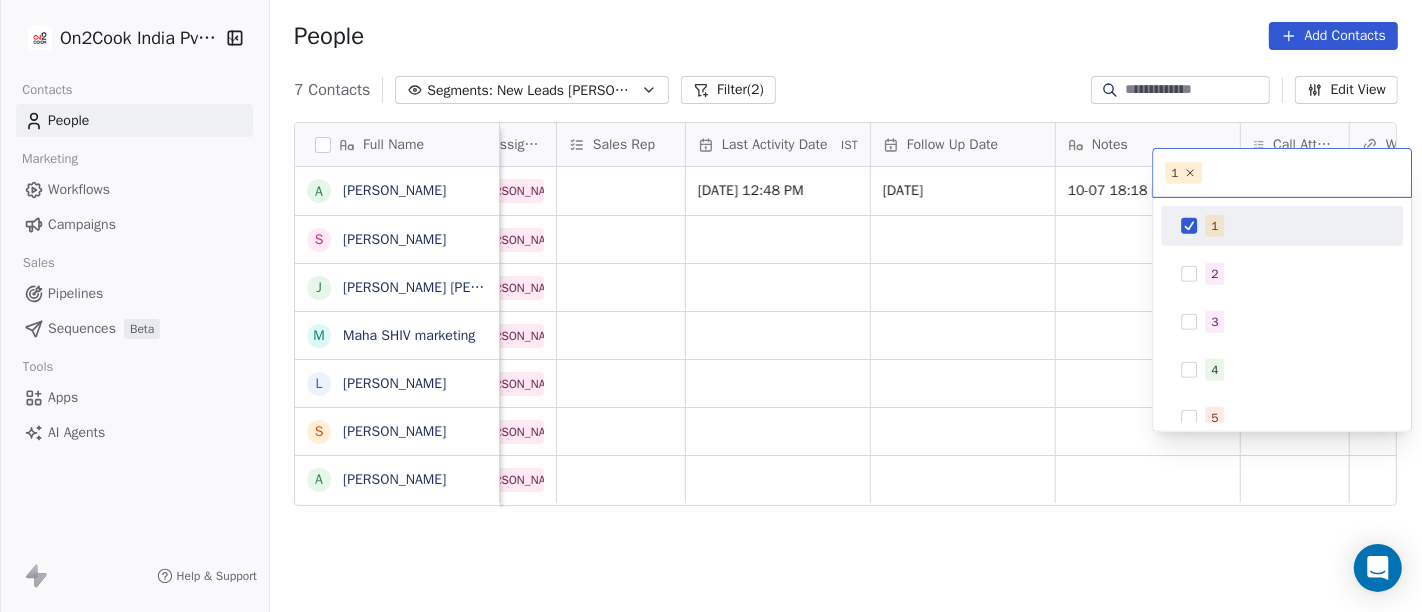 click on "On2Cook India Pvt. Ltd. Contacts People Marketing Workflows Campaigns Sales Pipelines Sequences Beta Tools Apps AI Agents Help & Support People  Add Contacts 7 Contacts Segments: New Leads Salim Filter  (2) Edit View Tag Add to Sequence Full Name A Amardeep Chandarwanshi S Sanjay Chalana j jarad suhas pandrinath M Maha SHIV marketing L Lobzang Tandup S Sunil Bagdi a archit sharma Created Date IST Lead Status Tags Assignee Sales Rep Last Activity Date IST Follow Up Date Notes Call Attempts Website zomato link outlet type Location   Jun 27, 2025 02:32 PM Salim Jul 10, 2025 12:48 PM 16/07/2025 10-07 18:18 not in WA not reachable restaurants   Jun 27, 2025 12:26 PM Salim executive_kitchens   Jun 23, 2025 12:51 PM Salim restaurants   Jun 19, 2025 11:14 PM Salim caterers   Jun 19, 2025 11:01 PM Salim restaurants   Jun 19, 2025 10:23 PM Salim cloud_kitchen   Jun 19, 2025 09:53 PM Salim restaurants
1 1 2 3 4 5 6 7 8 9 10" at bounding box center (711, 306) 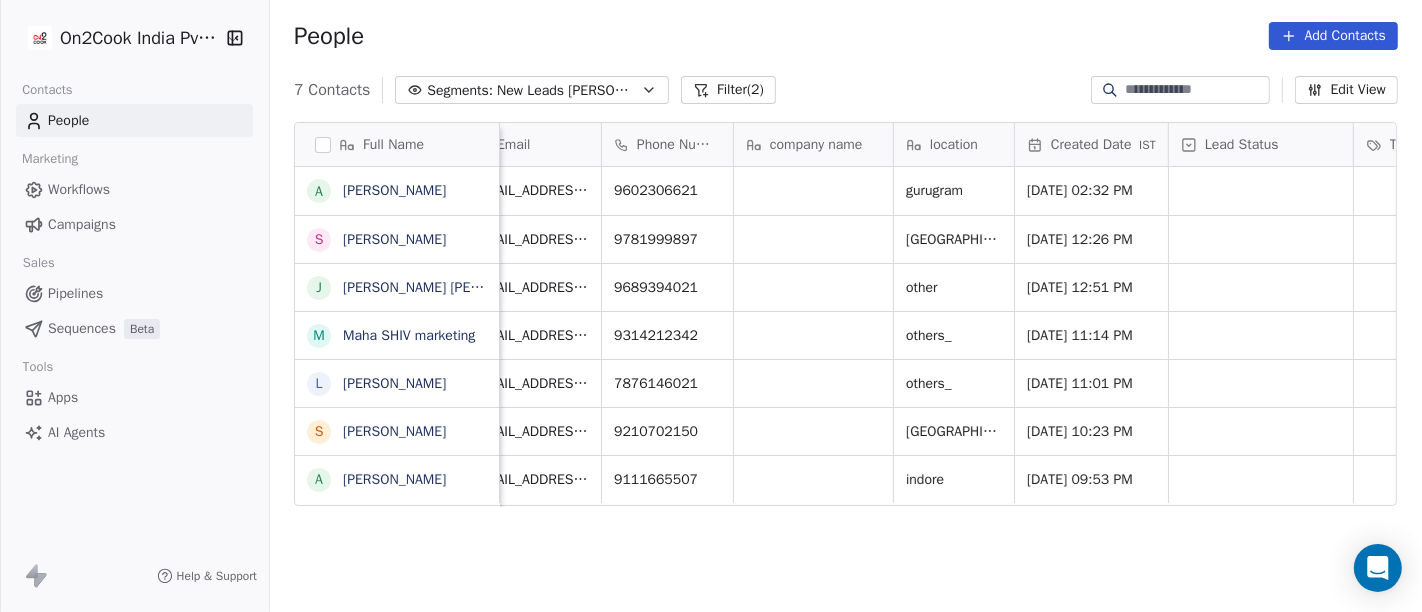 scroll, scrollTop: 17, scrollLeft: 0, axis: vertical 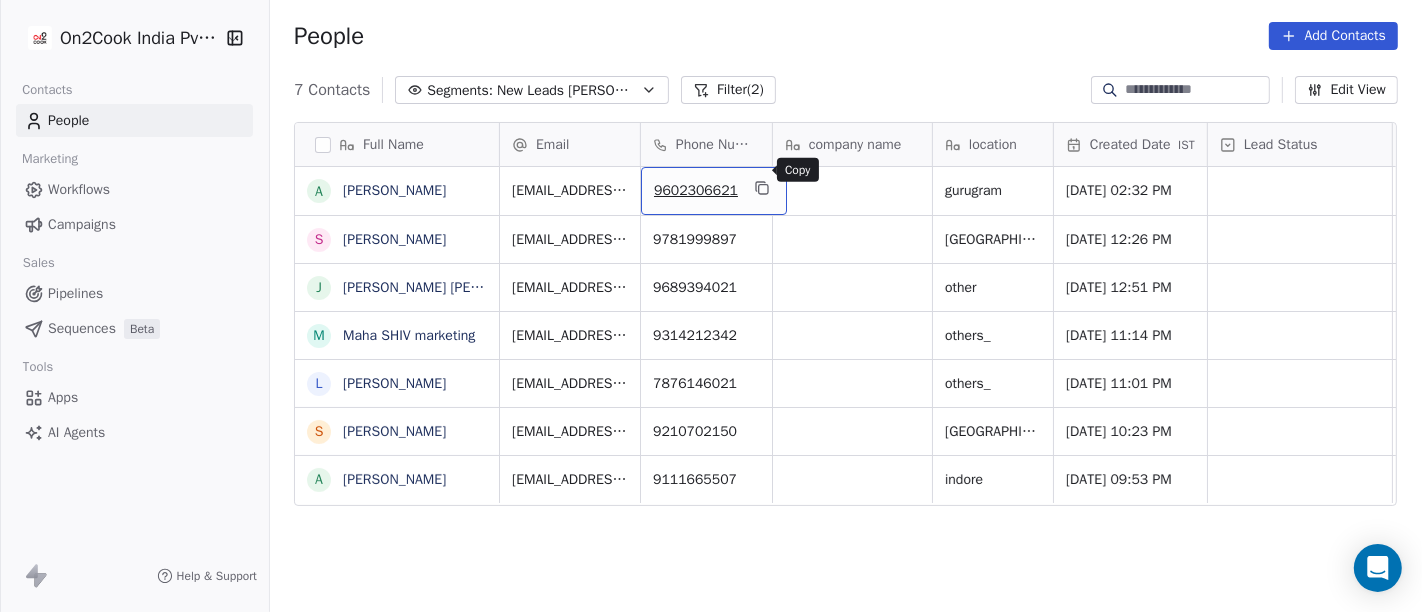 click at bounding box center (762, 188) 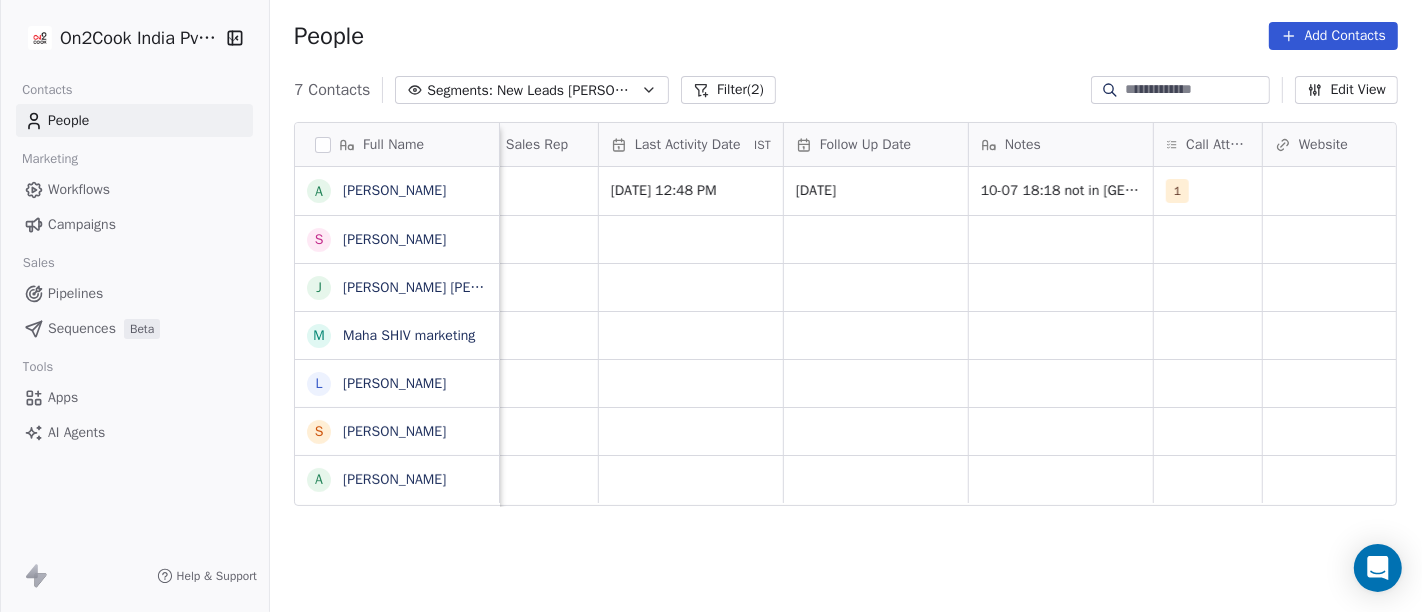 scroll, scrollTop: 0, scrollLeft: 1188, axis: horizontal 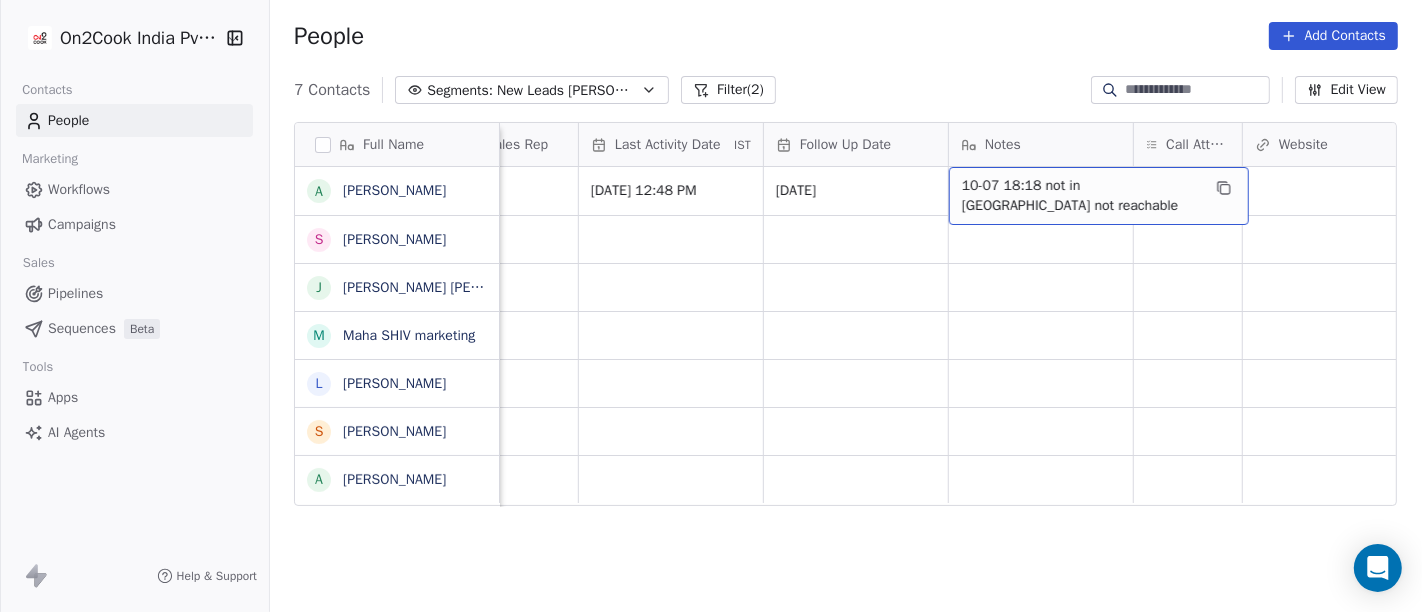 click on "10-07 18:18 not in WA not reachable" at bounding box center (1099, 196) 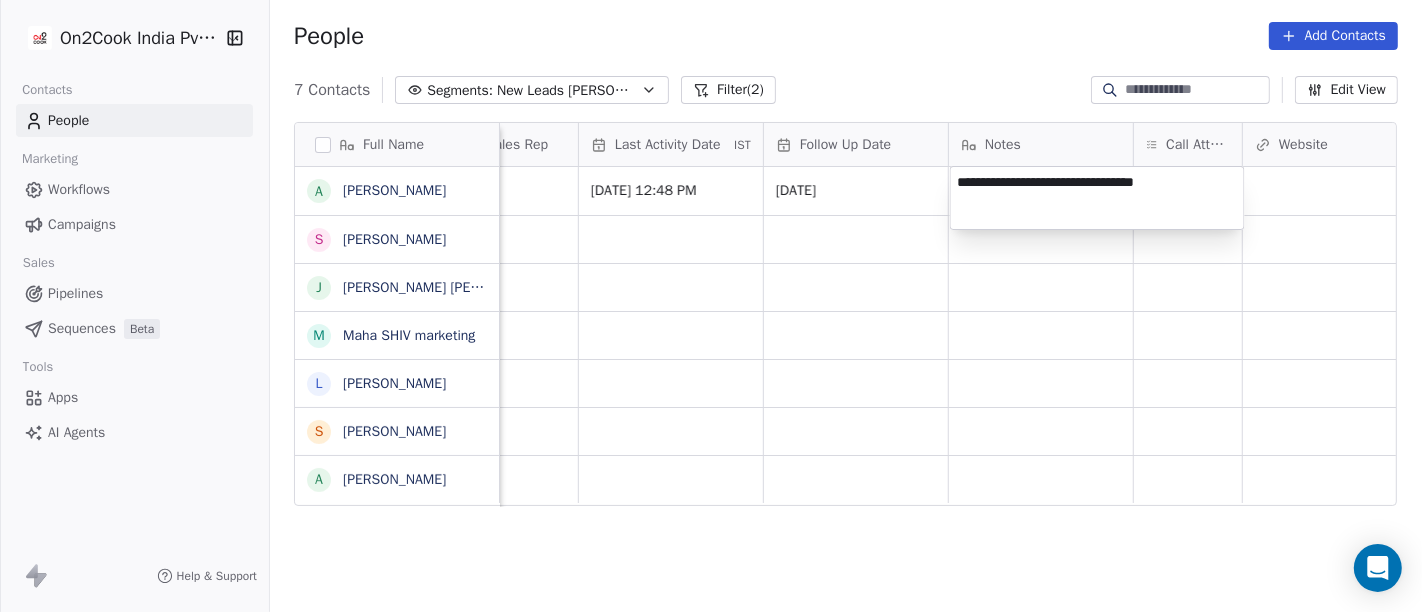 click on "**********" at bounding box center (1097, 198) 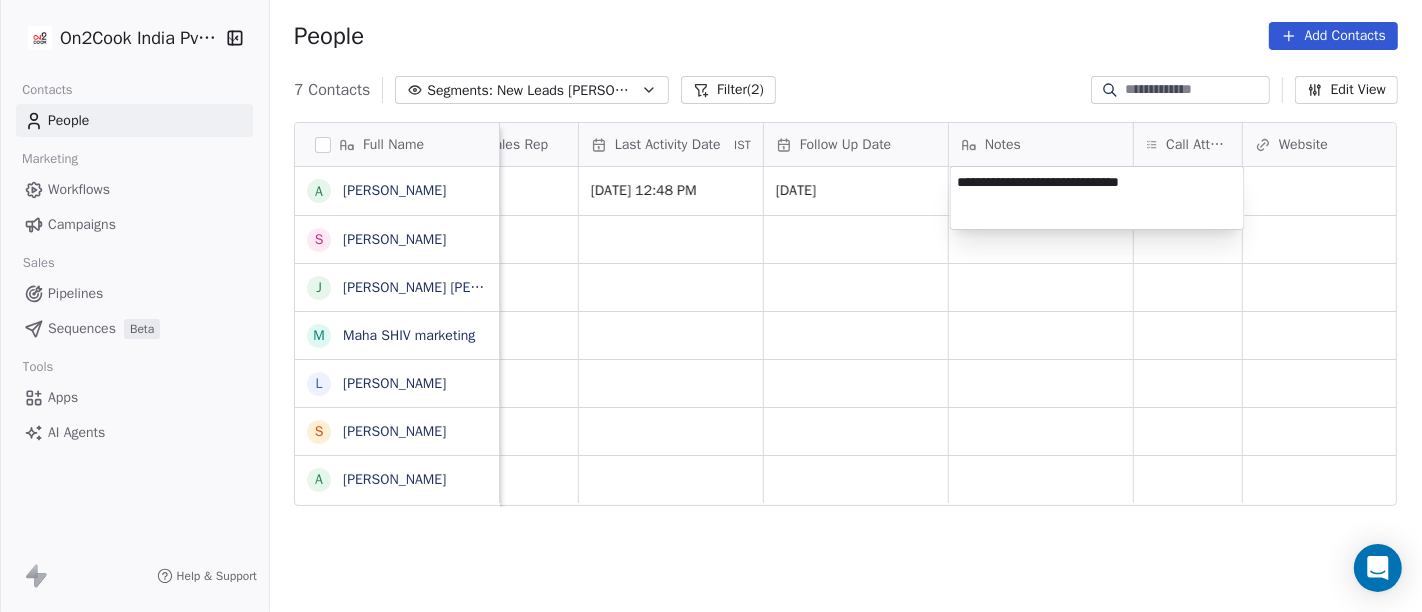 type on "**********" 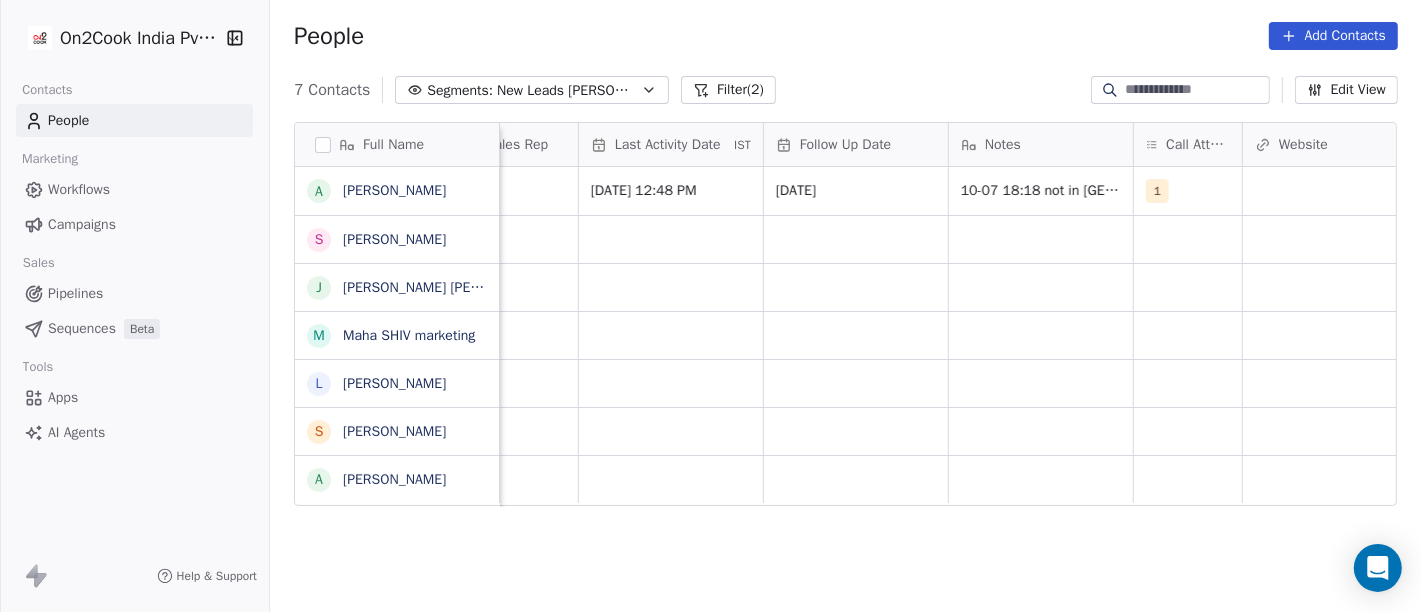 click on "On2Cook India Pvt. Ltd. Contacts People Marketing Workflows Campaigns Sales Pipelines Sequences Beta Tools Apps AI Agents Help & Support People  Add Contacts 7 Contacts Segments: New Leads Salim Filter  (2) Edit View Tag Add to Sequence Full Name A Amardeep Chandarwanshi S Sanjay Chalana j jarad suhas pandrinath M Maha SHIV marketing L Lobzang Tandup S Sunil Bagdi a archit sharma Lead Status Tags Assignee Sales Rep Last Activity Date IST Follow Up Date Notes Call Attempts Website zomato link outlet type Location   Salim Jul 10, 2025 12:48 PM 16/07/2025 10-07 18:18 not in WA did  not pi 1 restaurants   Salim executive_kitchens   Salim restaurants   Salim caterers   Salim restaurants   Salim cloud_kitchen   Salim restaurants
To pick up a draggable item, press the space bar.
While dragging, use the arrow keys to move the item.
Press space again to drop the item in its new position, or press escape to cancel." at bounding box center [711, 306] 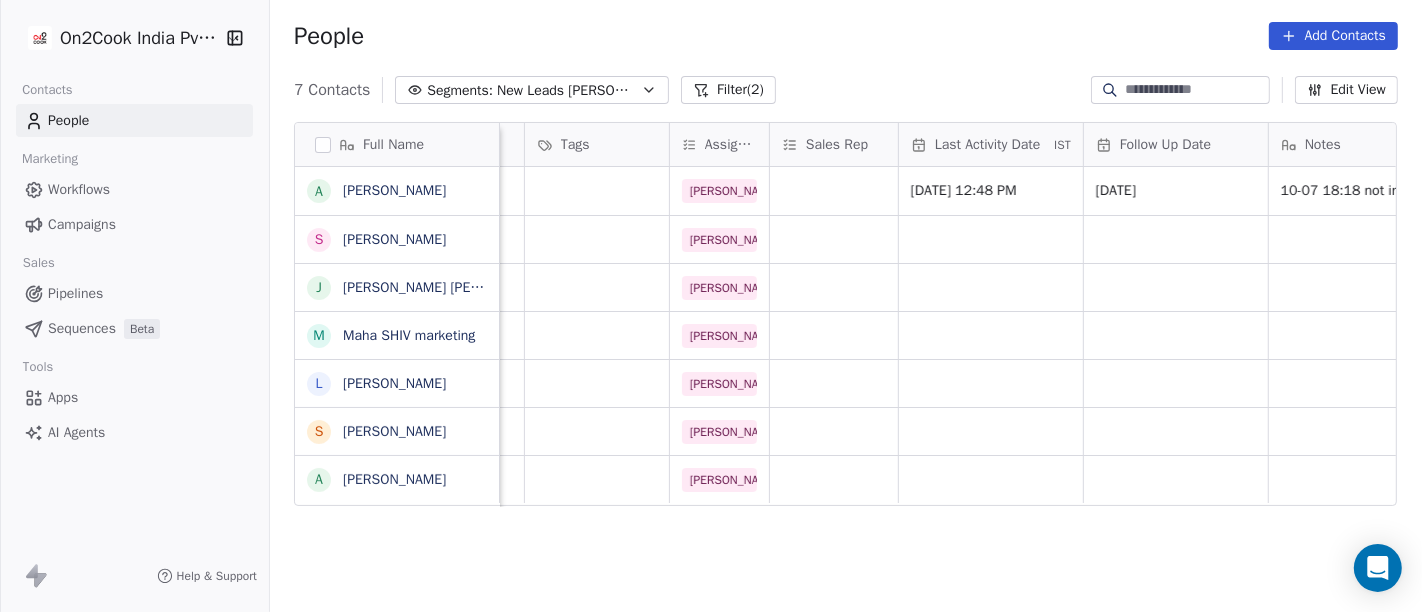 scroll, scrollTop: 2, scrollLeft: 840, axis: both 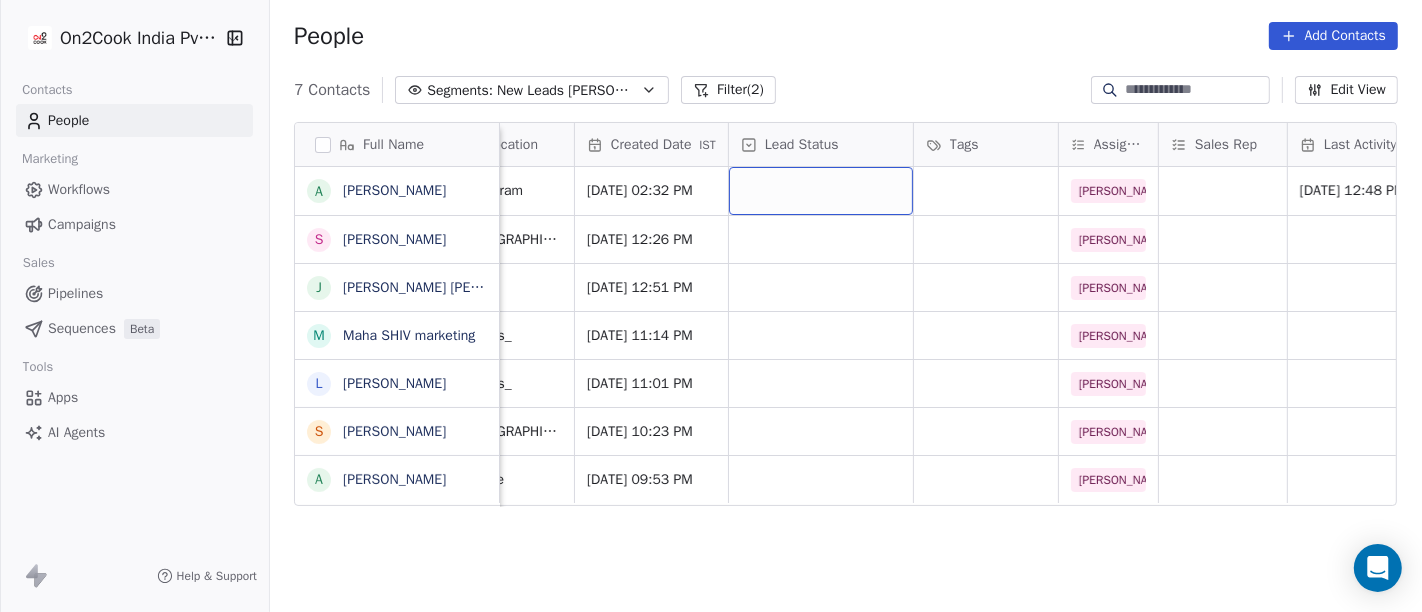 click on "amardeepchandarwanshi@gmail.com 9602306621 gurugram Jun 27, 2025 02:32 PM Salim Jul 10, 2025 12:48 PM 16/07/2025 10-07 18:18 not in WA did  not pi 1" at bounding box center (1609, 191) 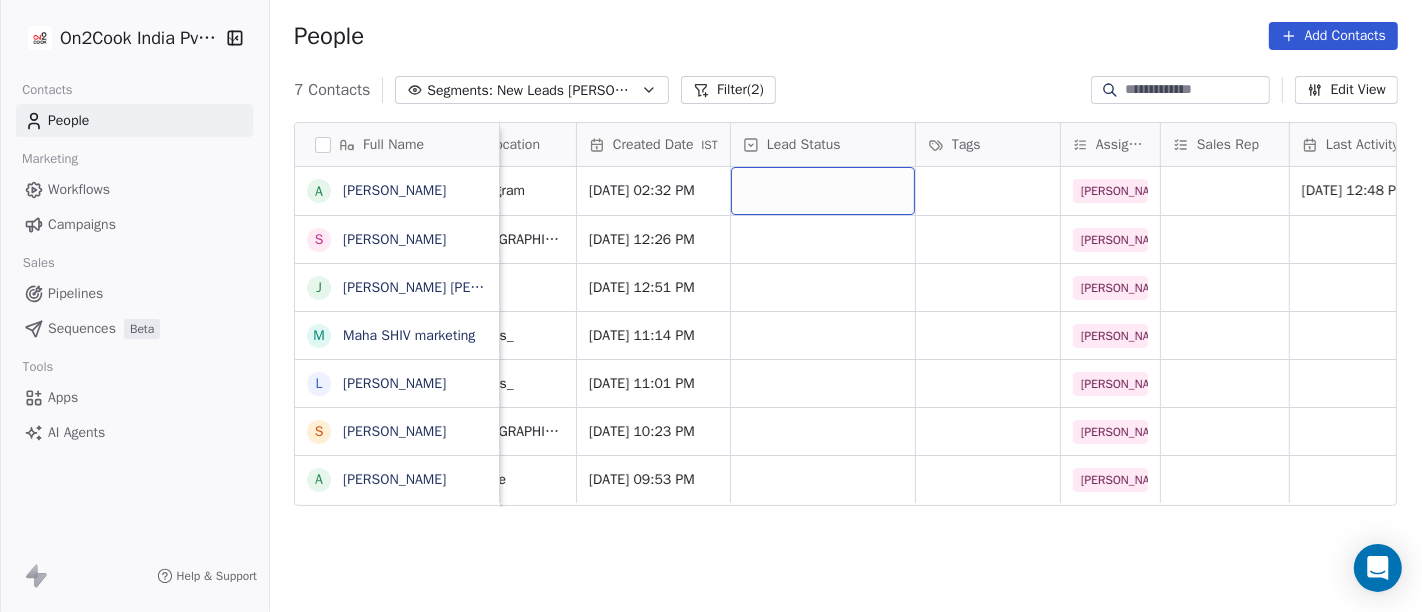 click at bounding box center (823, 191) 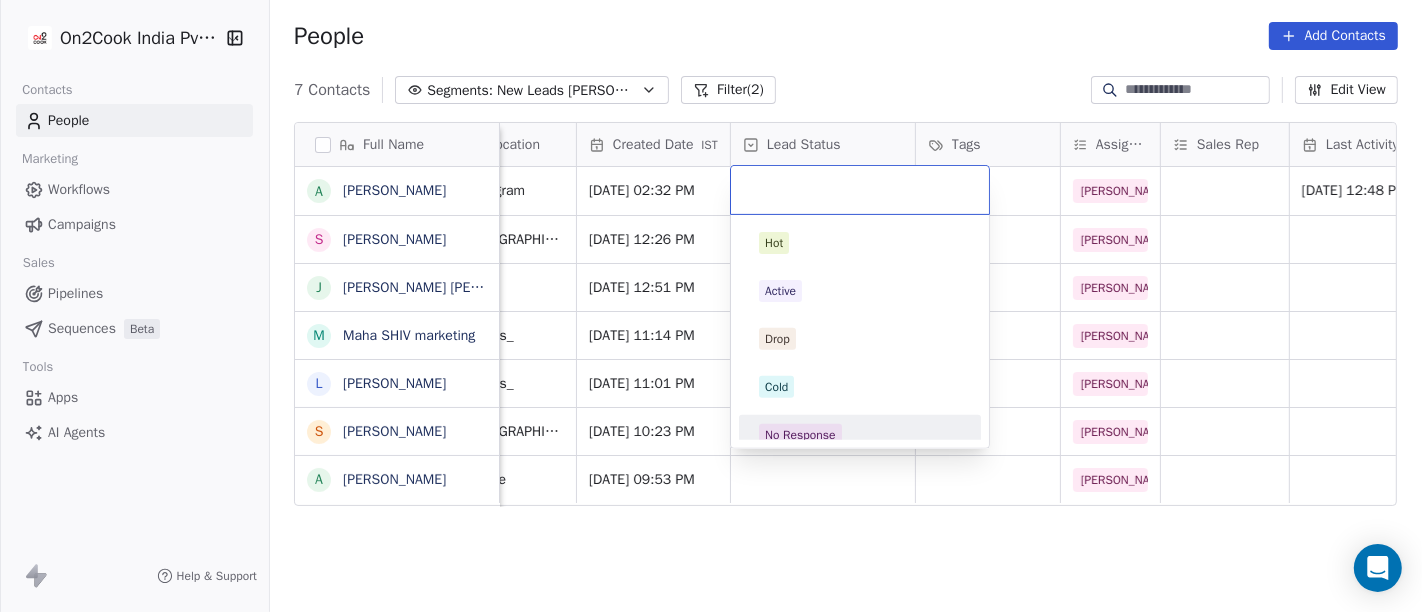 click on "No Response" at bounding box center [800, 435] 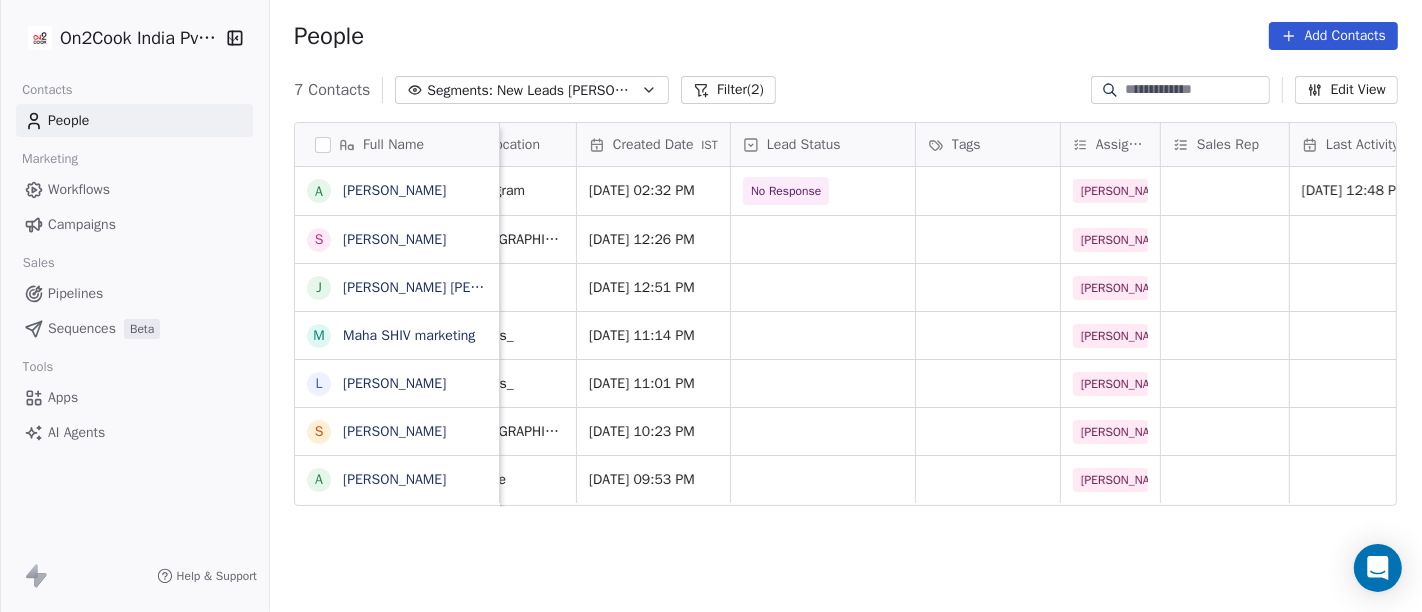 click on "People  Add Contacts" at bounding box center (846, 36) 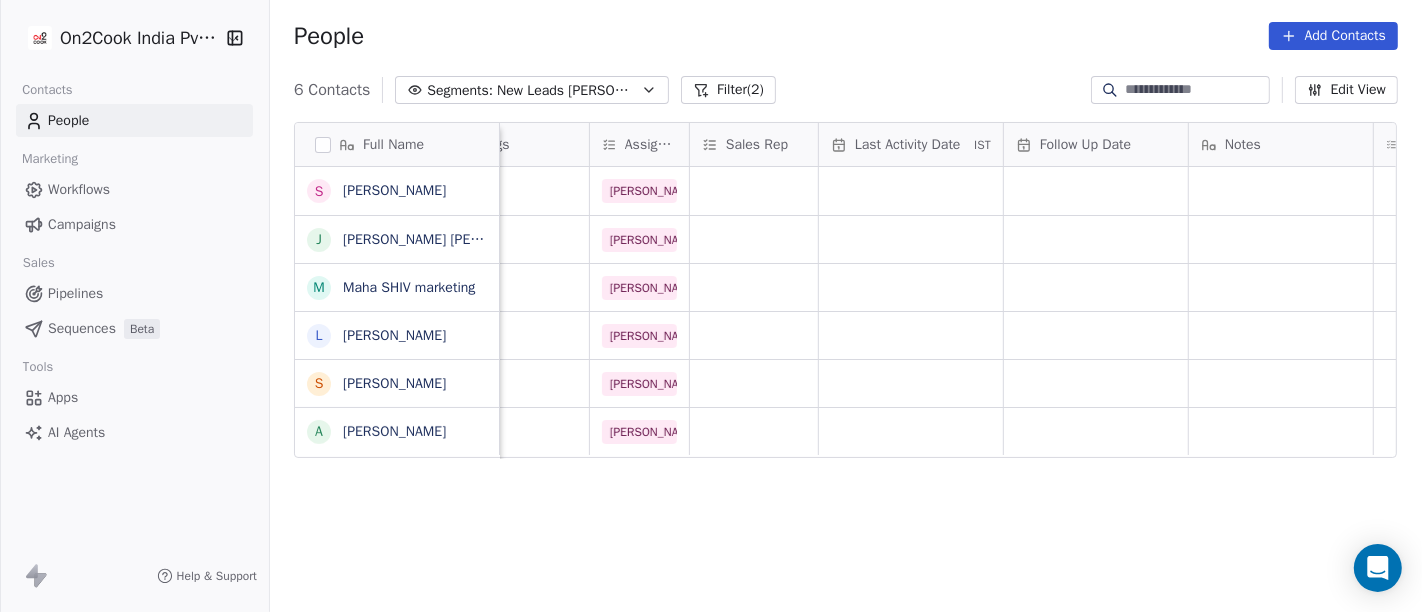 scroll, scrollTop: 0, scrollLeft: 948, axis: horizontal 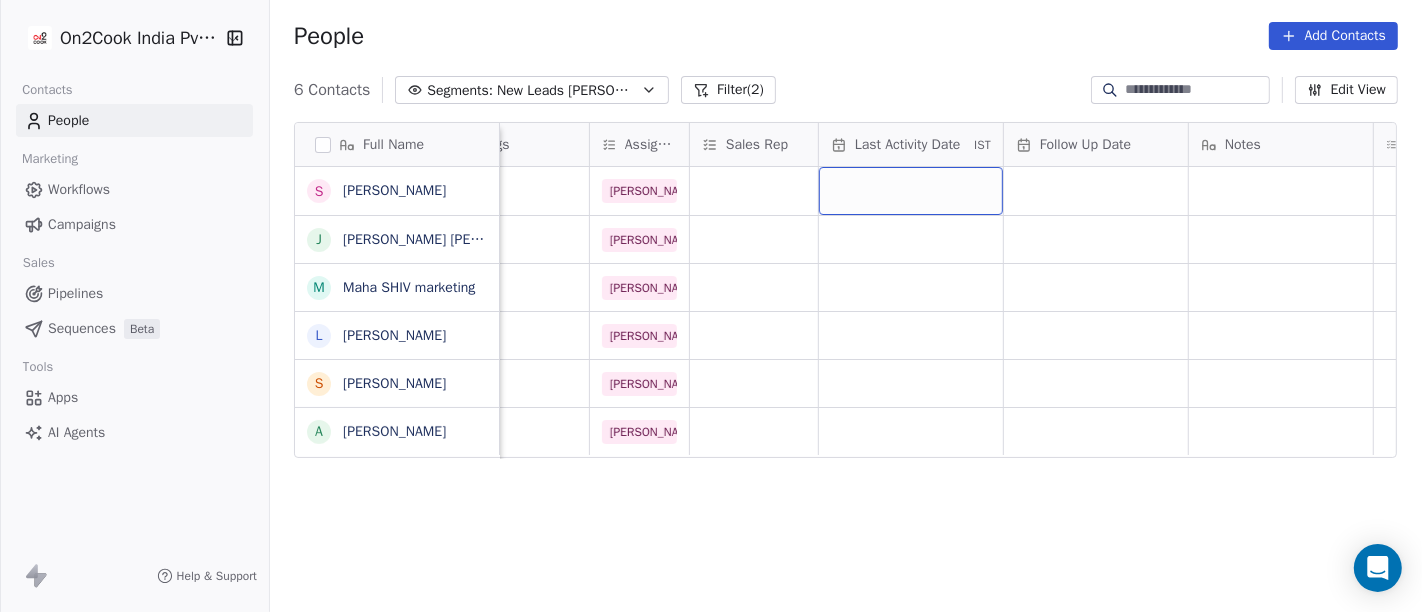 click at bounding box center [911, 191] 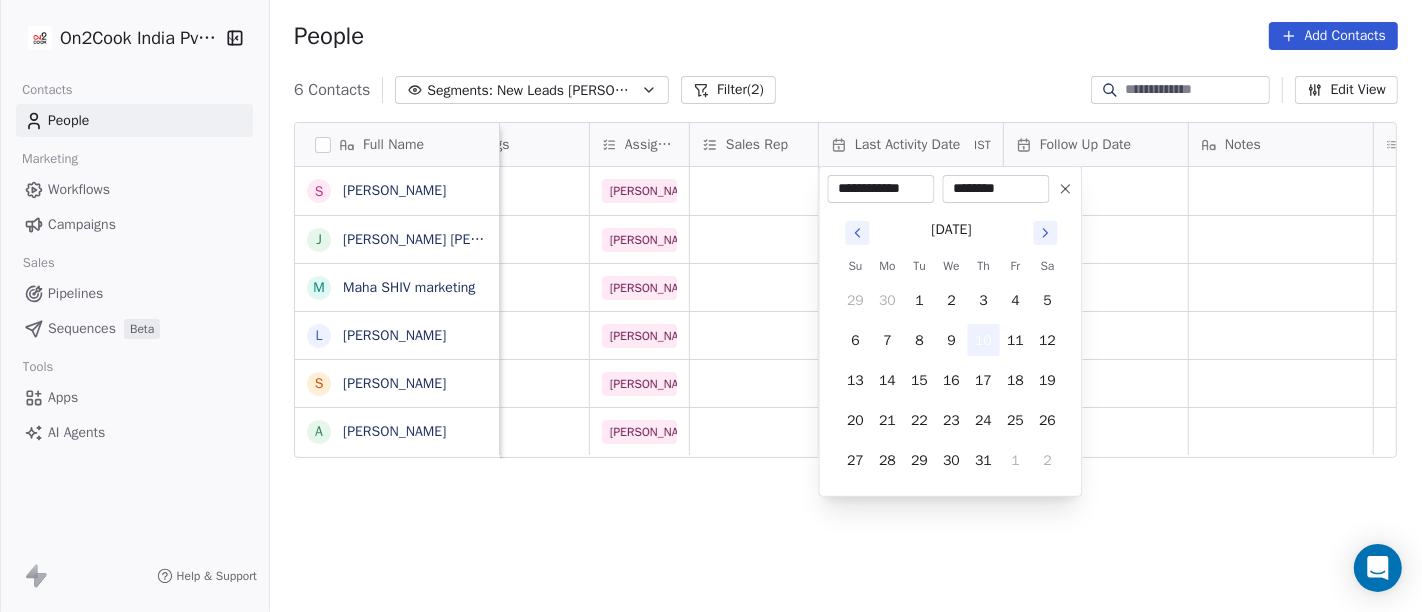 click on "10" at bounding box center [984, 340] 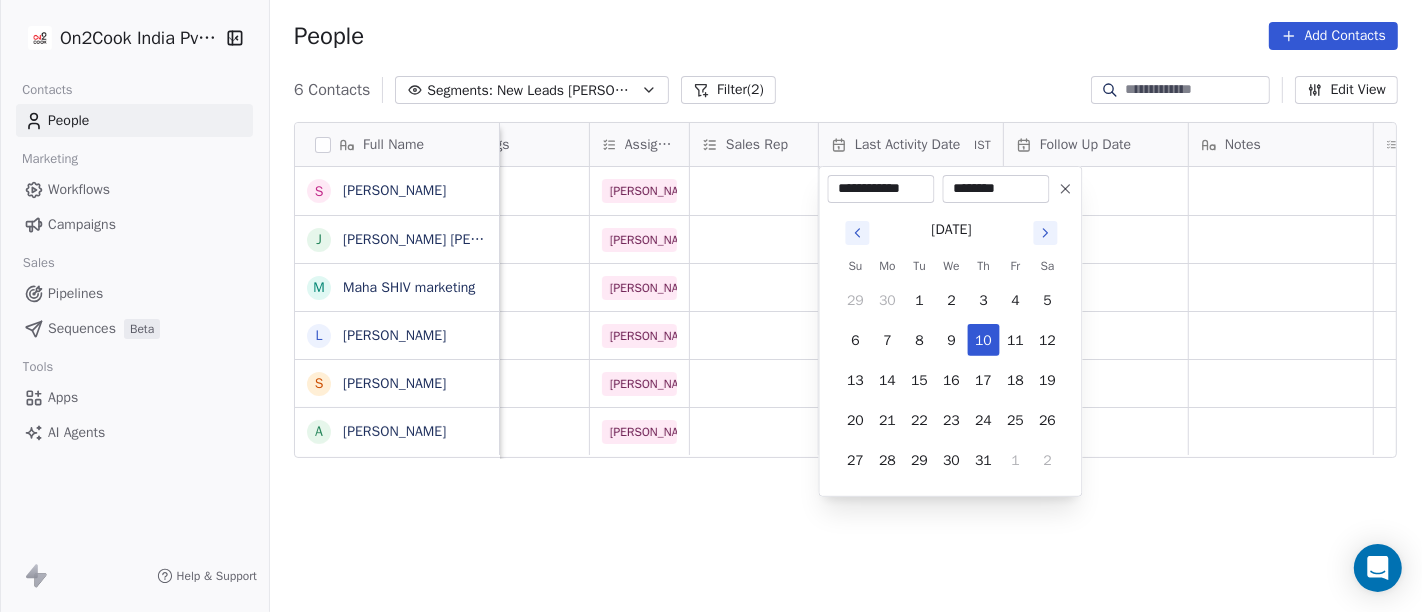 click on "On2Cook India Pvt. Ltd. Contacts People Marketing Workflows Campaigns Sales Pipelines Sequences Beta Tools Apps AI Agents Help & Support People  Add Contacts 6 Contacts Segments: New Leads Salim Filter  (2) Edit View Tag Add to Sequence Full Name S Sanjay Chalana j jarad suhas pandrinath M Maha SHIV marketing L Lobzang Tandup S Sunil Bagdi a archit sharma location Created Date IST Lead Status Tags Assignee Sales Rep Last Activity Date IST Follow Up Date Notes Call Attempts Website zomato link outlet type   chandigarh Jun 27, 2025 12:26 PM Salim executive_kitchens   other Jun 23, 2025 12:51 PM Salim restaurants   others_ Jun 19, 2025 11:14 PM Salim caterers   others_ Jun 19, 2025 11:01 PM Salim restaurants   delhi Jun 19, 2025 10:23 PM Salim cloud_kitchen   indore Jun 19, 2025 09:53 PM Salim restaurants
To pick up a draggable item, press the space bar.
While dragging, use the arrow keys to move the item.
Press space again to drop the item in its new position, or press escape to cancel." at bounding box center (711, 306) 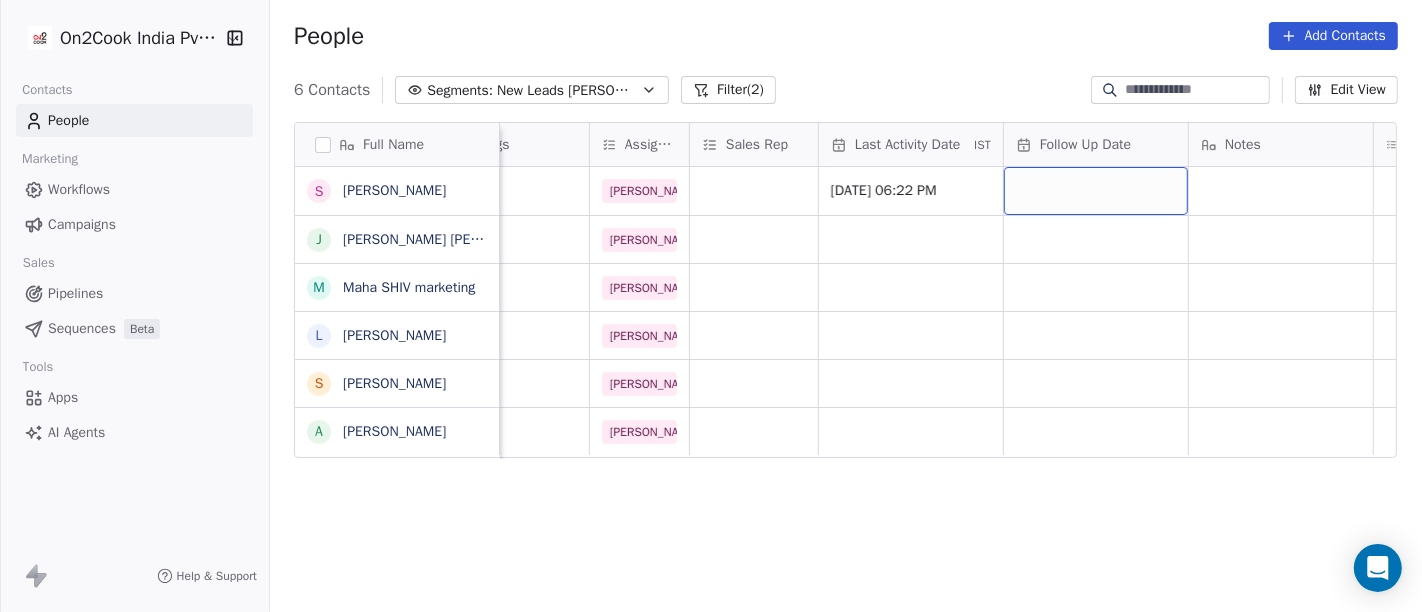 click at bounding box center [1096, 191] 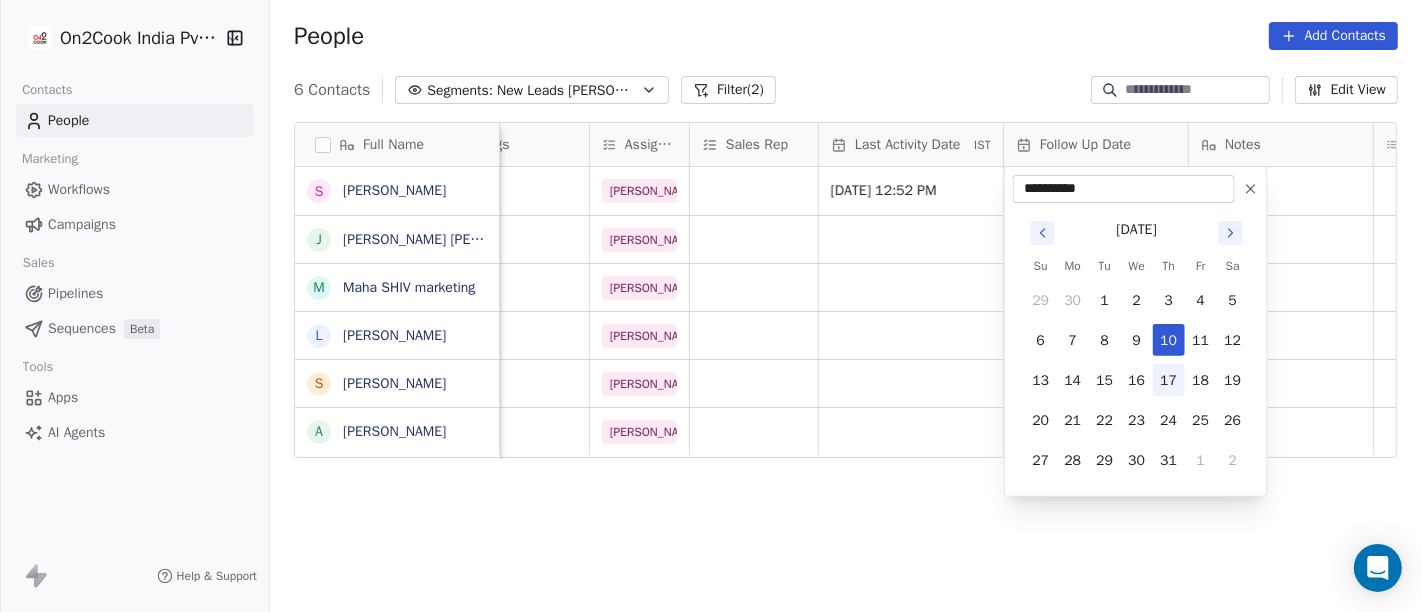 click on "17" at bounding box center [1169, 380] 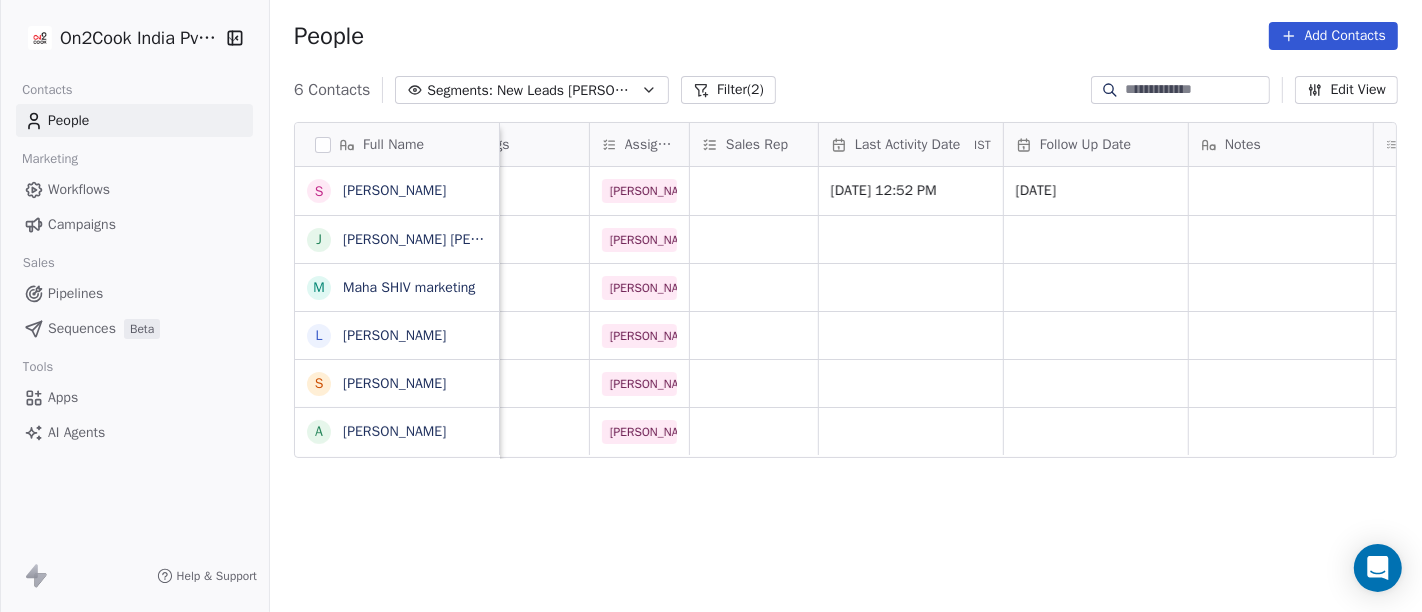 click on "People  Add Contacts" at bounding box center (846, 36) 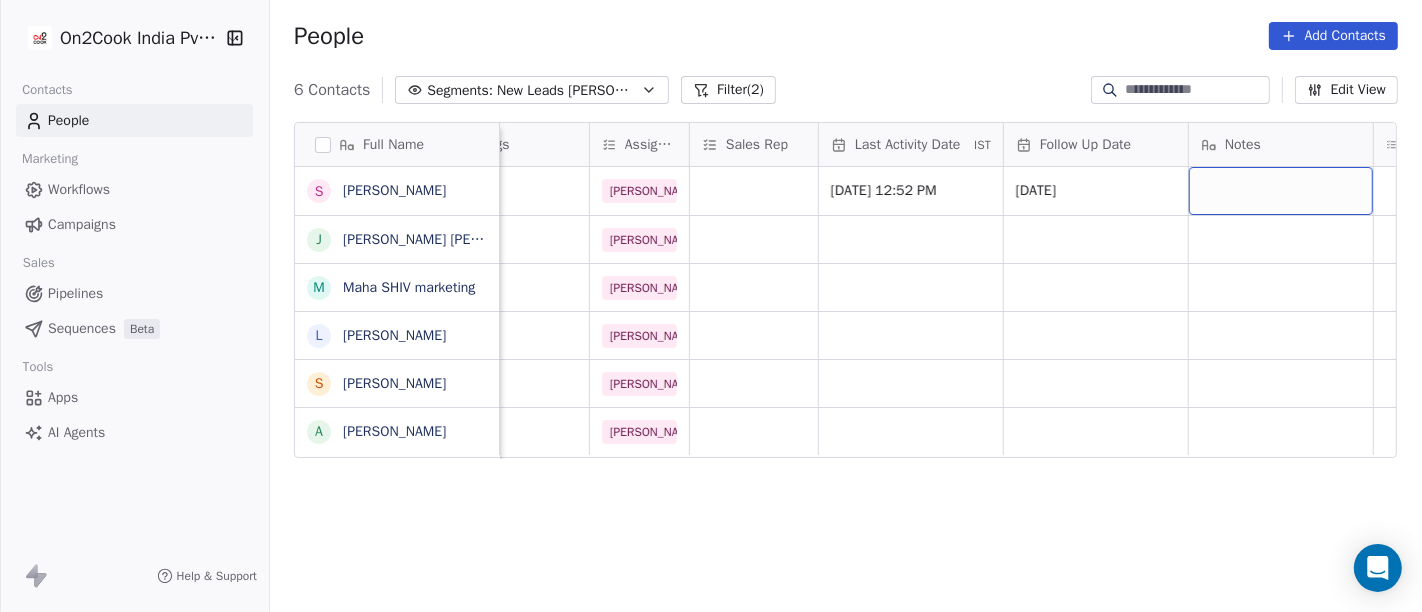 click at bounding box center [1281, 191] 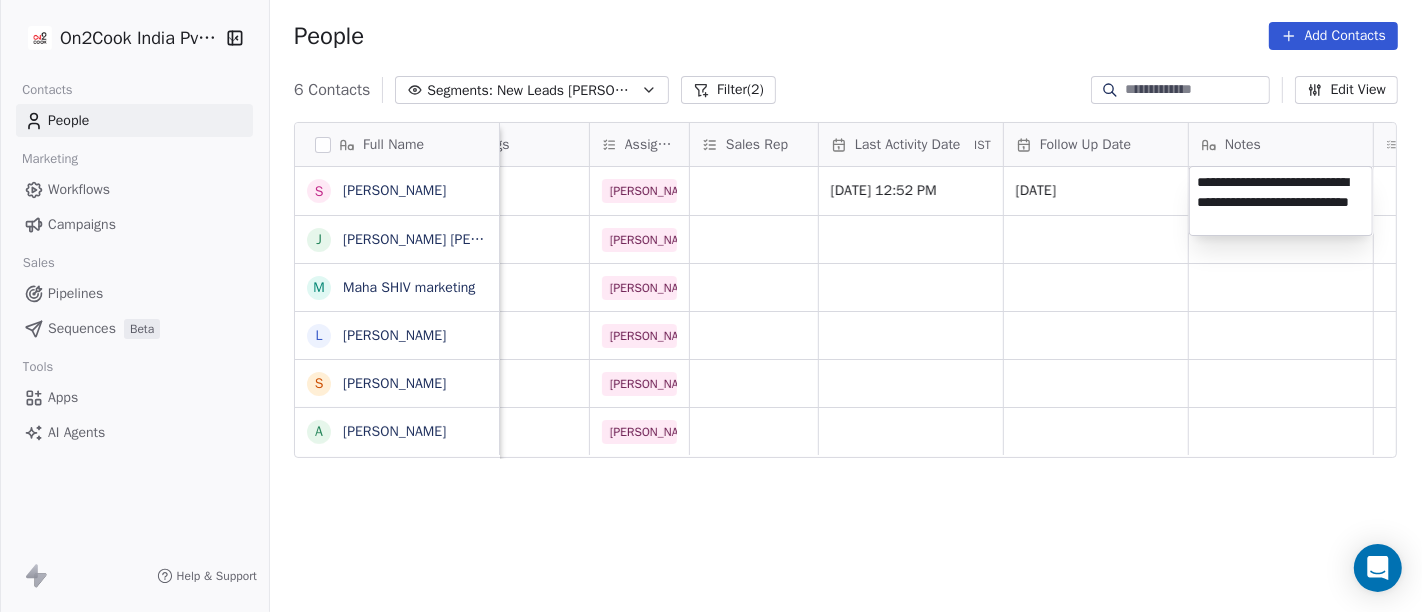 type on "**********" 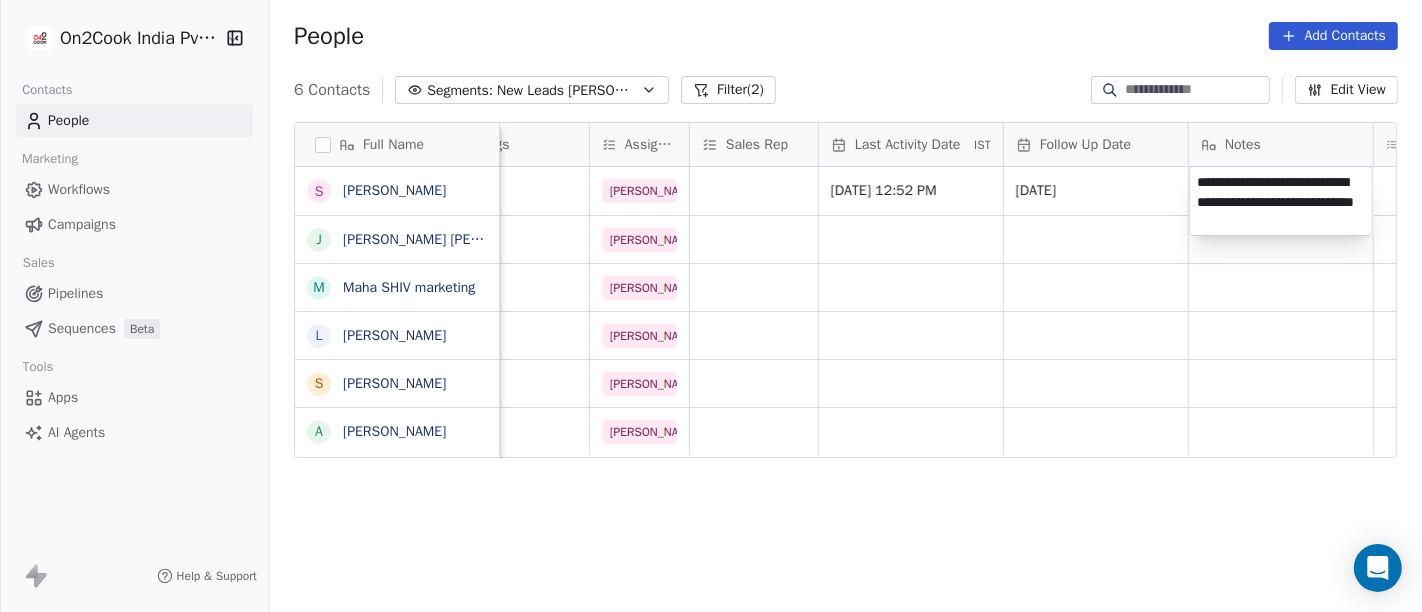 click on "**********" at bounding box center [711, 306] 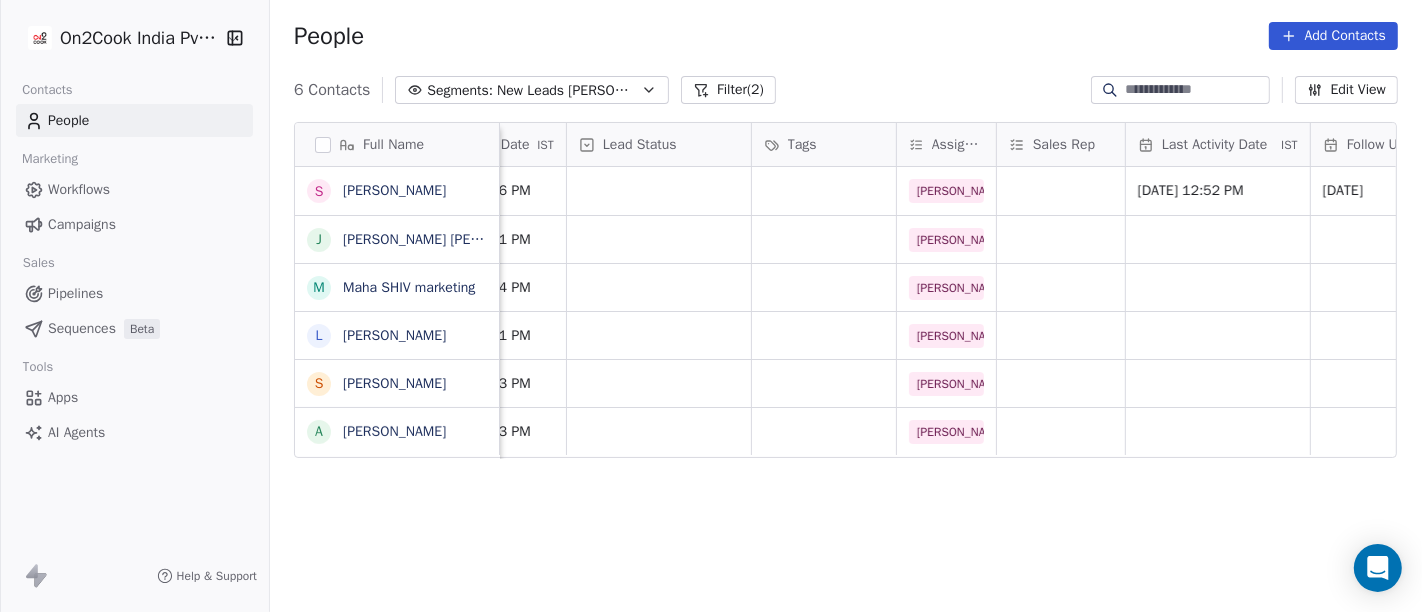 scroll, scrollTop: 0, scrollLeft: 635, axis: horizontal 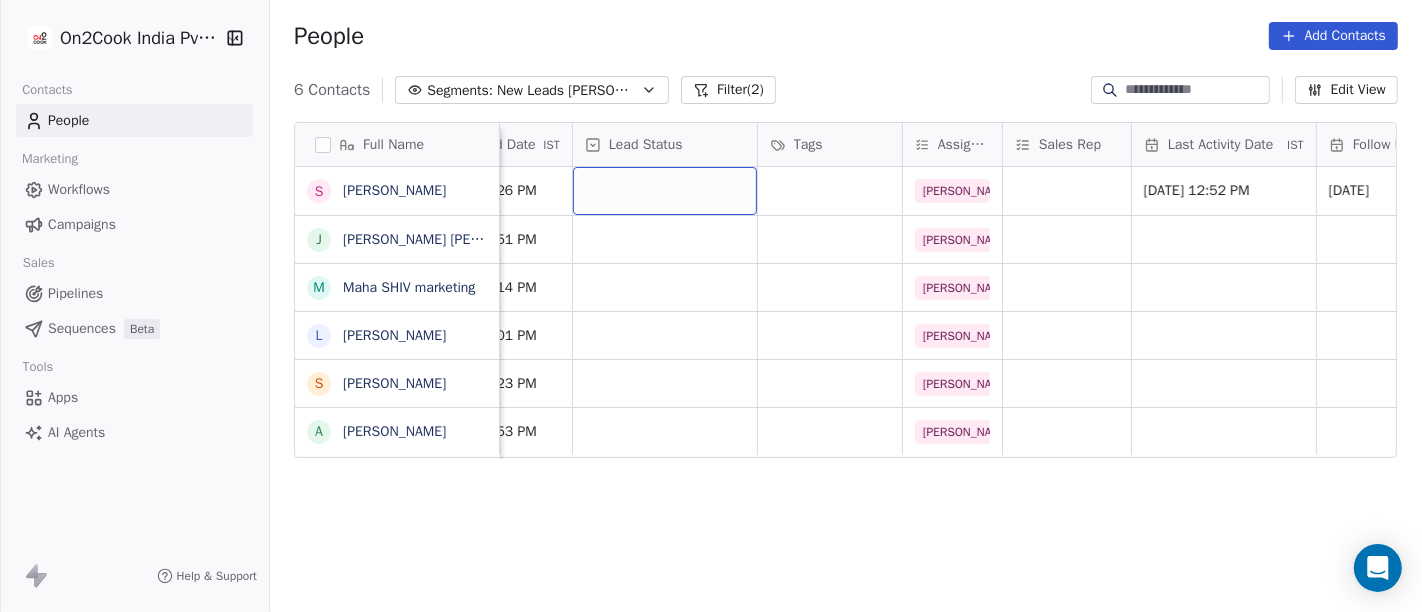 click at bounding box center (665, 191) 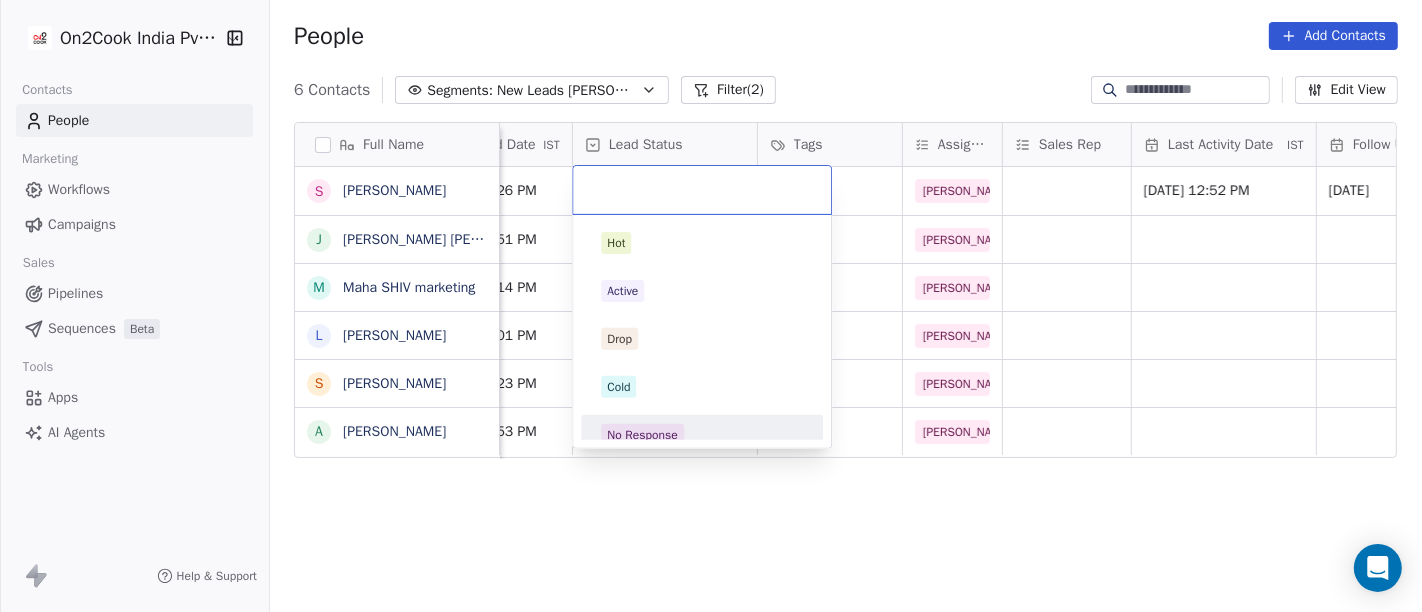 click on "No Response" at bounding box center [702, 435] 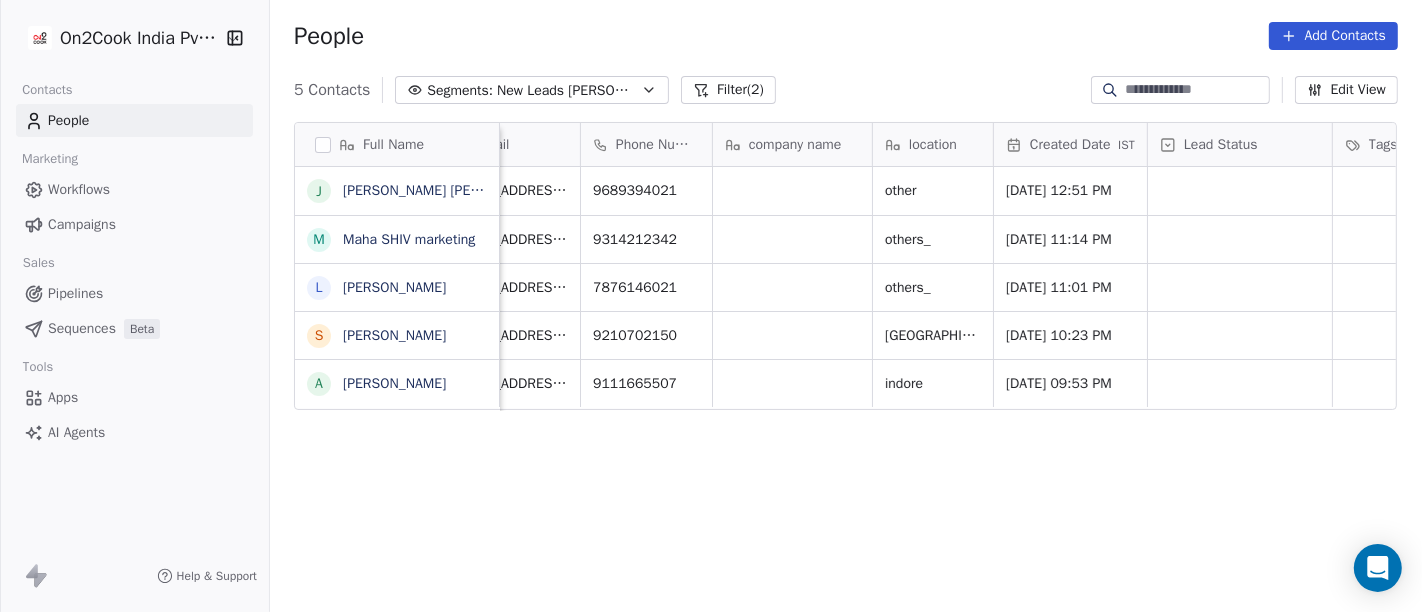 scroll, scrollTop: 0, scrollLeft: 57, axis: horizontal 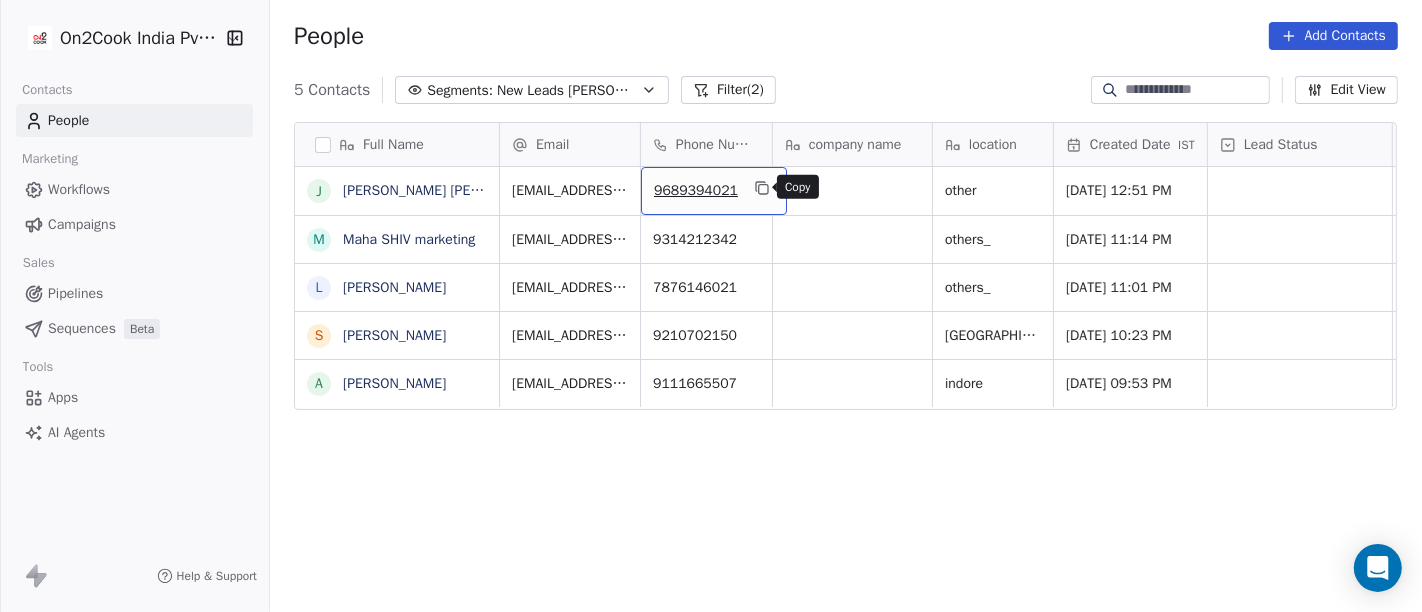 click at bounding box center [762, 188] 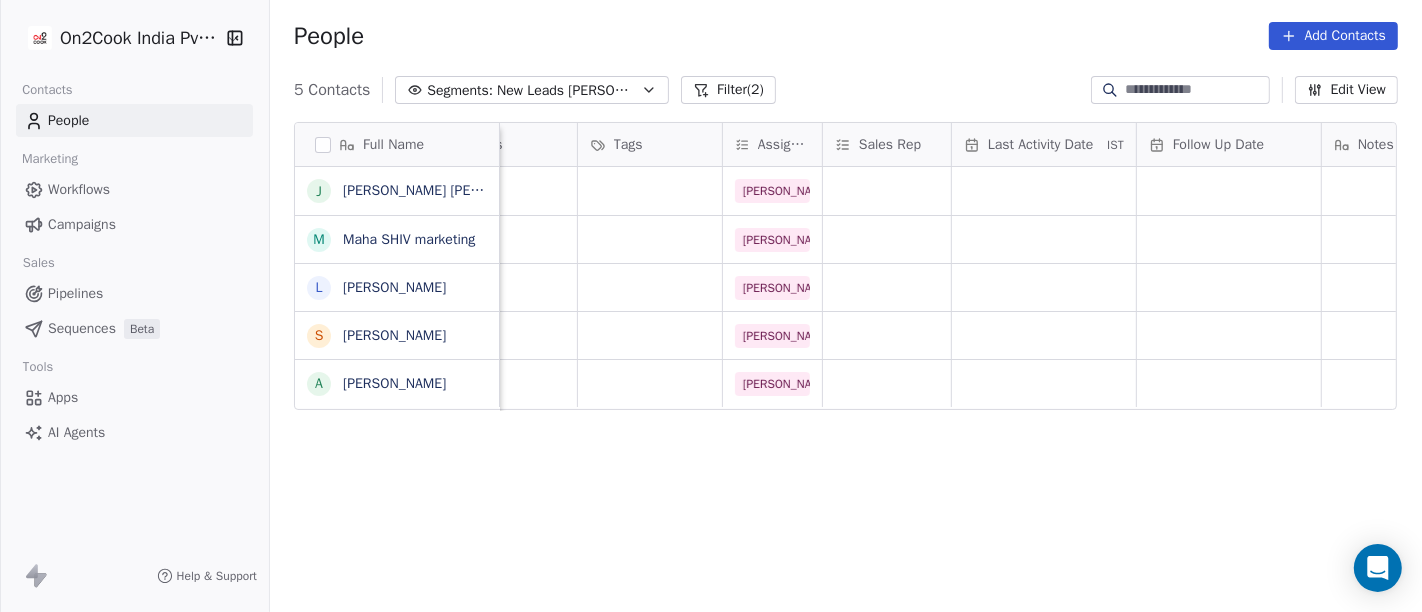 scroll, scrollTop: 0, scrollLeft: 817, axis: horizontal 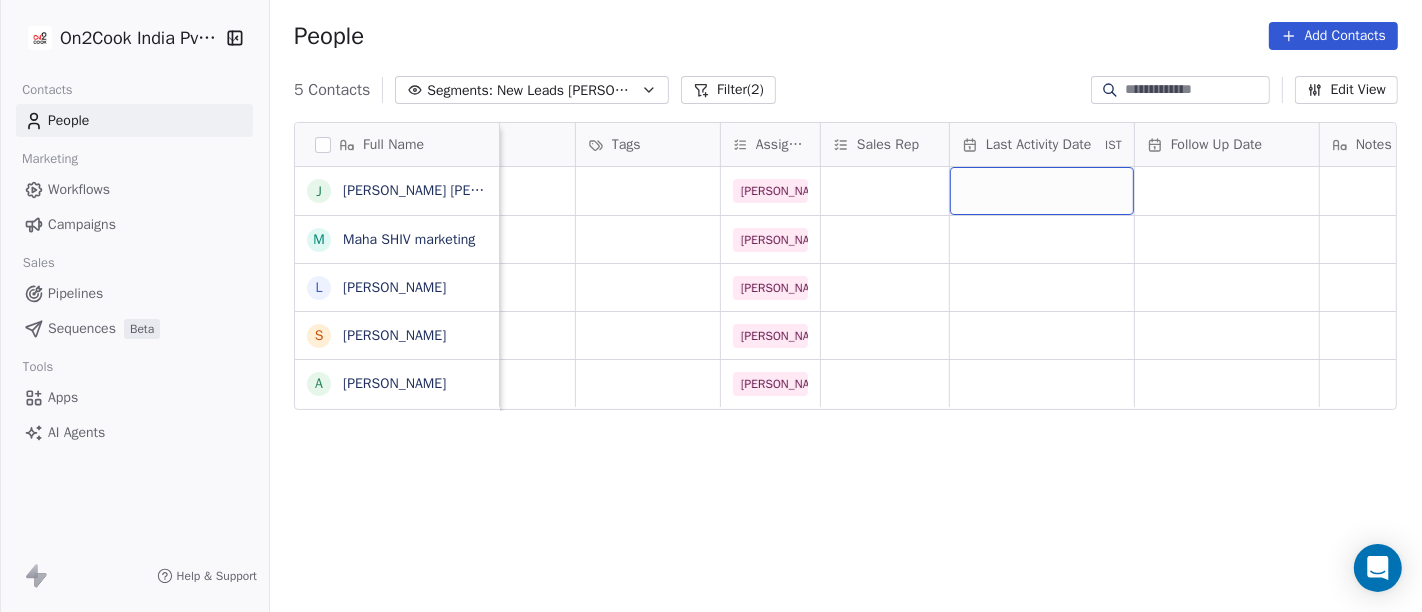 click at bounding box center (1042, 191) 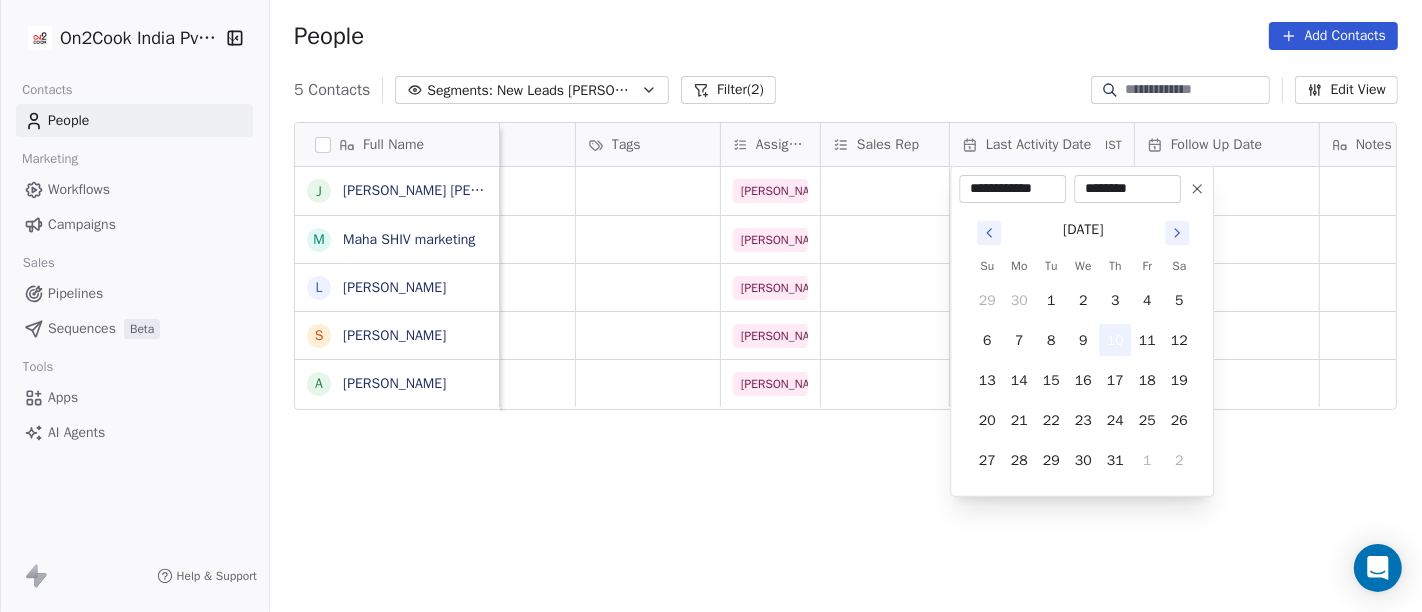 click on "10" at bounding box center (1115, 340) 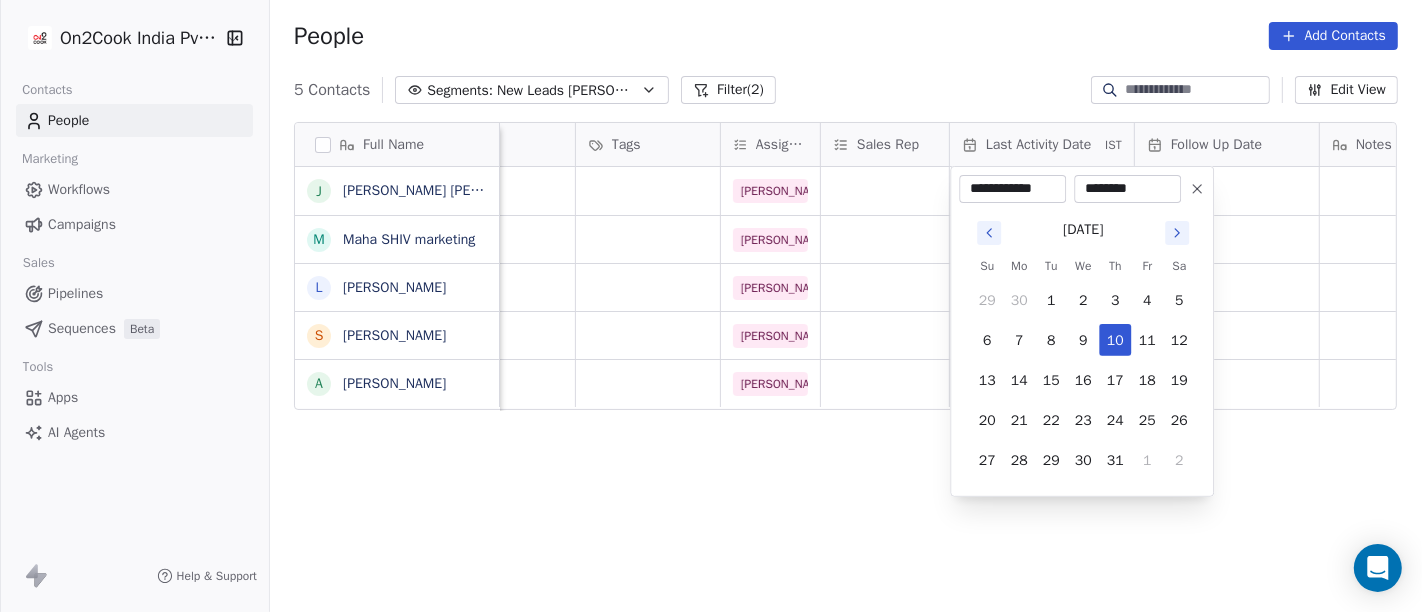 click on "**********" at bounding box center (711, 306) 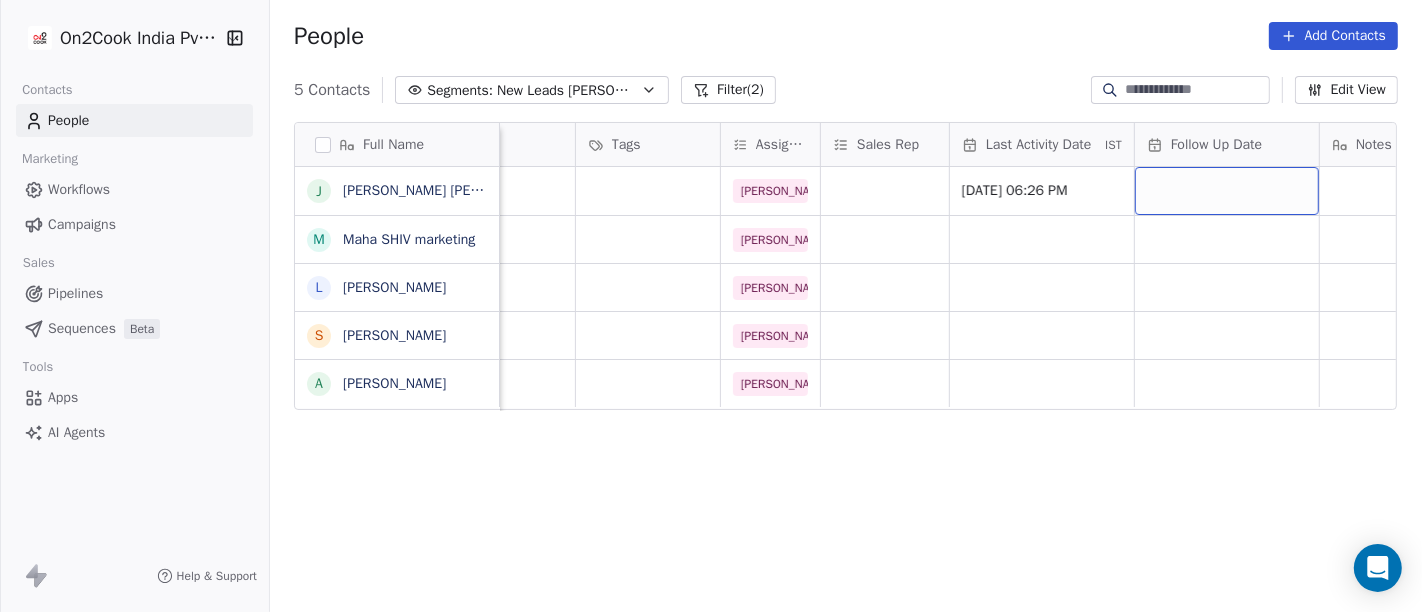 click at bounding box center [1227, 191] 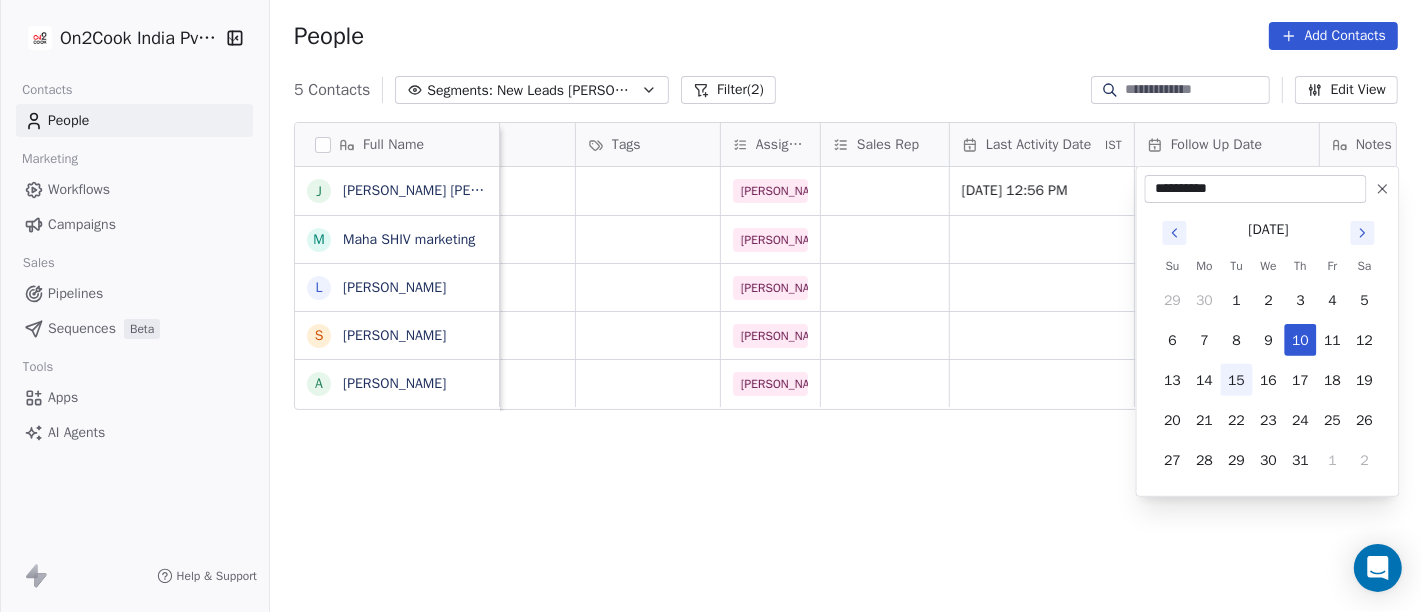 click on "15" at bounding box center [1237, 380] 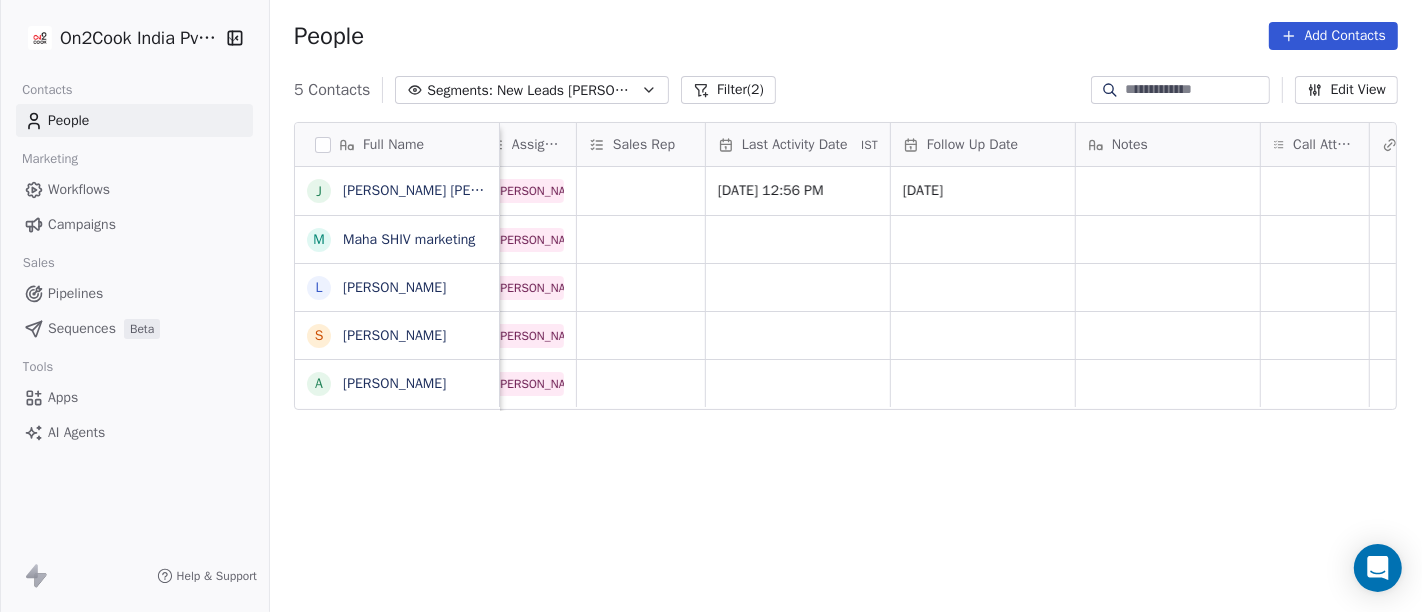 scroll, scrollTop: 0, scrollLeft: 1088, axis: horizontal 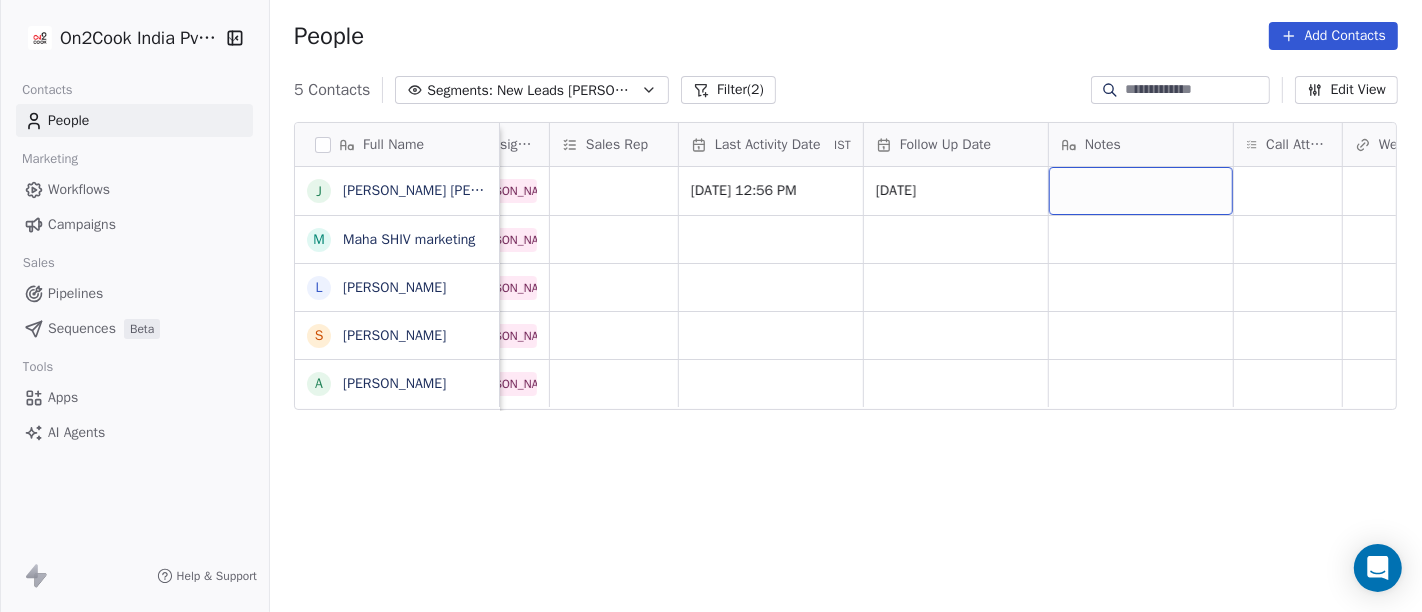 click at bounding box center [1141, 191] 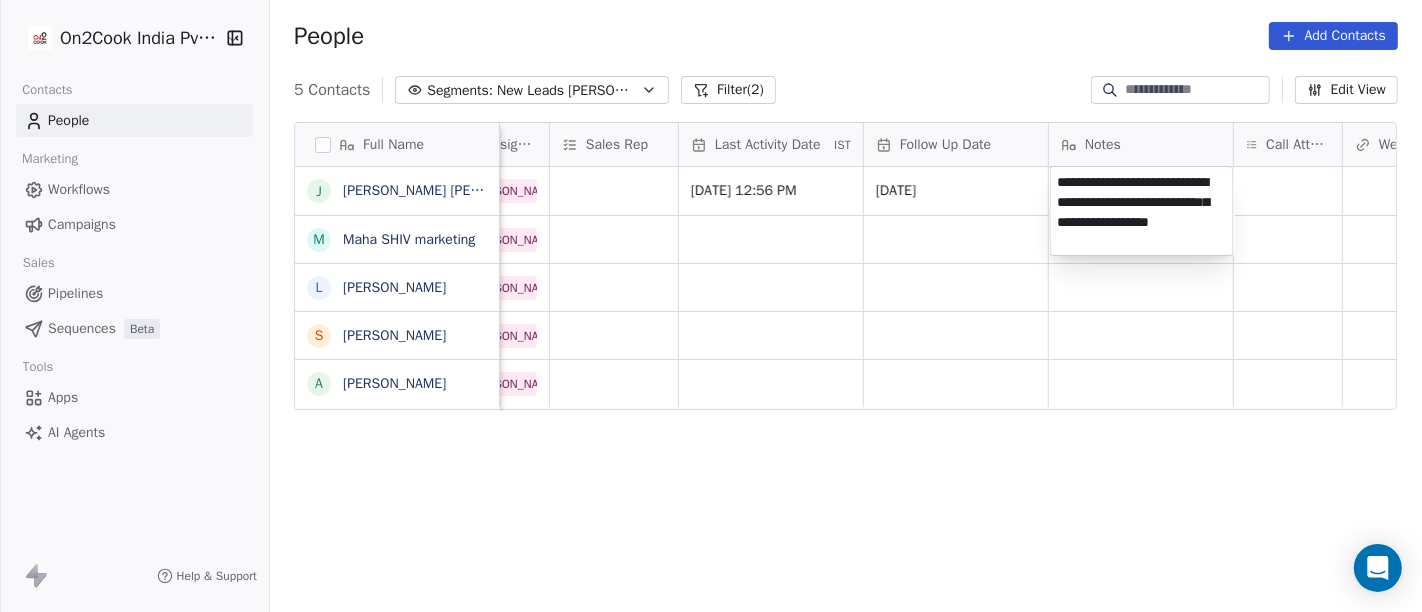 type on "**********" 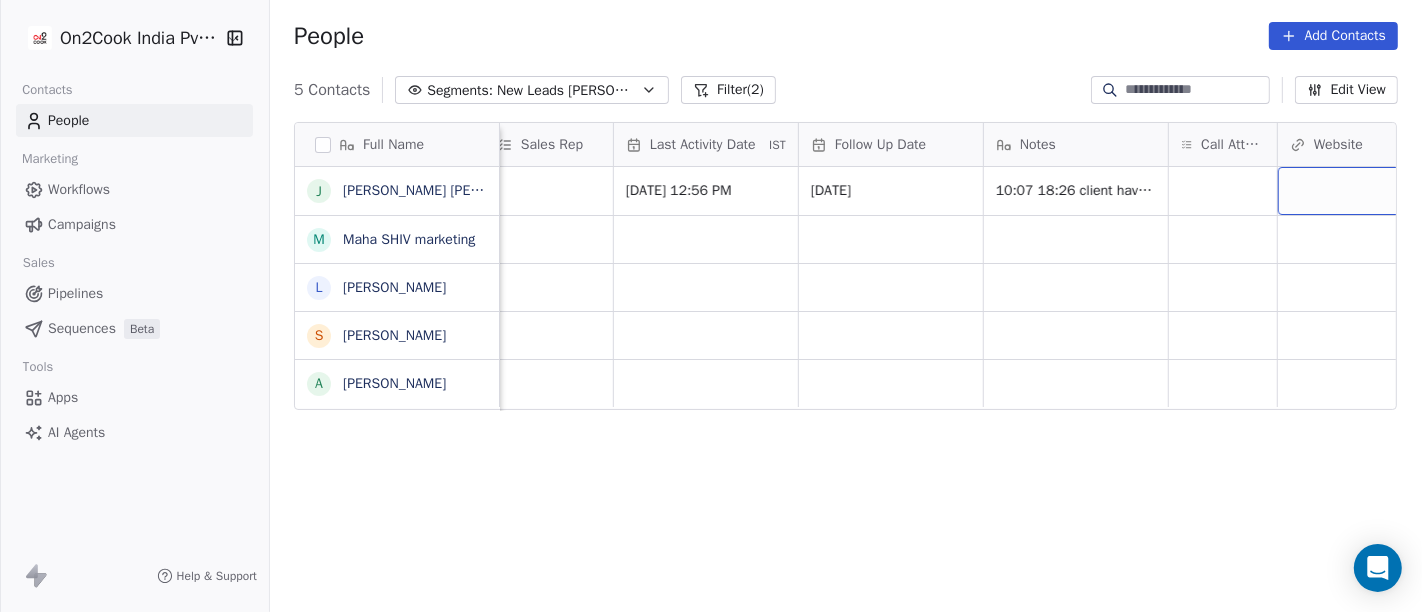 scroll, scrollTop: 0, scrollLeft: 1238, axis: horizontal 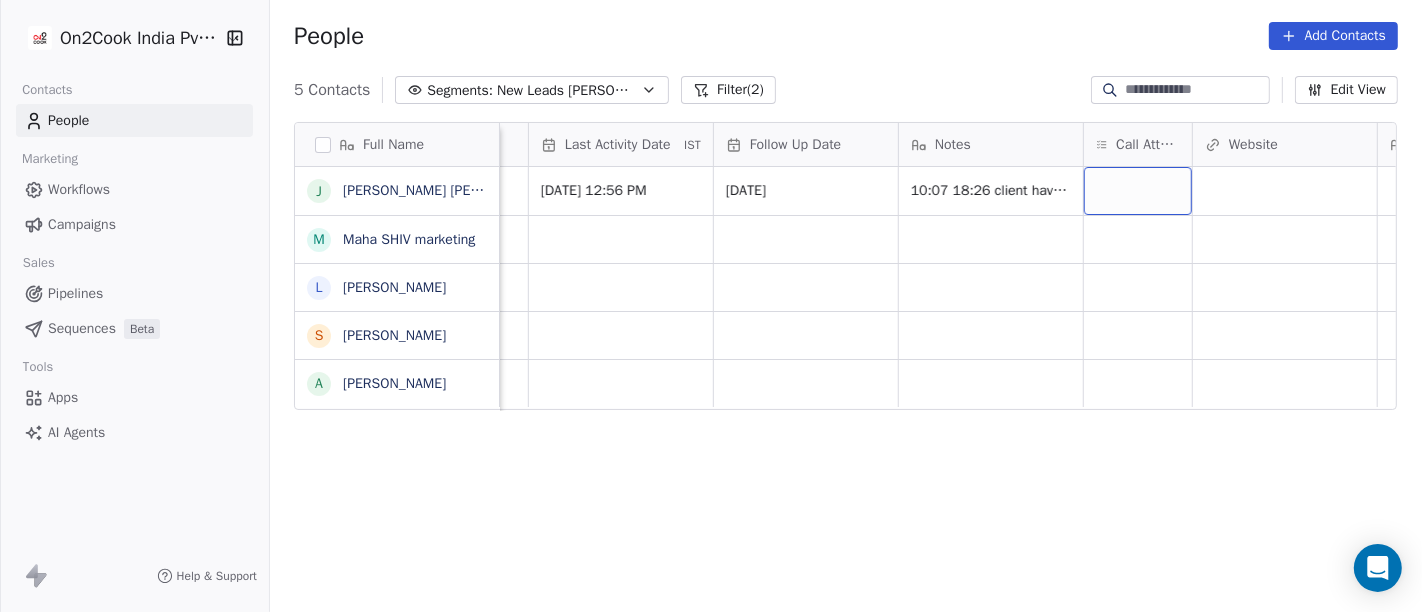 click at bounding box center (1138, 191) 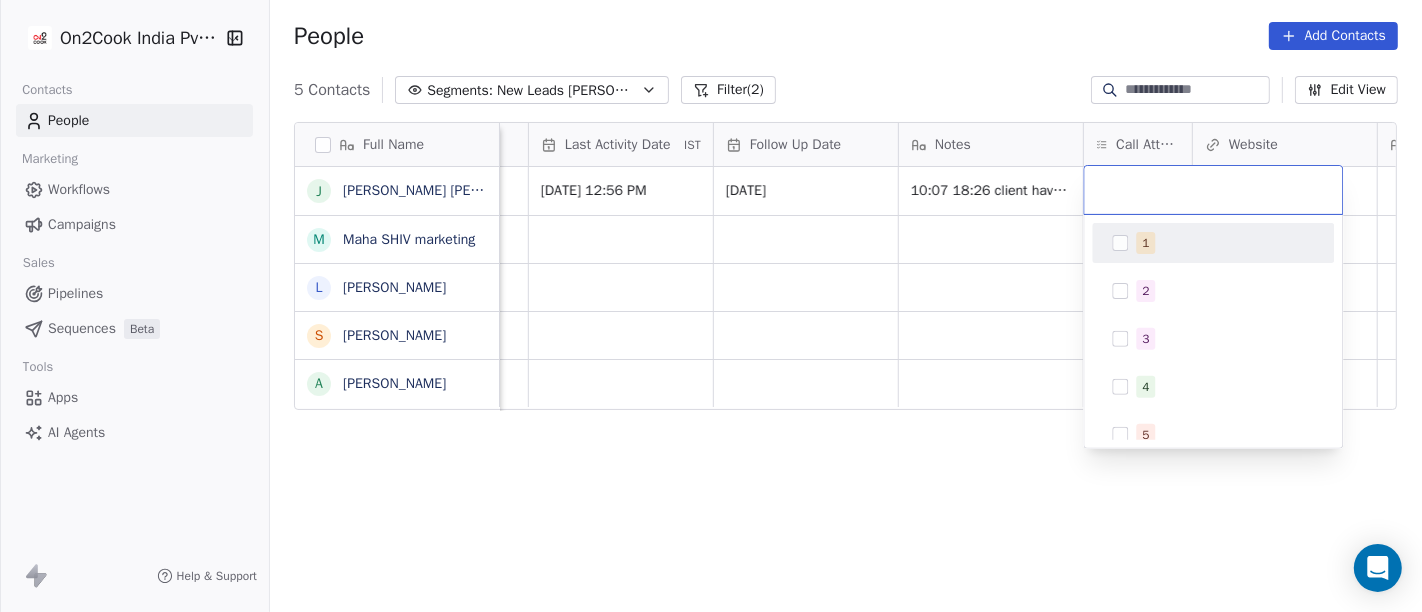 click on "1" at bounding box center (1145, 243) 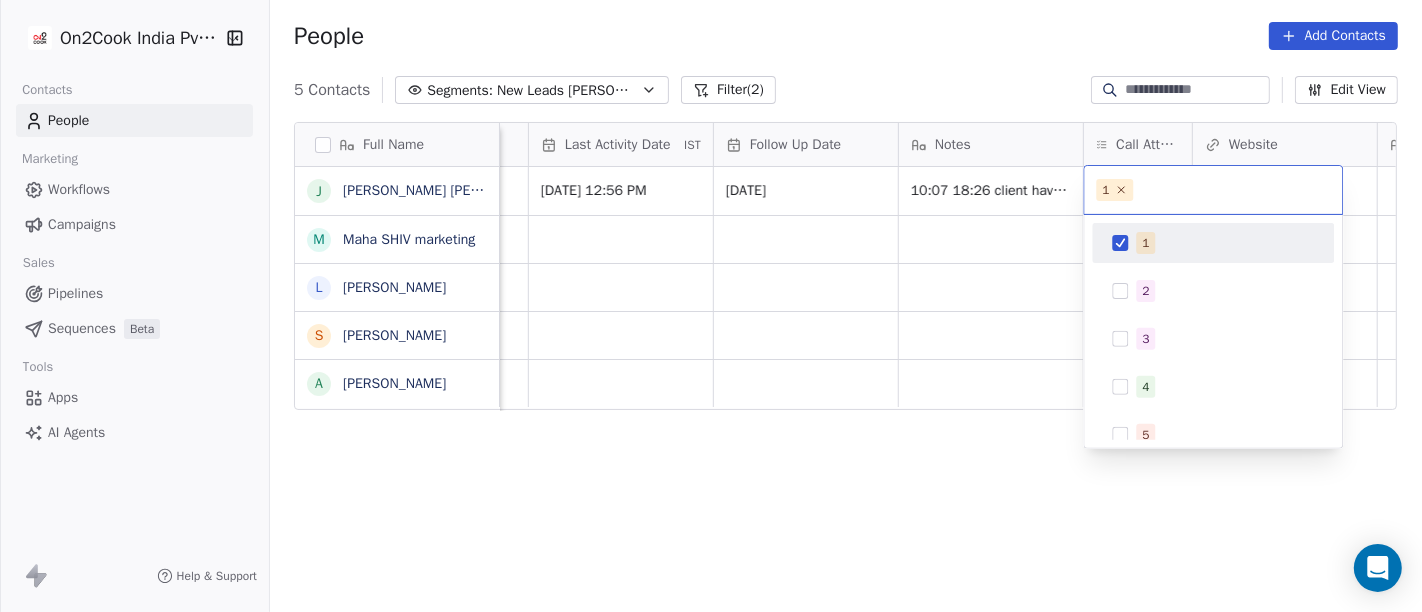 click on "On2Cook India Pvt. Ltd. Contacts People Marketing Workflows Campaigns Sales Pipelines Sequences Beta Tools Apps AI Agents Help & Support People  Add Contacts 5 Contacts Segments: New Leads Salim Filter  (2) Edit View Tag Add to Sequence Full Name j jarad suhas pandrinath M Maha SHIV marketing L Lobzang Tandup S Sunil Bagdi a archit sharma Lead Status Tags Assignee Sales Rep Last Activity Date IST Follow Up Date Notes Call Attempts Website zomato link outlet type Location Job Title   Salim Jul 10, 2025 12:56 PM 14/07/2025 10:07 18:26 client have restaurant said send details i will check and discuss restaurants   Salim caterers   Salim restaurants   Salim cloud_kitchen   Salim restaurants
To pick up a draggable item, press the space bar.
While dragging, use the arrow keys to move the item.
Press space again to drop the item in its new position, or press escape to cancel.
1 1 2 3 4 5 6 7 8 9 10" at bounding box center (711, 306) 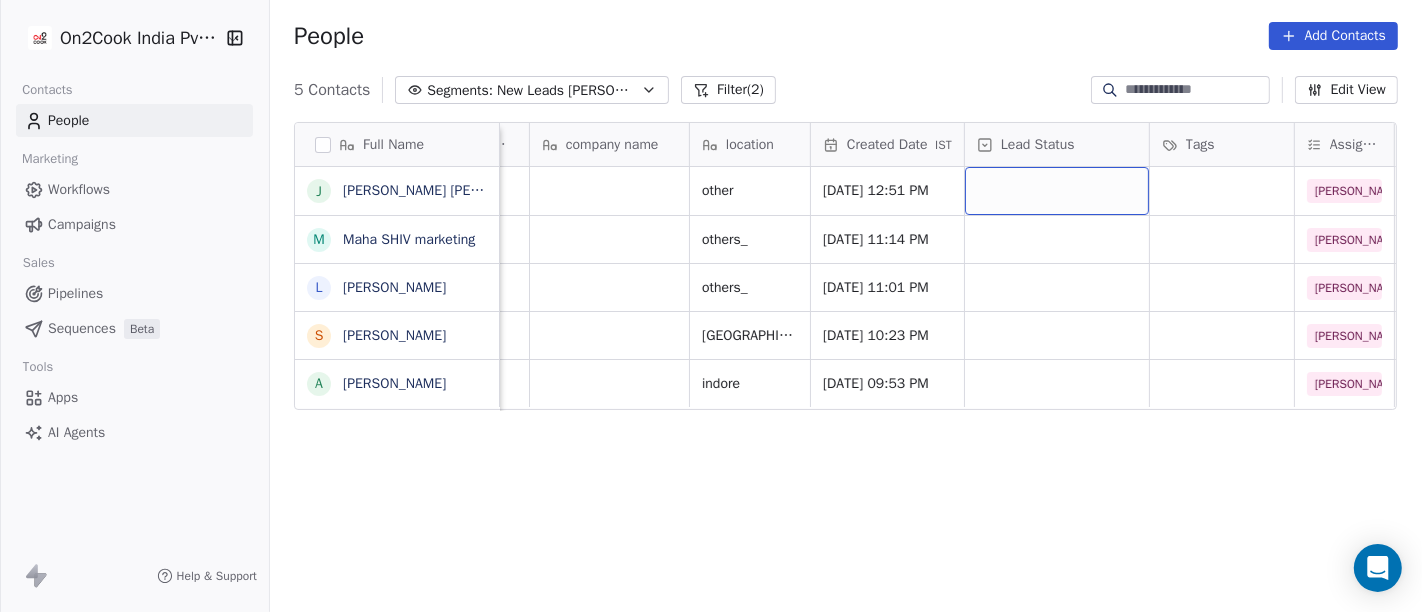 scroll, scrollTop: 0, scrollLeft: 245, axis: horizontal 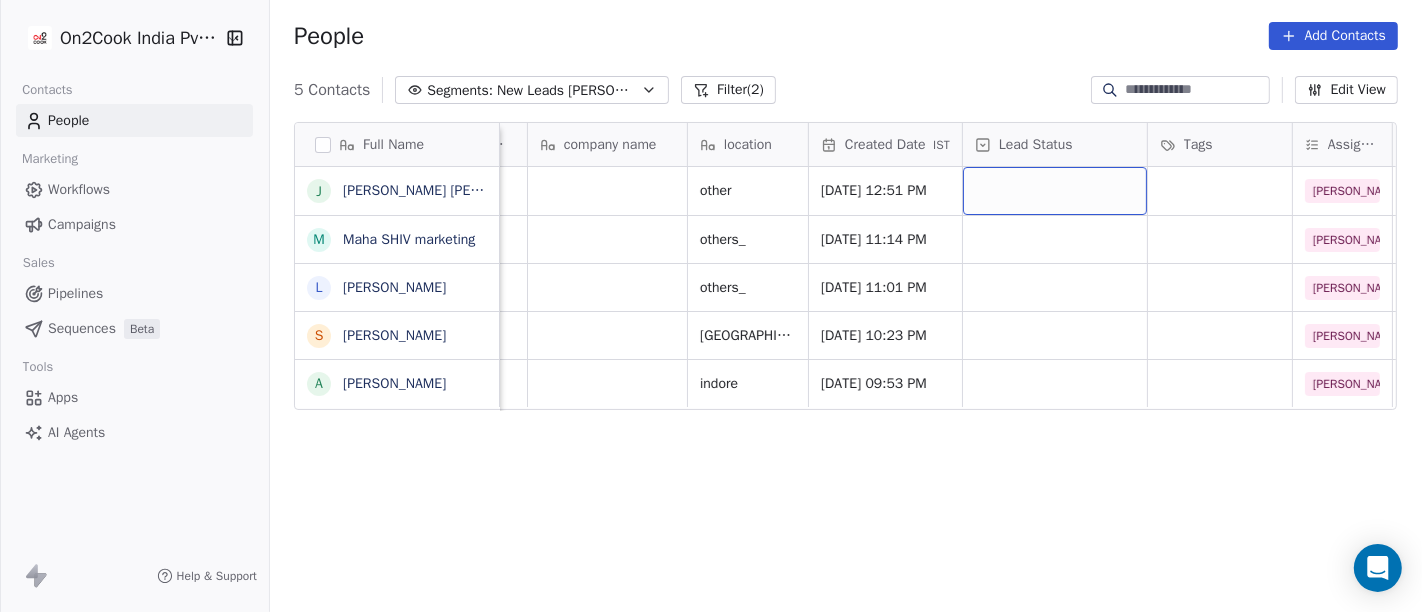 click at bounding box center [1055, 191] 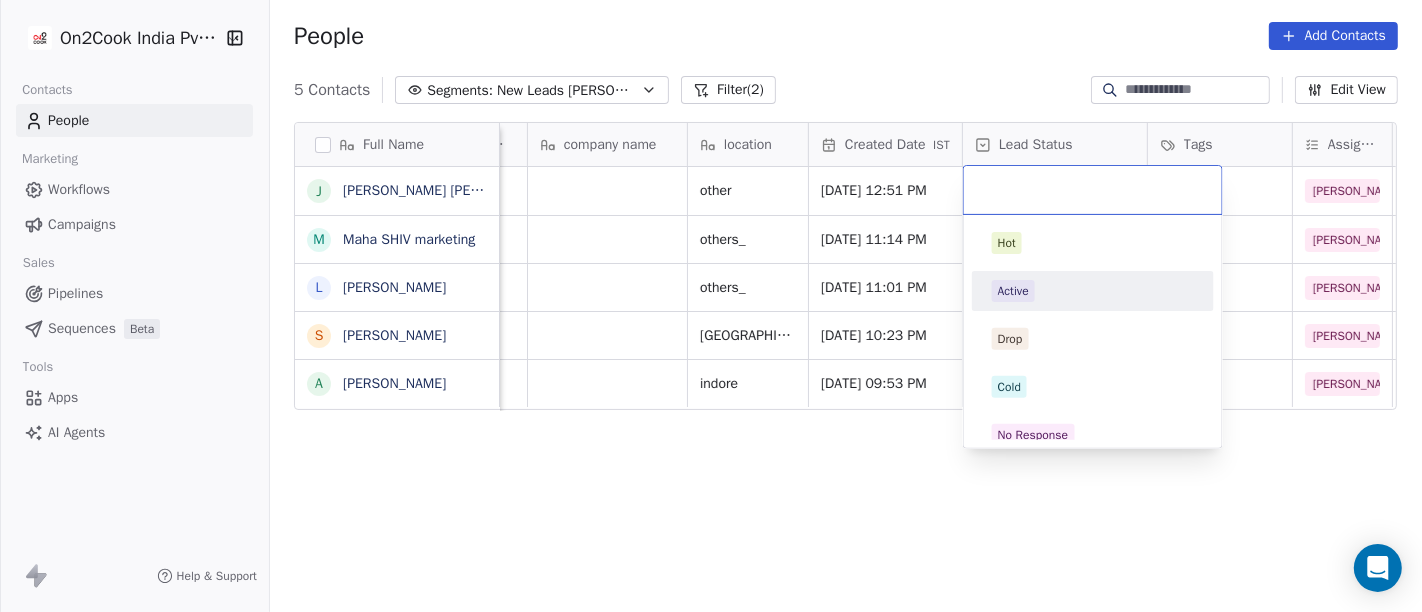 click on "Active" at bounding box center [1093, 291] 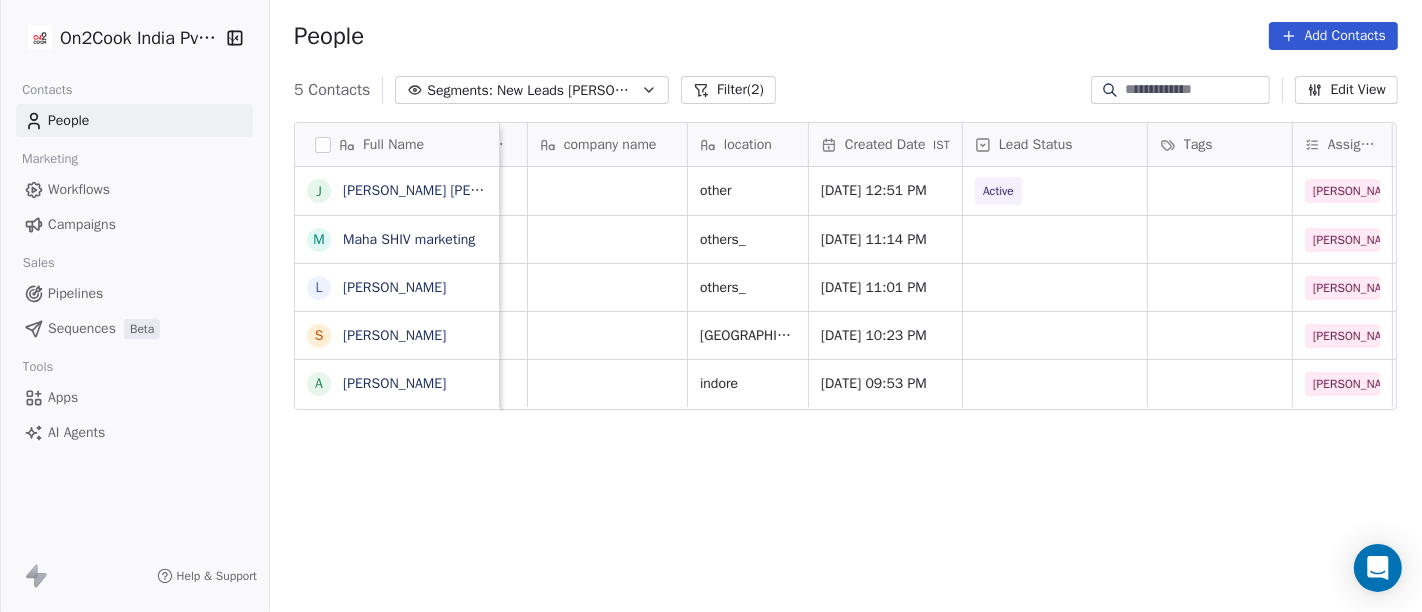 scroll, scrollTop: 0, scrollLeft: 0, axis: both 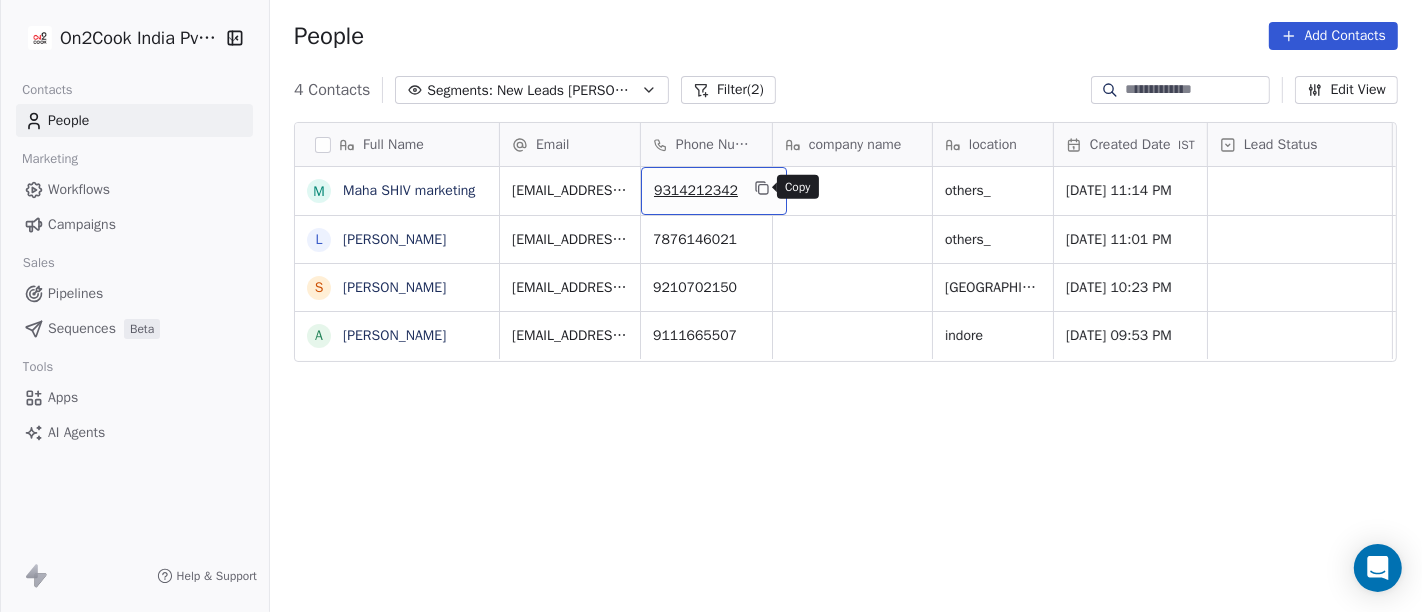 click 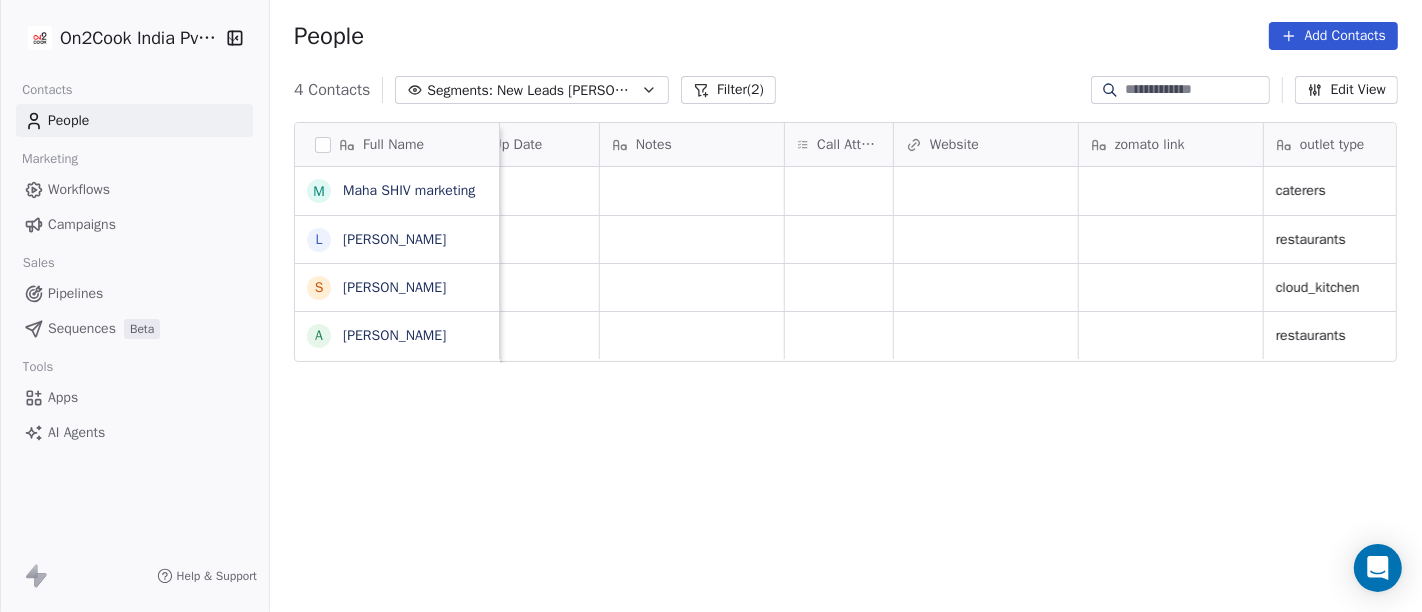 scroll, scrollTop: 0, scrollLeft: 1520, axis: horizontal 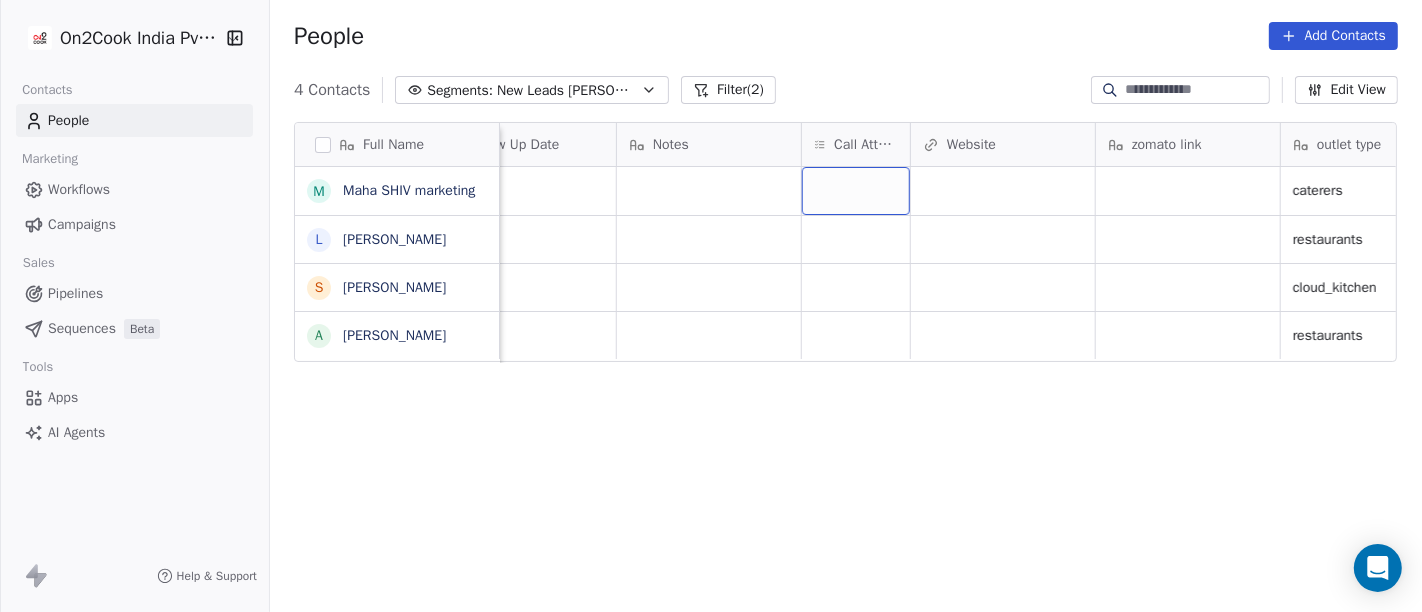 click at bounding box center (856, 191) 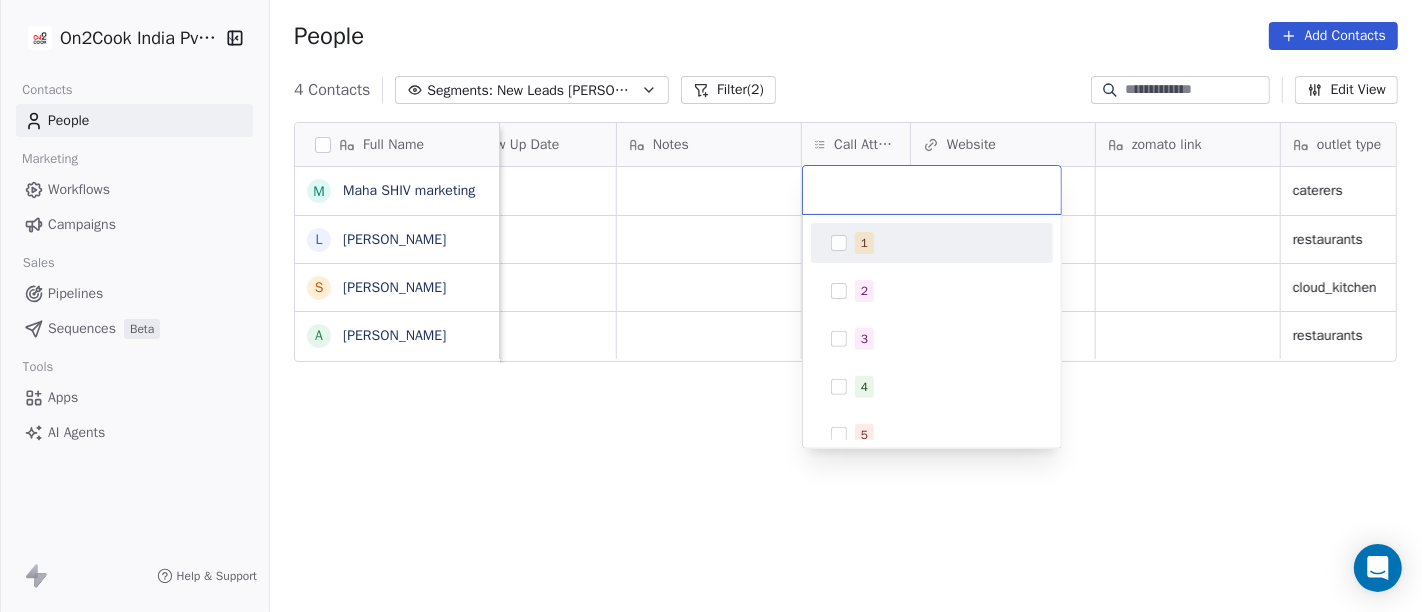 click on "1" at bounding box center [864, 243] 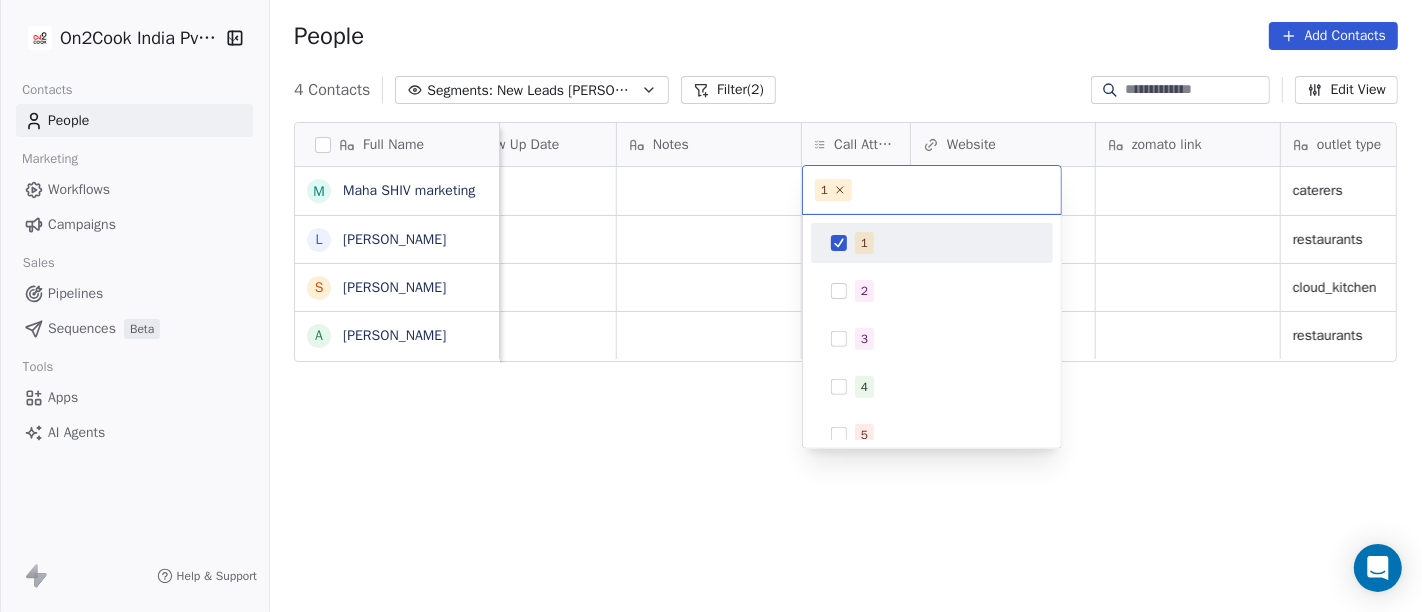 click on "On2Cook India Pvt. Ltd. Contacts People Marketing Workflows Campaigns Sales Pipelines Sequences Beta Tools Apps AI Agents Help & Support People  Add Contacts 4 Contacts Segments: New Leads Salim Filter  (2) Edit View Tag Add to Sequence Full Name M Maha SHIV marketing L Lobzang Tandup S Sunil Bagdi a archit sharma Assignee Sales Rep Last Activity Date IST Follow Up Date Notes Call Attempts Website zomato link outlet type Location Job Title Whastapp Message    Salim caterers   Salim restaurants   Salim cloud_kitchen   Salim restaurants
To pick up a draggable item, press the space bar.
While dragging, use the arrow keys to move the item.
Press space again to drop the item in its new position, or press escape to cancel.
1 1 2 3 4 5 6 7 8 9 10" at bounding box center (711, 306) 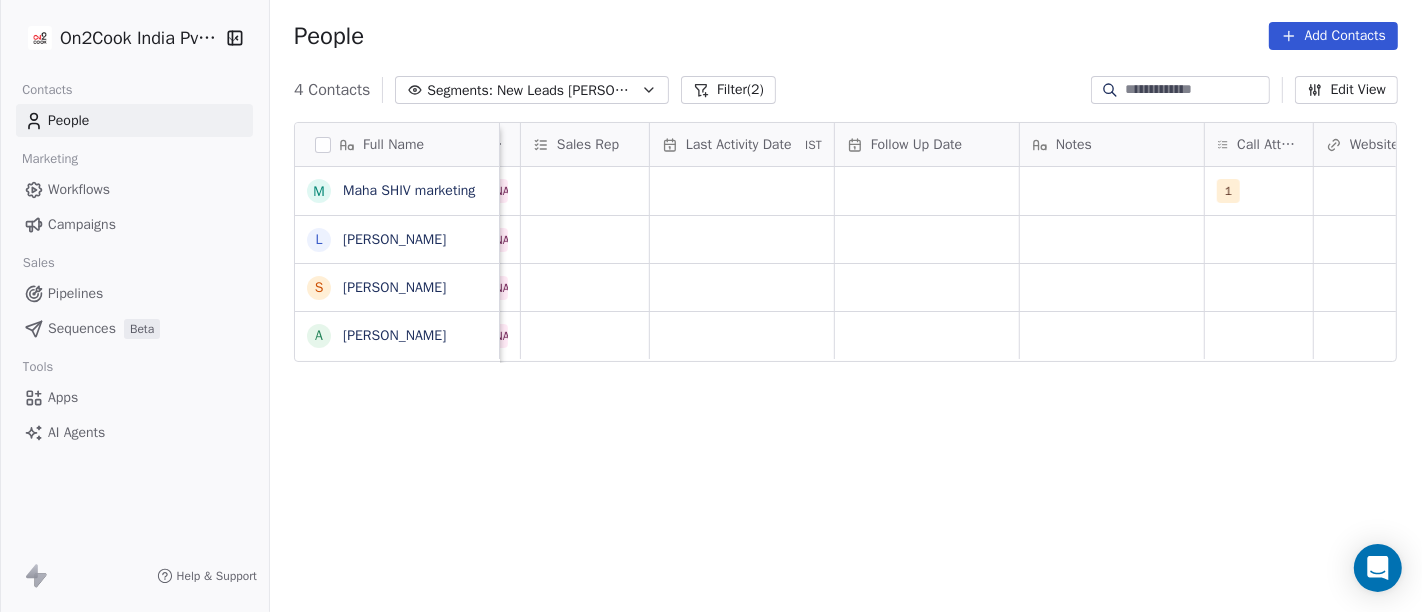 scroll, scrollTop: 0, scrollLeft: 1168, axis: horizontal 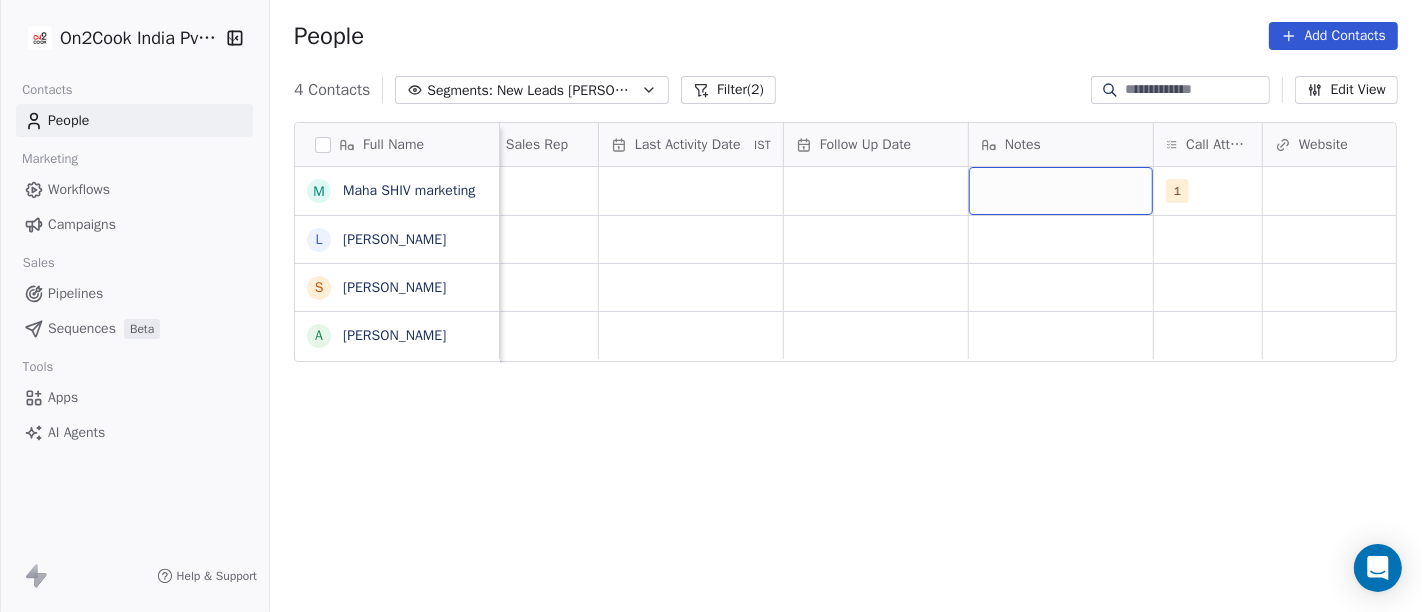 click at bounding box center (1061, 191) 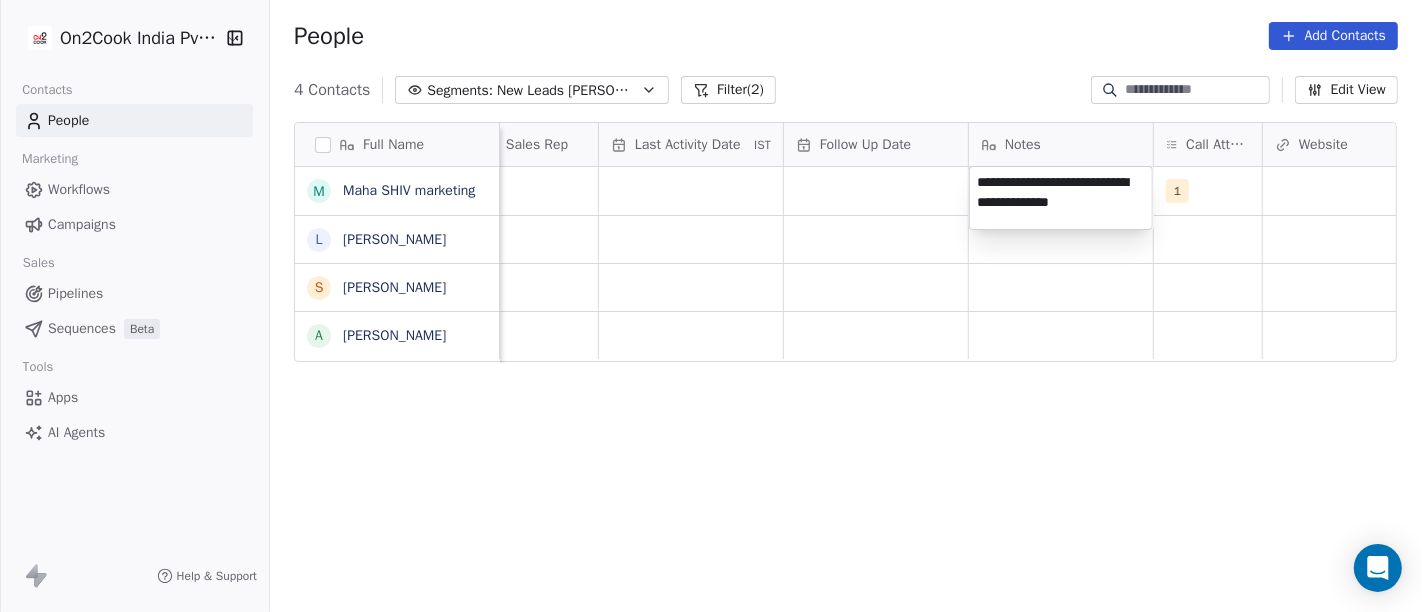 type on "**********" 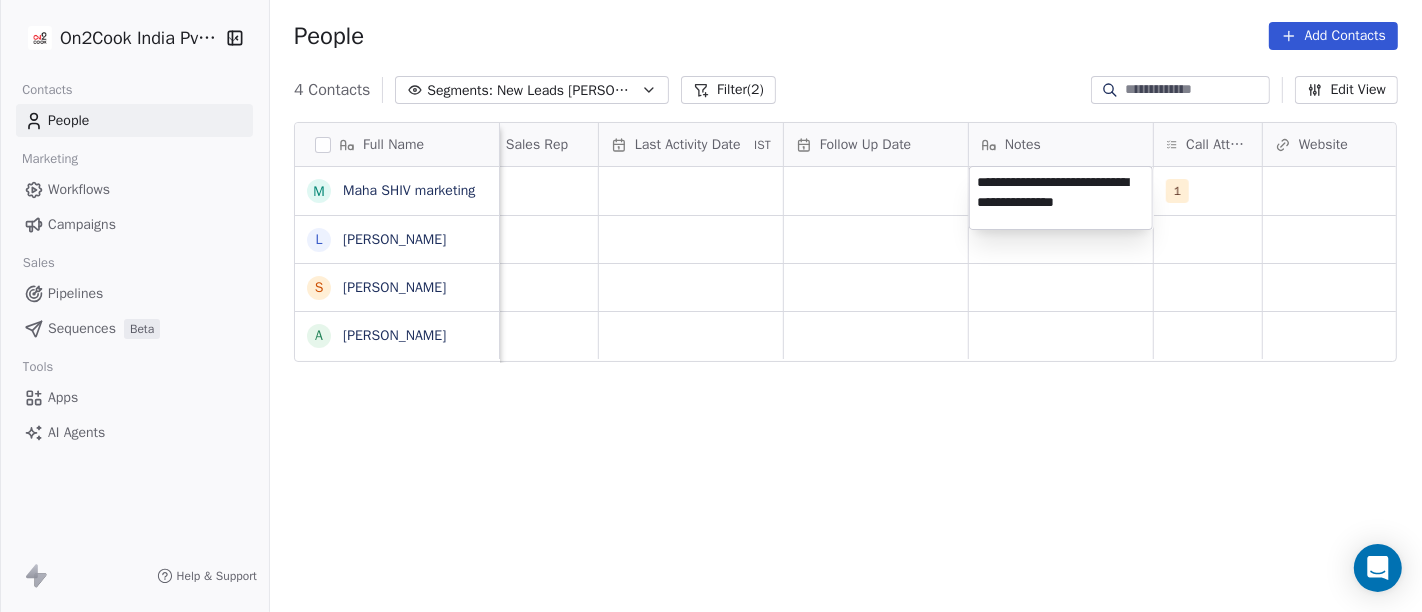 click on "**********" at bounding box center (711, 306) 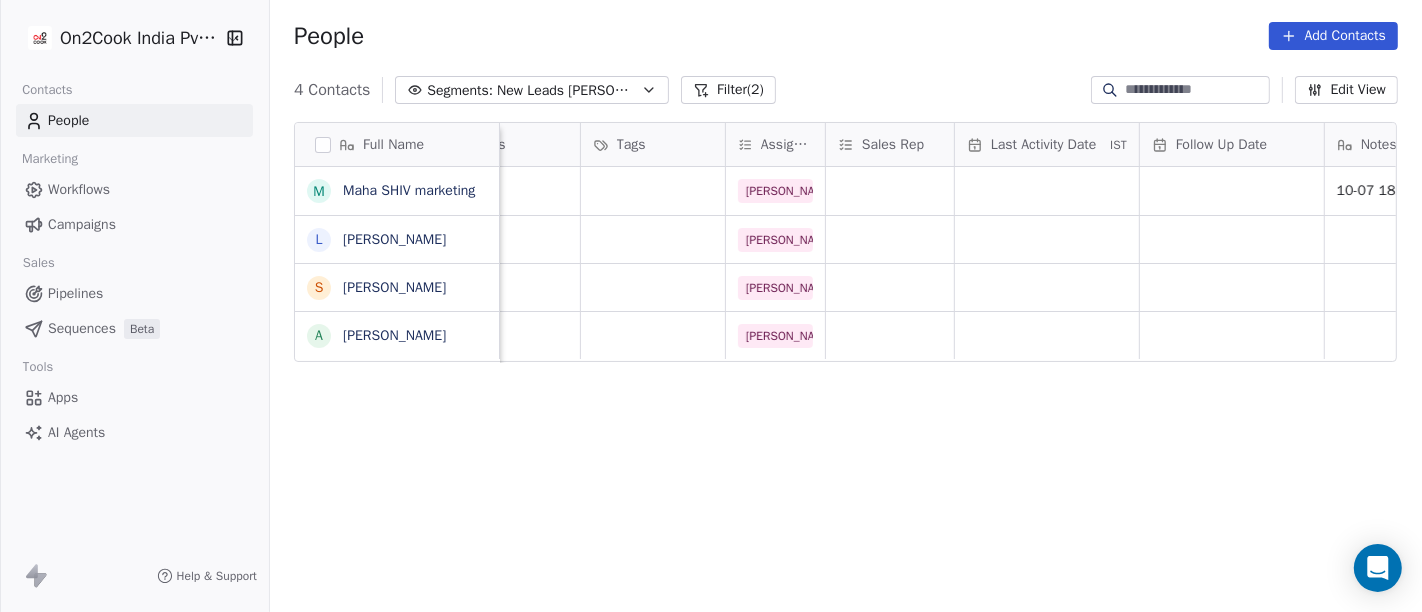 scroll, scrollTop: 0, scrollLeft: 811, axis: horizontal 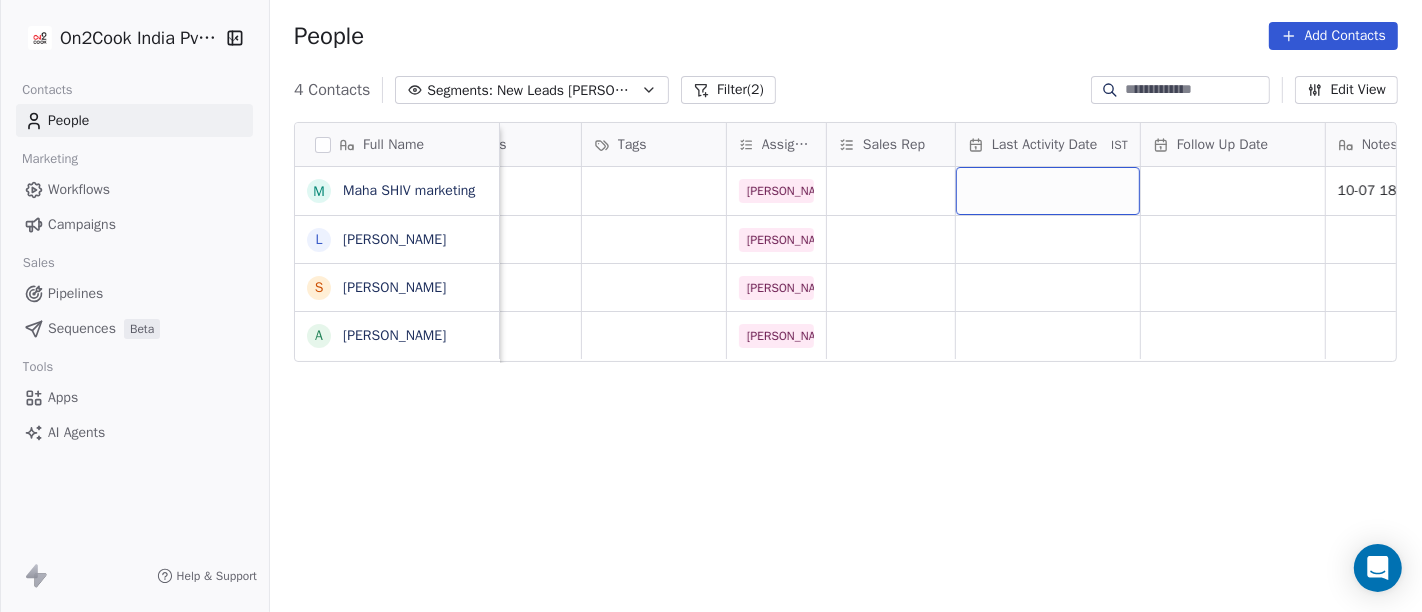 click at bounding box center [1048, 191] 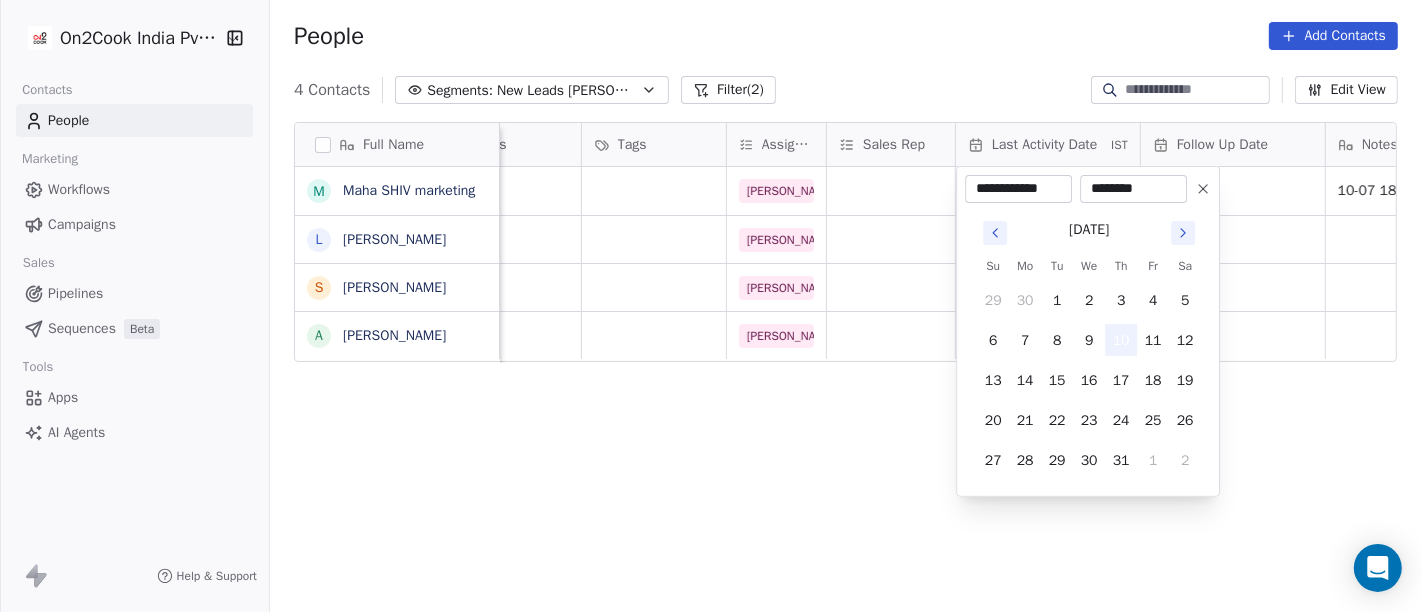 click on "10" at bounding box center (1121, 340) 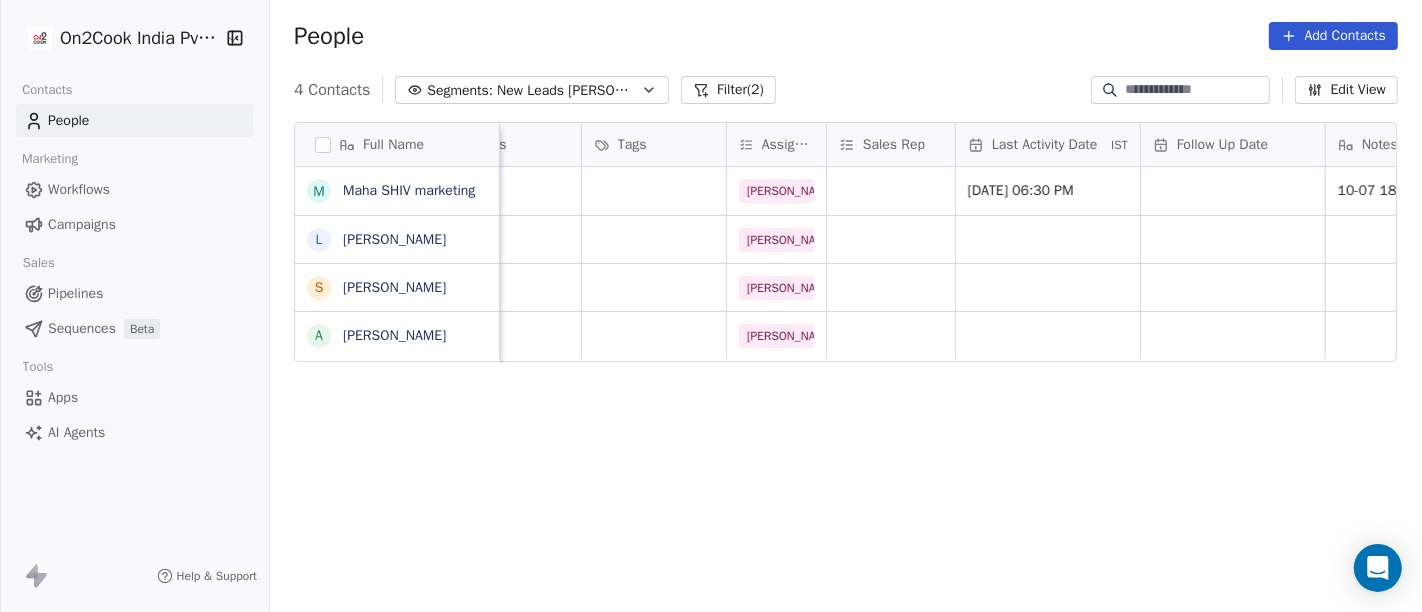 drag, startPoint x: 1352, startPoint y: 284, endPoint x: 1212, endPoint y: 234, distance: 148.66069 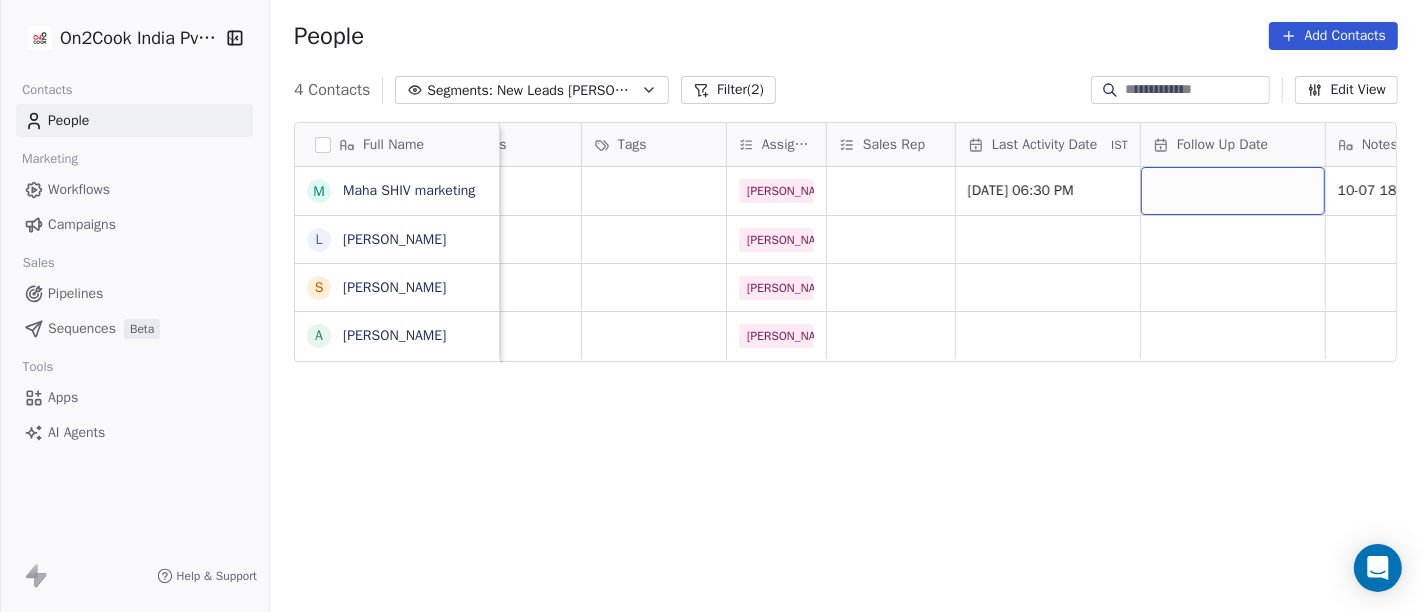 click at bounding box center [1233, 191] 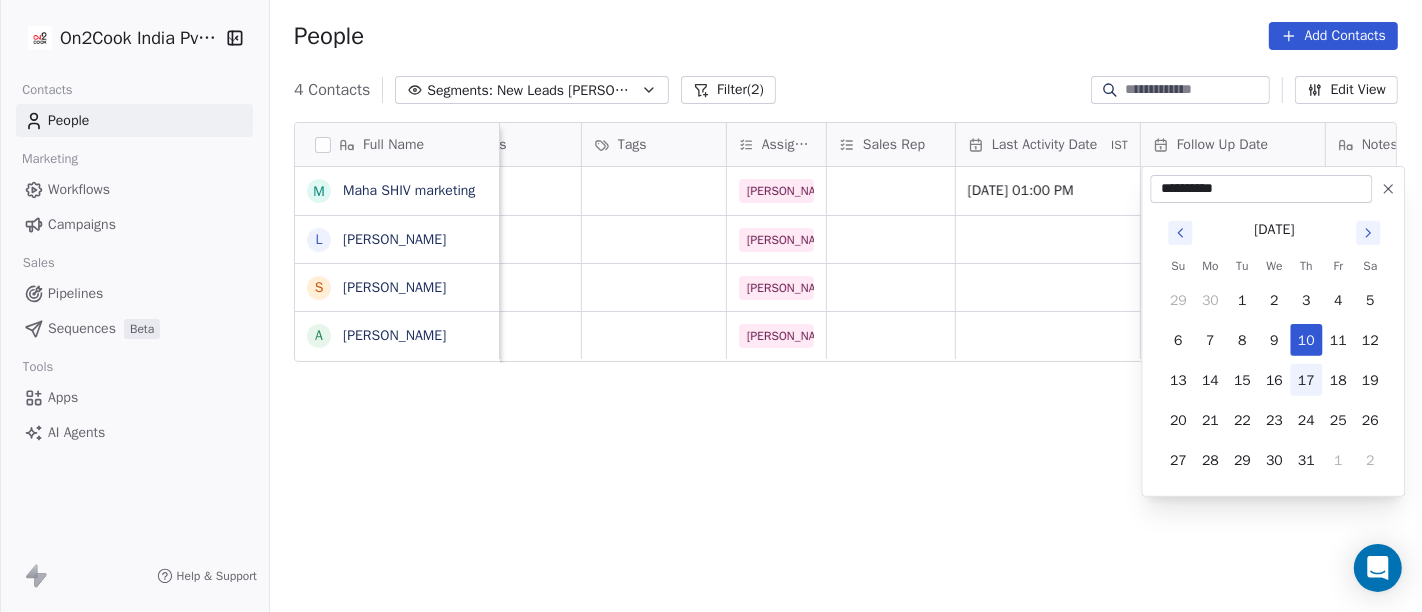 click on "17" at bounding box center (1306, 380) 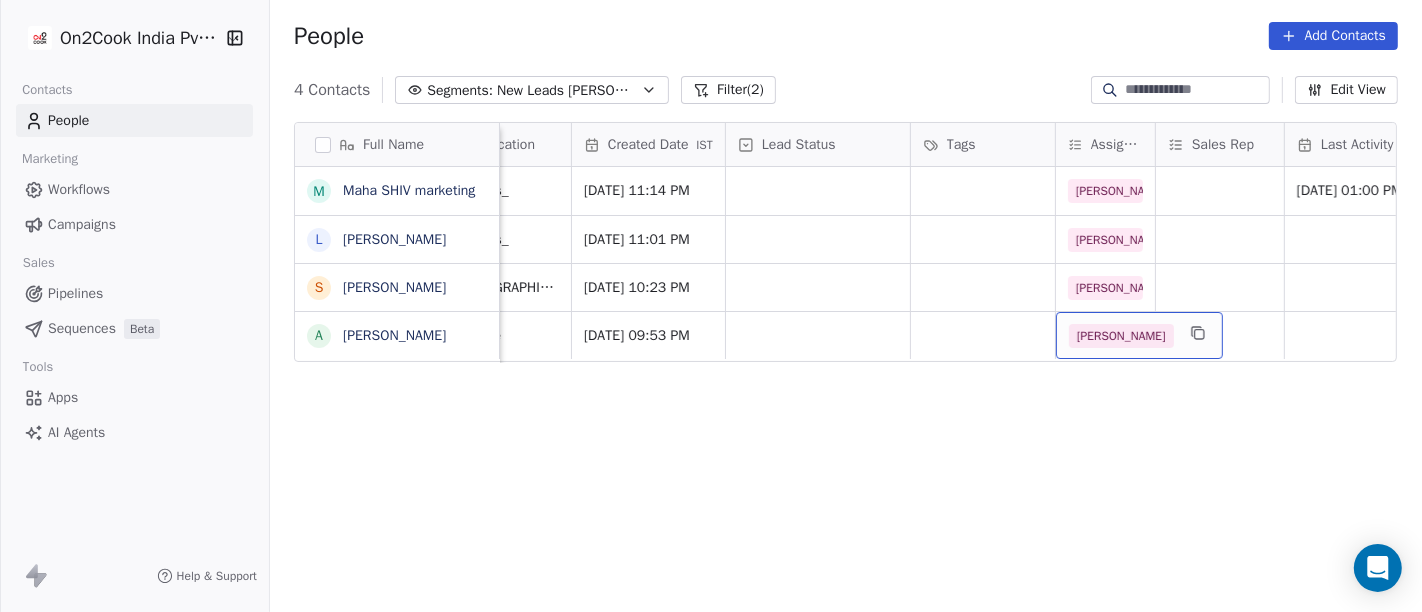 scroll, scrollTop: 0, scrollLeft: 479, axis: horizontal 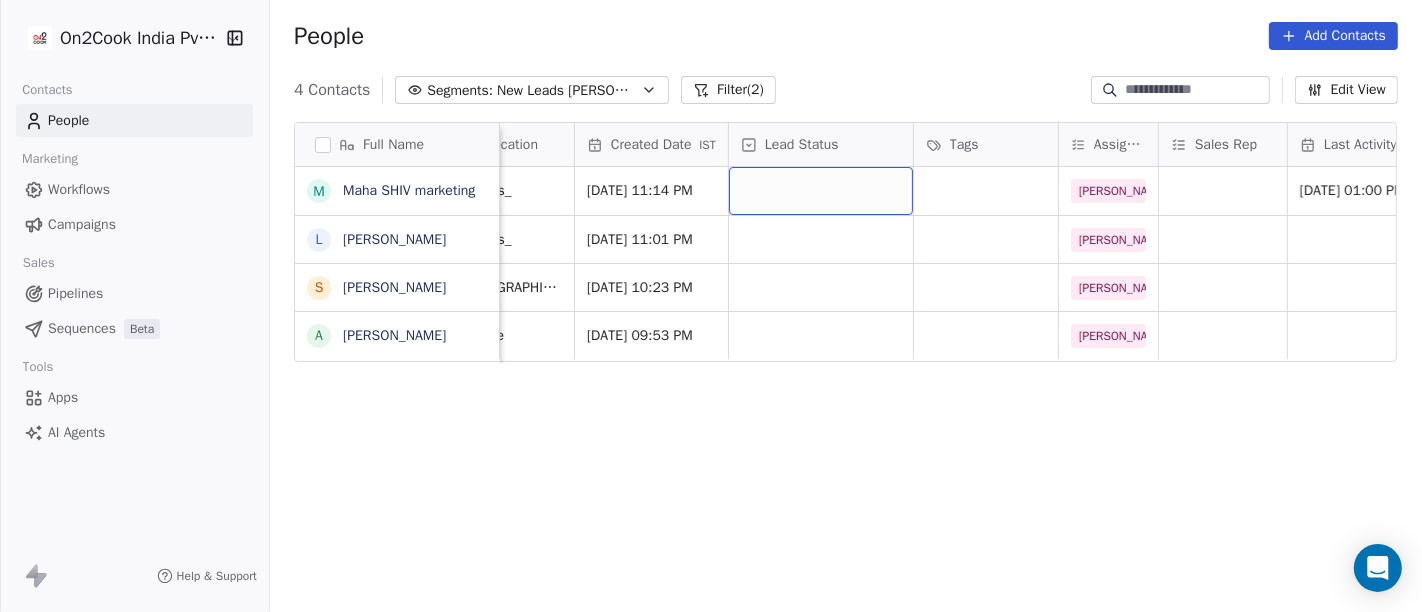 click at bounding box center [821, 191] 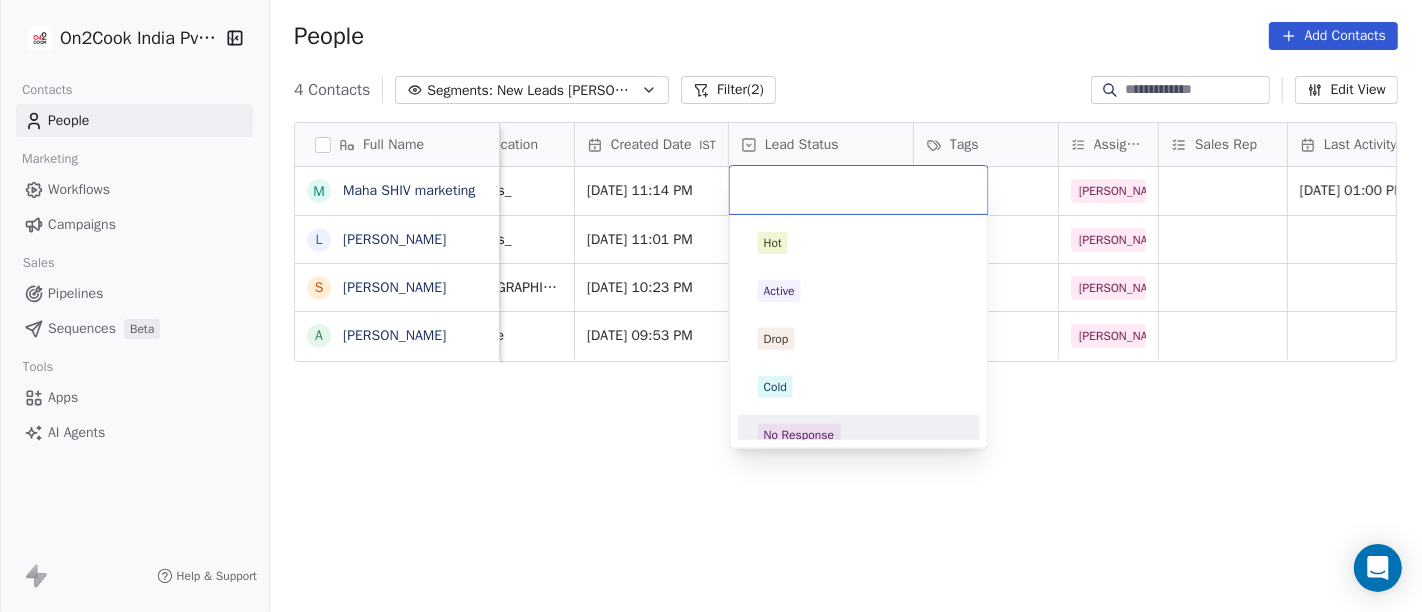 click on "No Response" at bounding box center [859, 435] 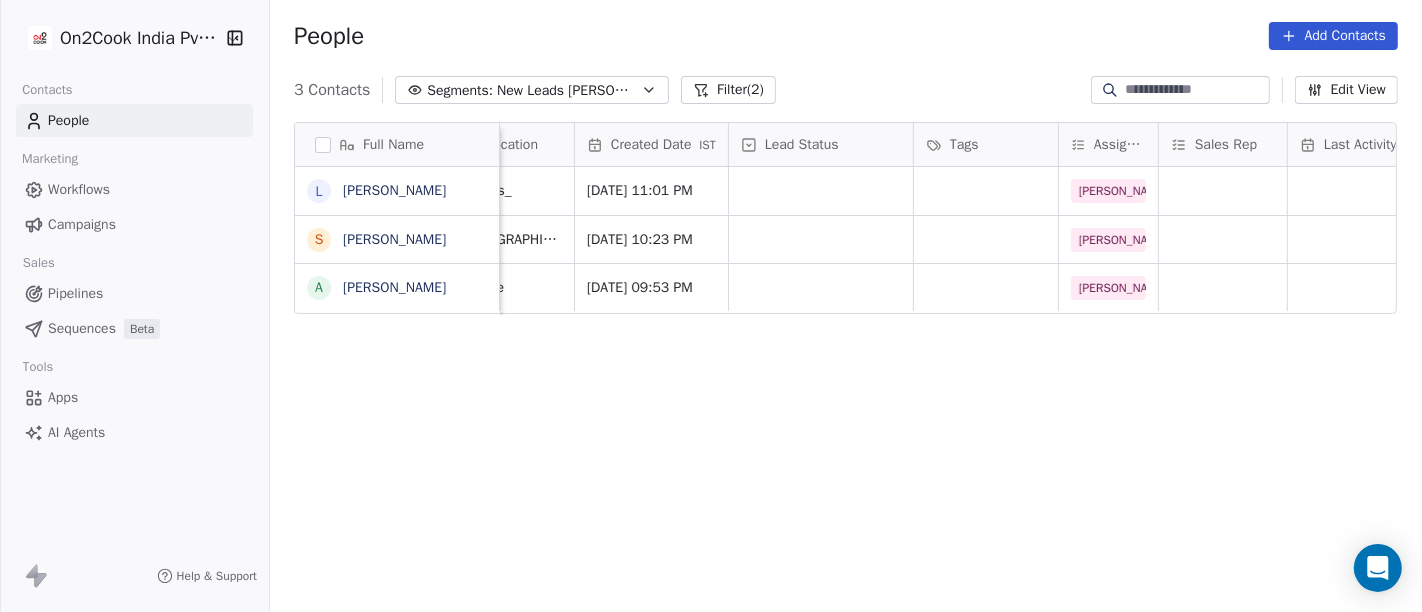 scroll, scrollTop: 0, scrollLeft: 0, axis: both 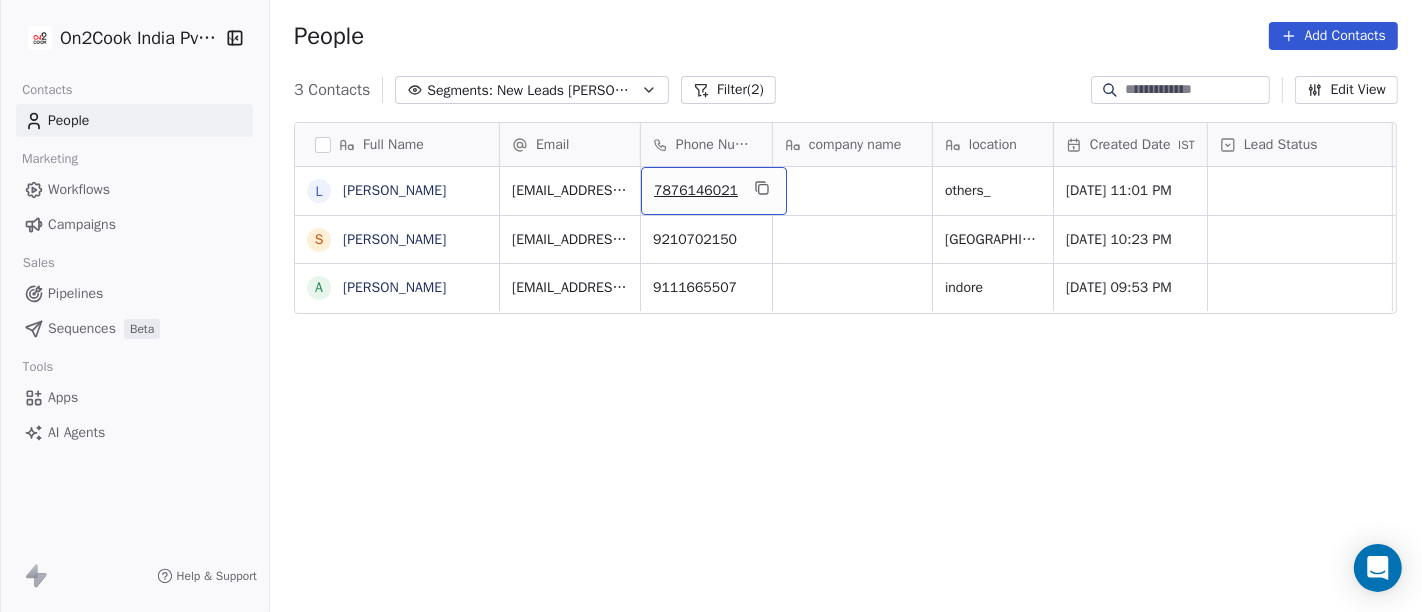 click on "7876146021" at bounding box center (714, 191) 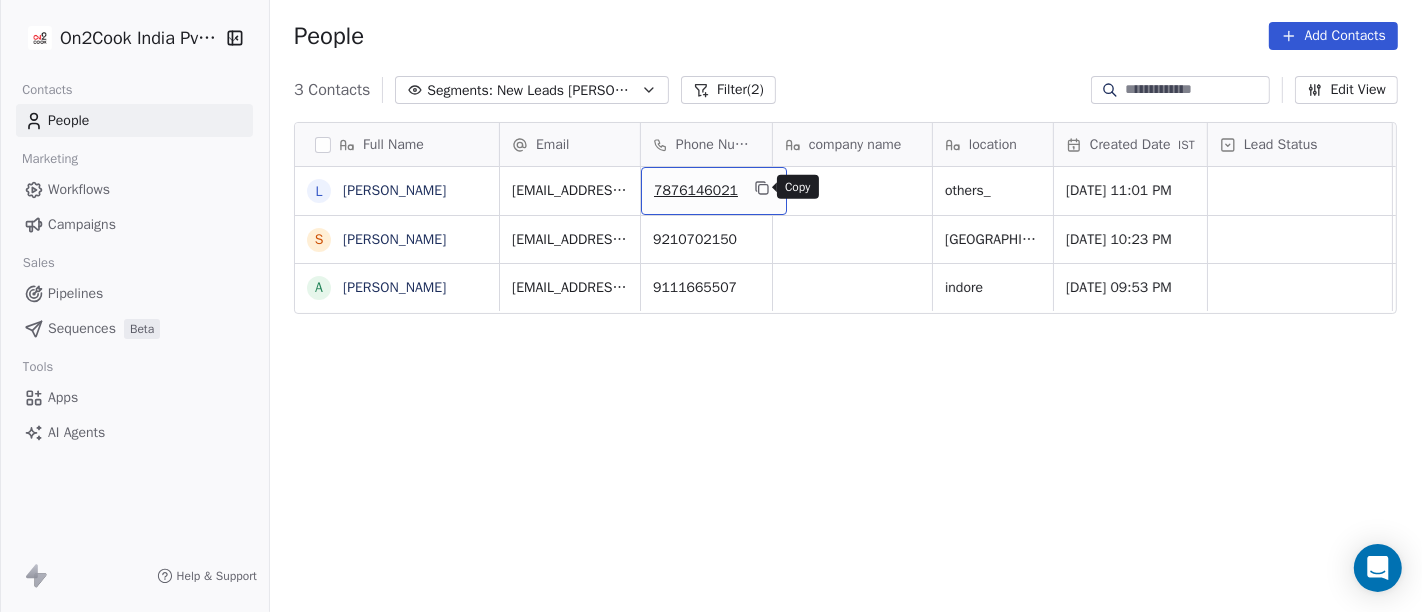 click 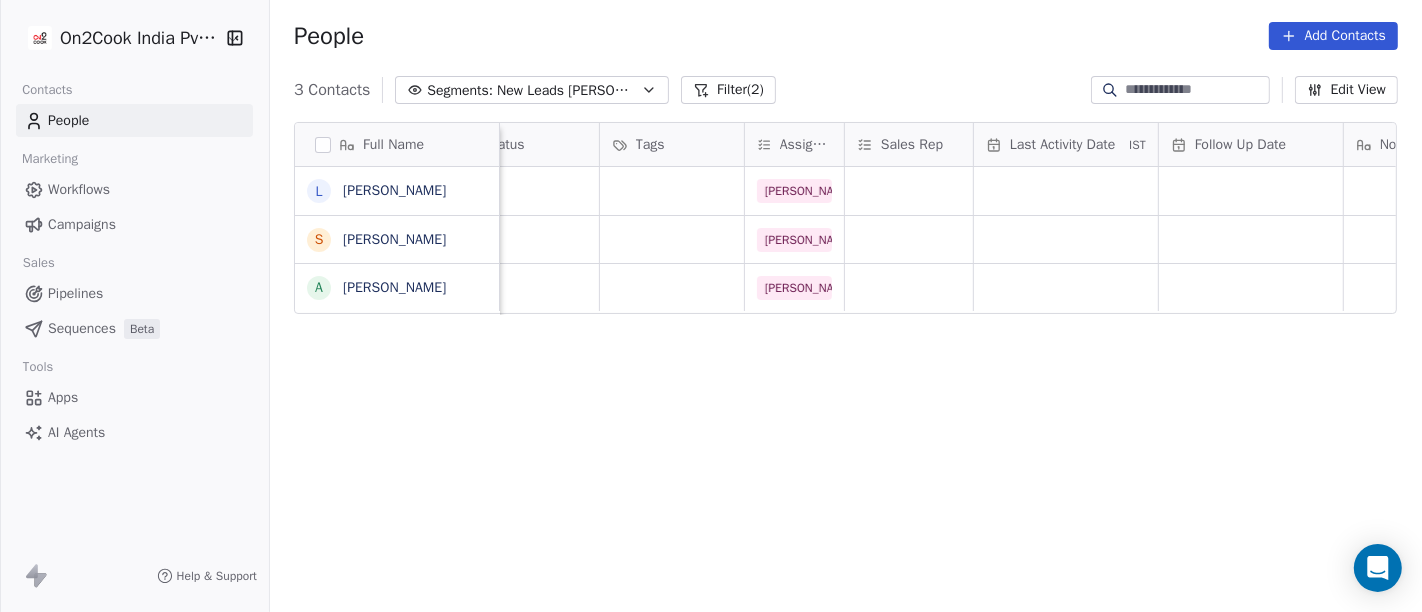 scroll, scrollTop: 0, scrollLeft: 817, axis: horizontal 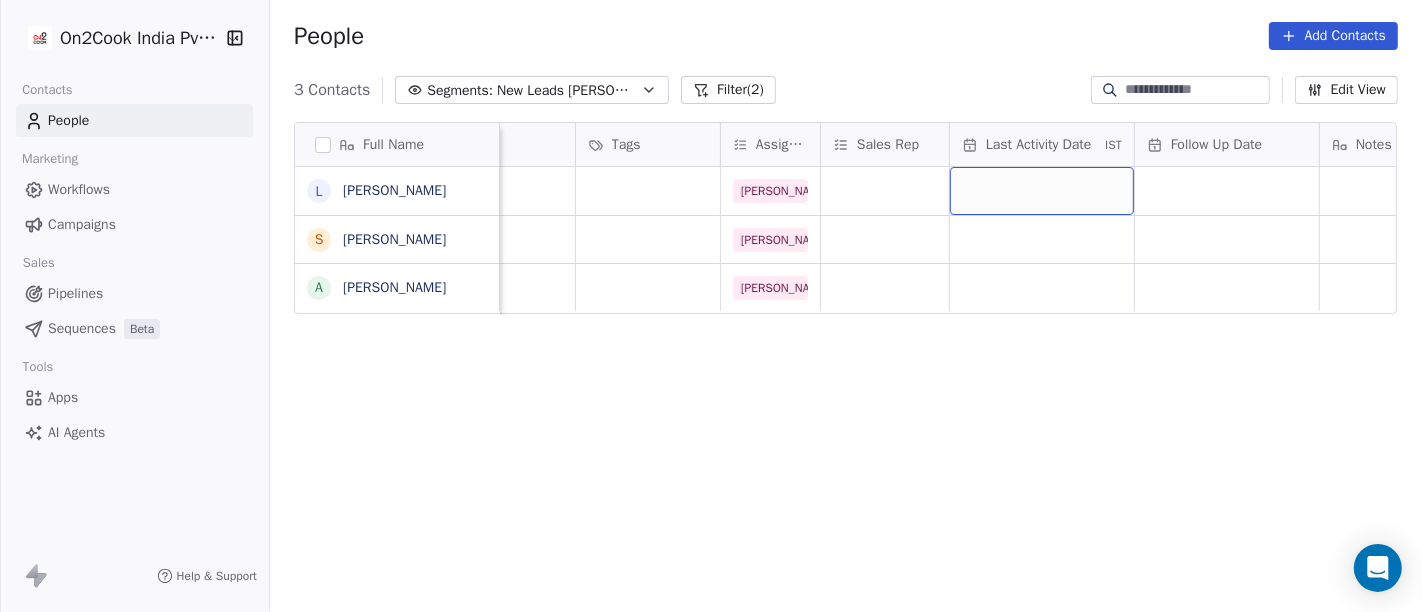 click at bounding box center [1042, 191] 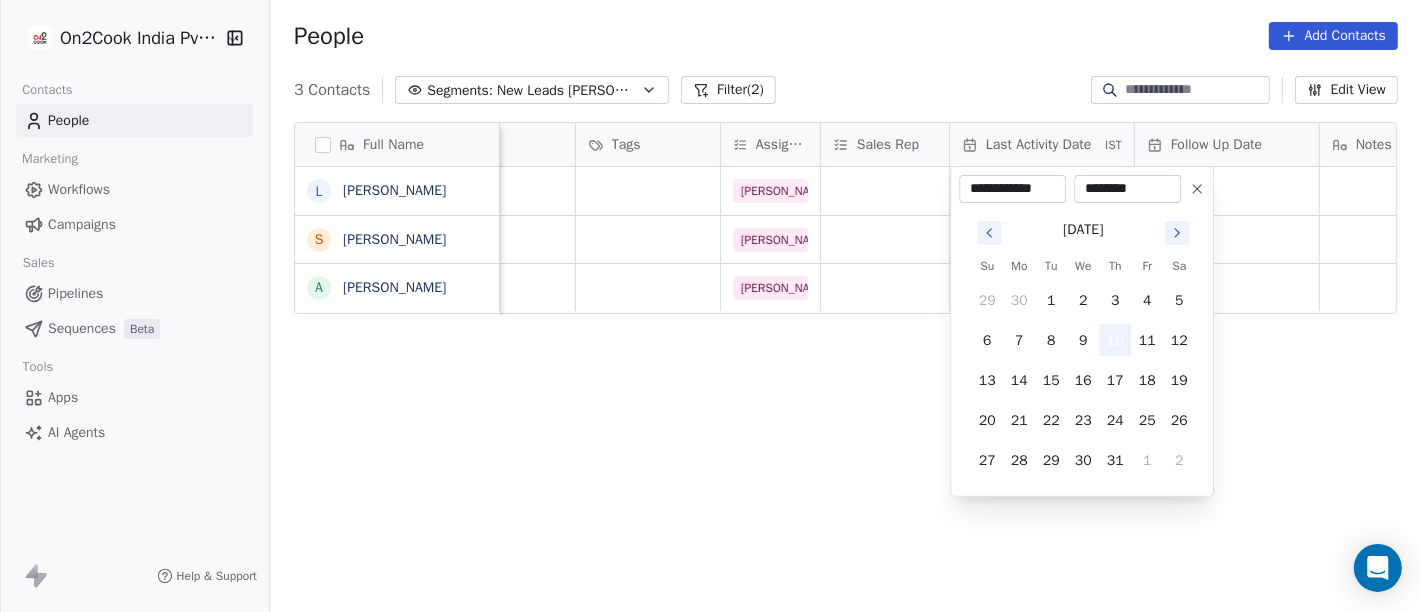 click on "10" at bounding box center [1115, 340] 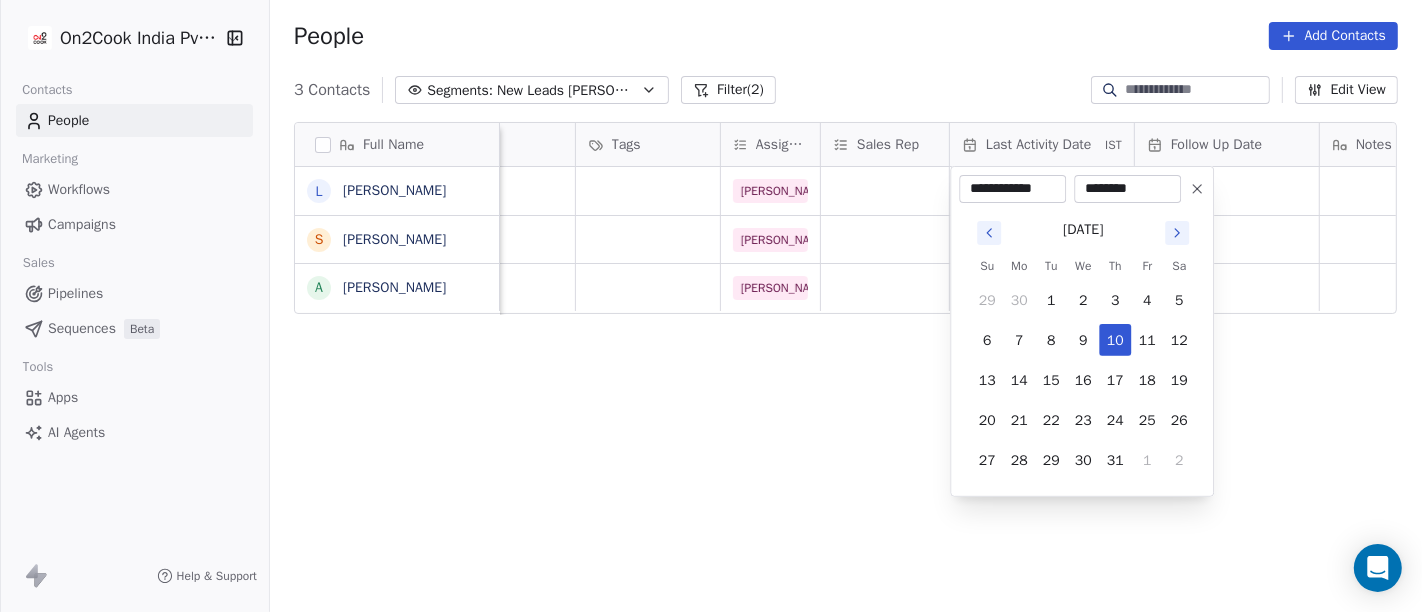 click on "**********" at bounding box center [711, 306] 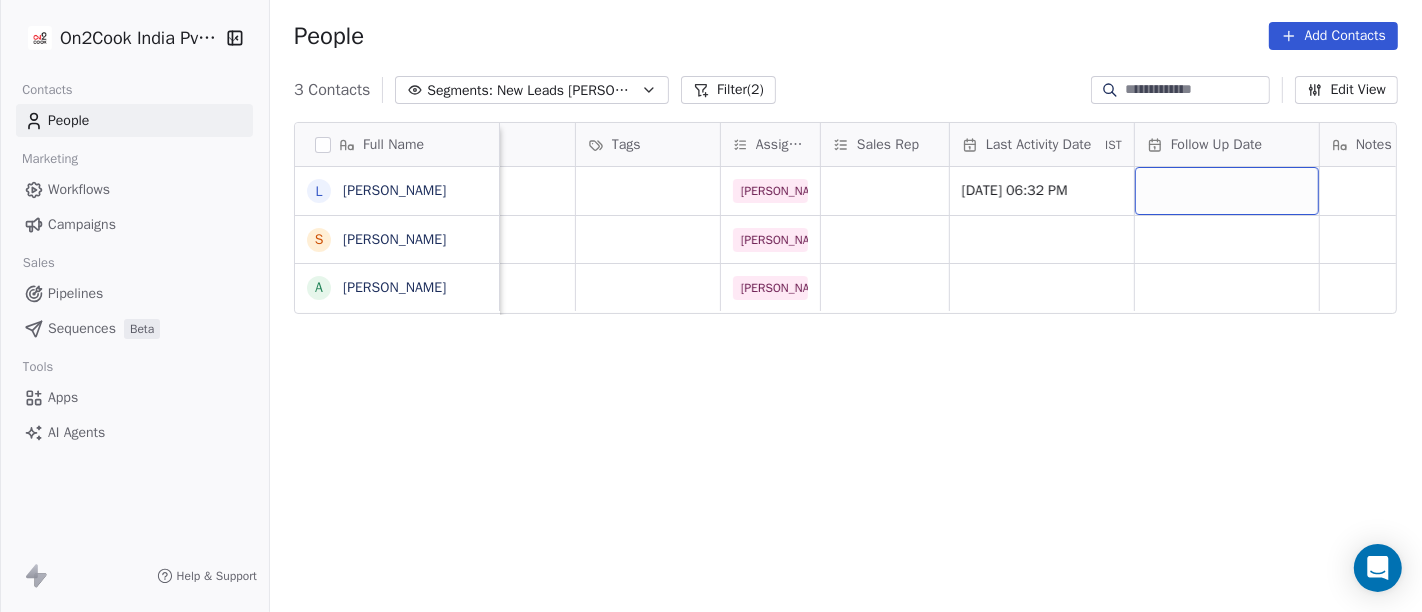 click at bounding box center [1227, 191] 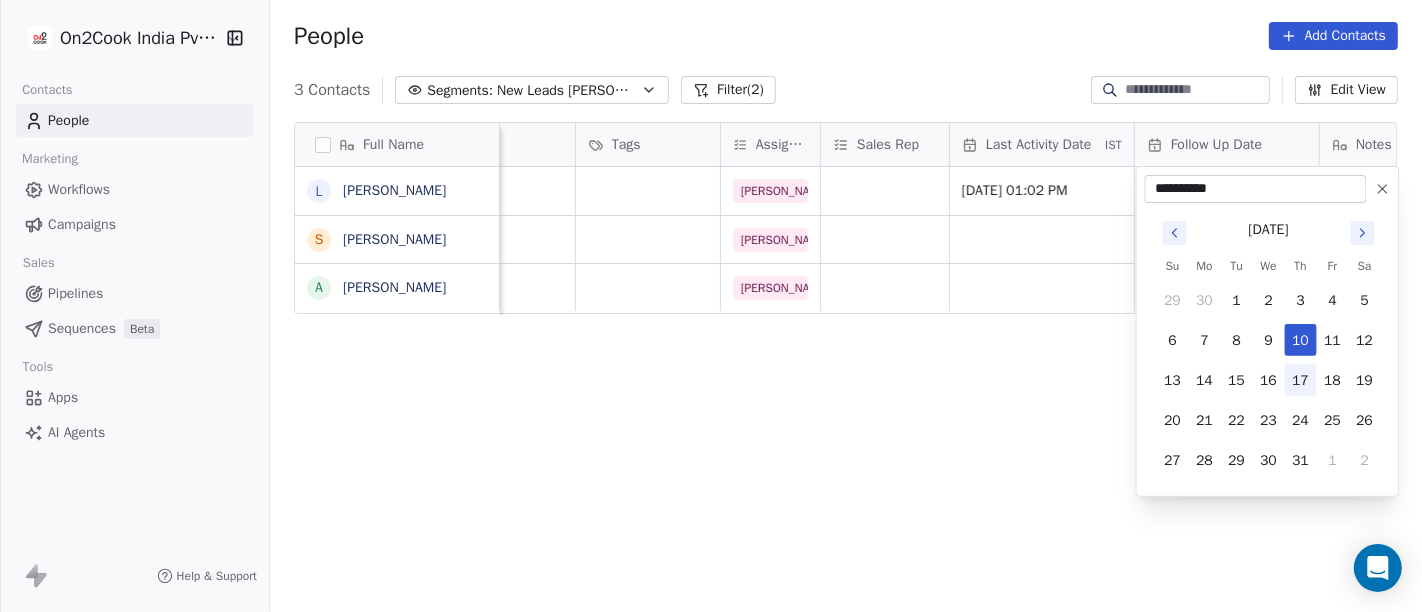 click on "17" at bounding box center (1301, 380) 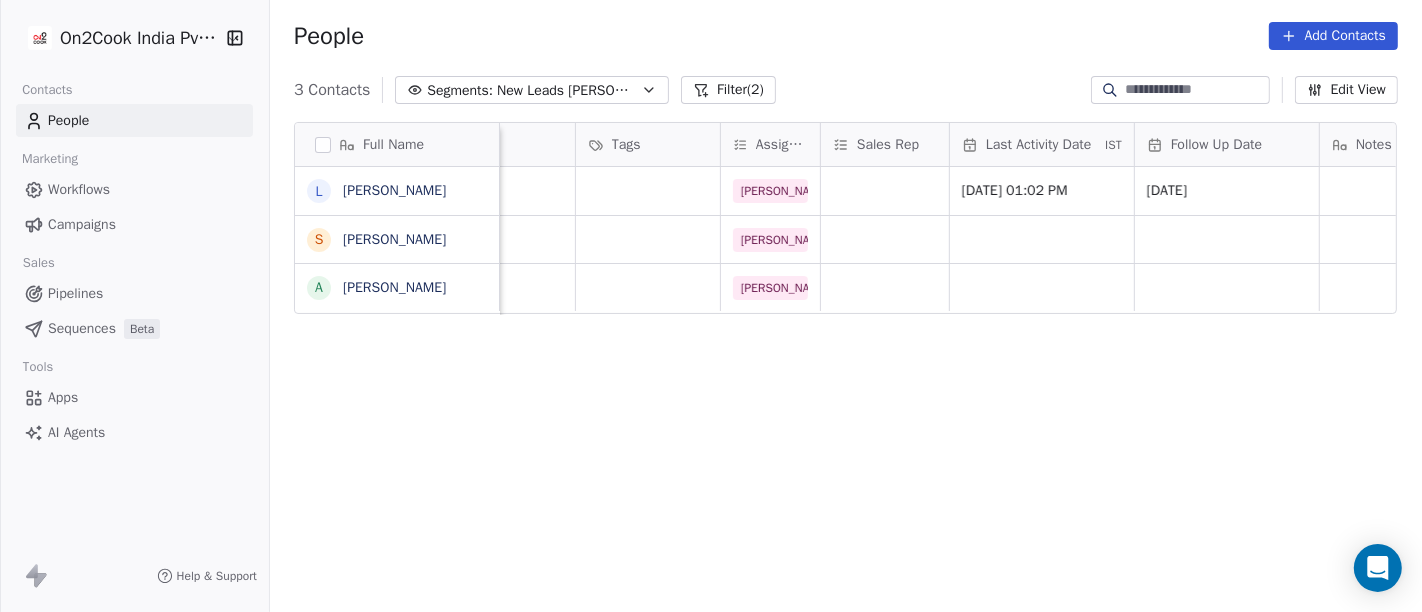 click on "Full Name L Lobzang Tandup S Sunil Bagdi a archit sharma company name location Created Date IST Lead Status Tags Assignee Sales Rep Last Activity Date IST Follow Up Date Notes Call Attempts Website zomato link   others_ Jun 19, 2025 11:01 PM Salim Jul 10, 2025 01:02 PM 17/07/2025   delhi Jun 19, 2025 10:23 PM Salim   indore Jun 19, 2025 09:53 PM Salim
To pick up a draggable item, press the space bar.
While dragging, use the arrow keys to move the item.
Press space again to drop the item in its new position, or press escape to cancel." at bounding box center (846, 375) 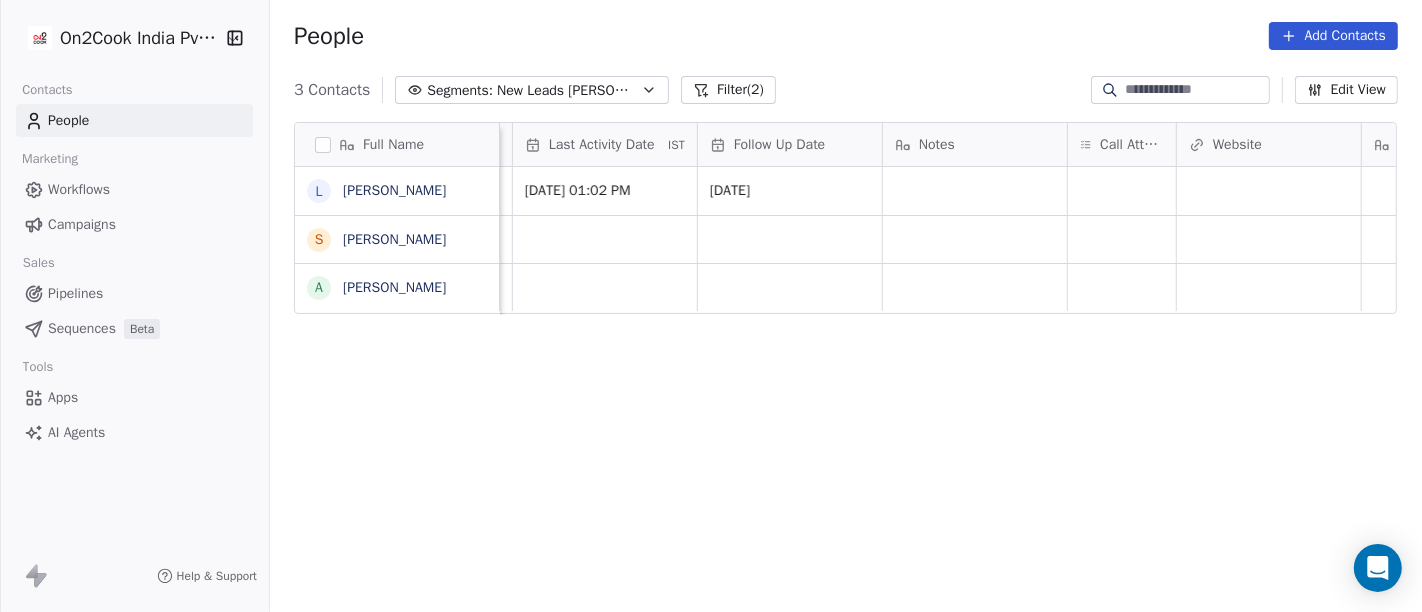 scroll, scrollTop: 0, scrollLeft: 1257, axis: horizontal 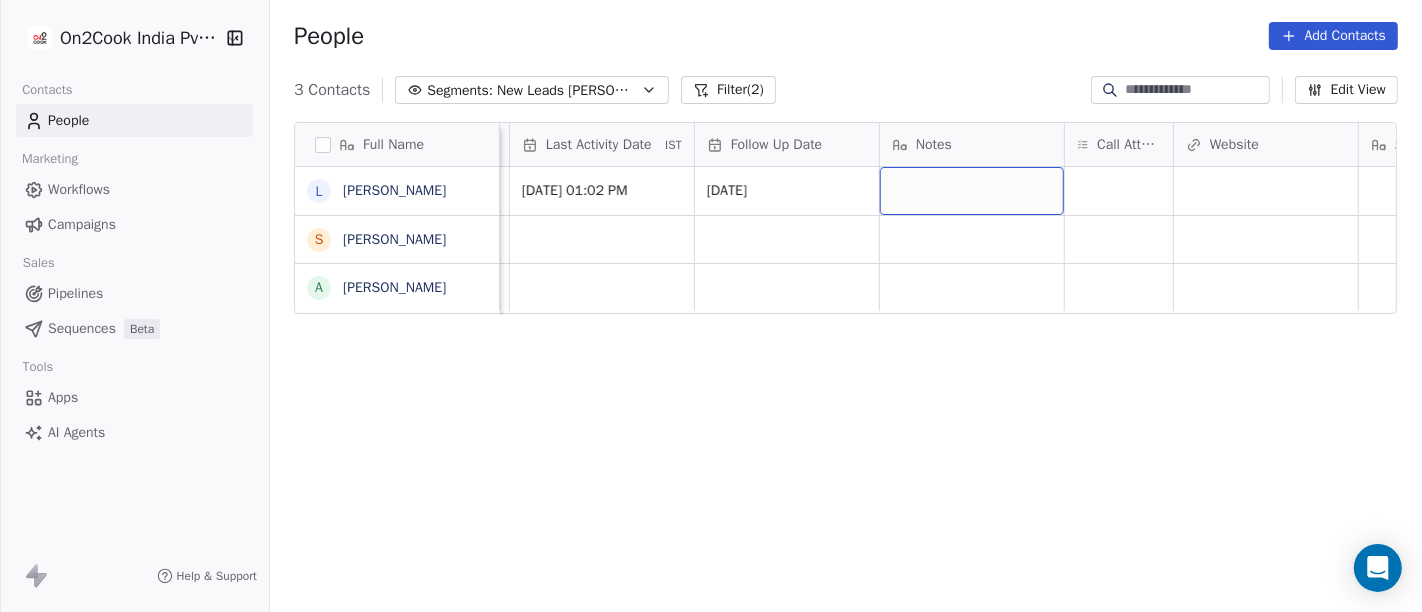 click at bounding box center (972, 191) 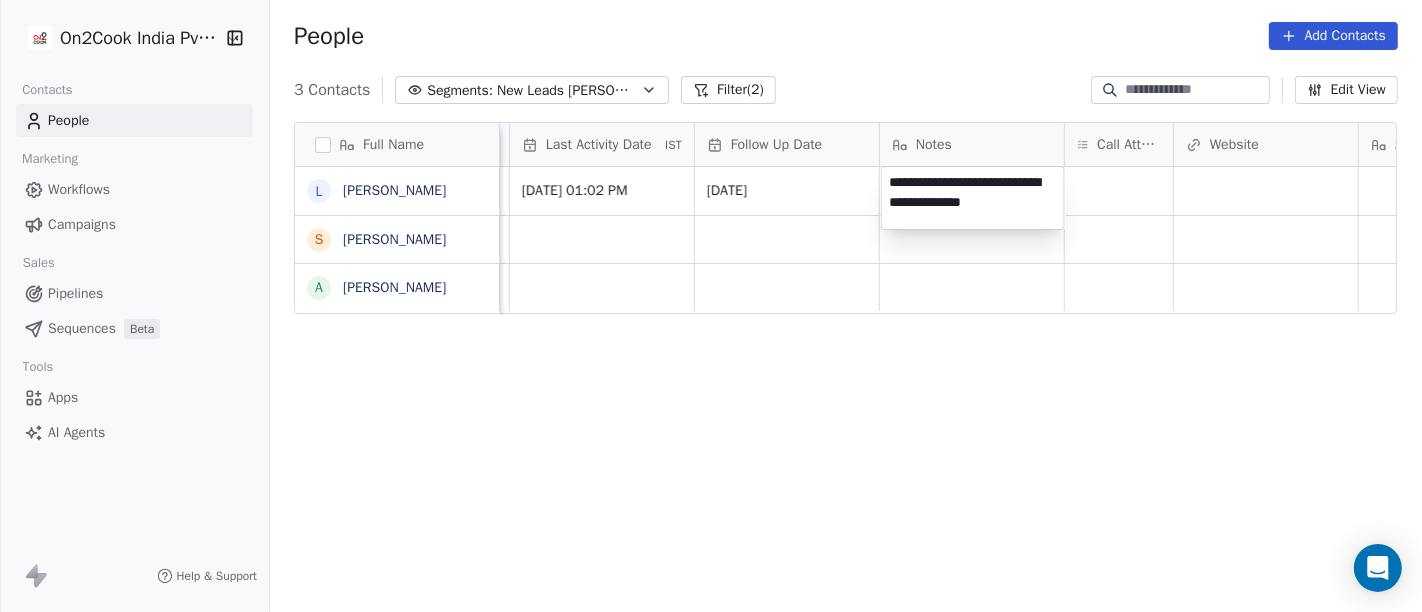 type on "**********" 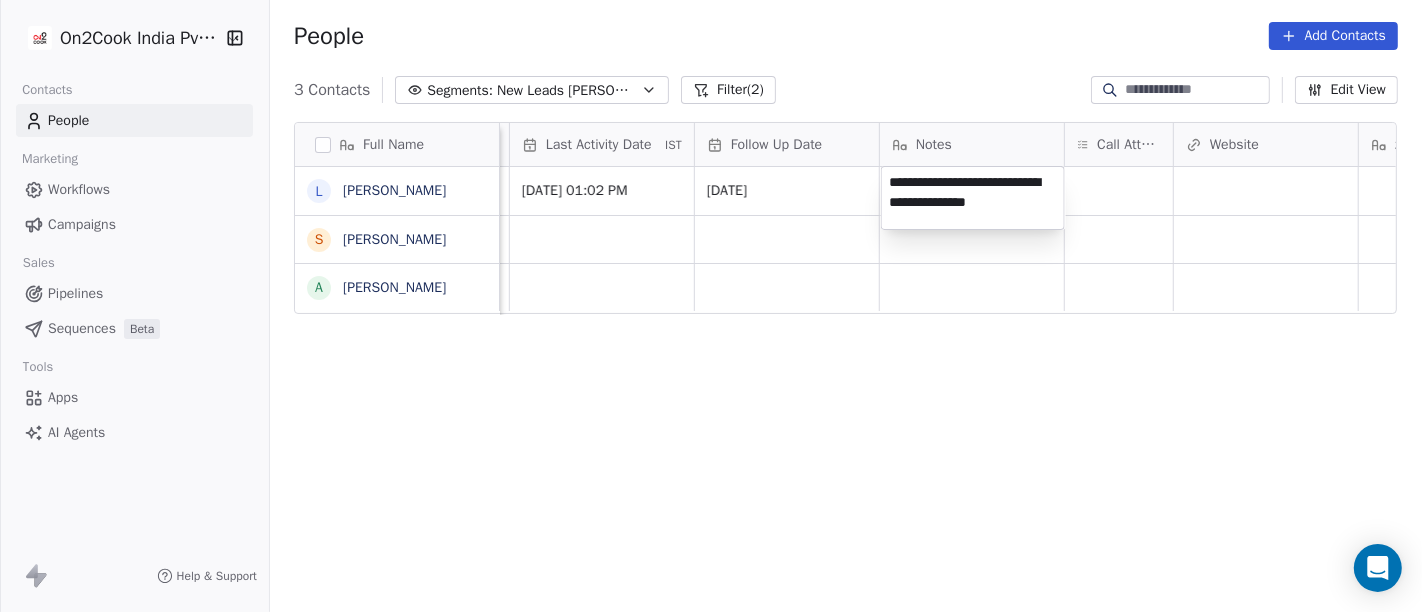 click on "**********" at bounding box center (711, 306) 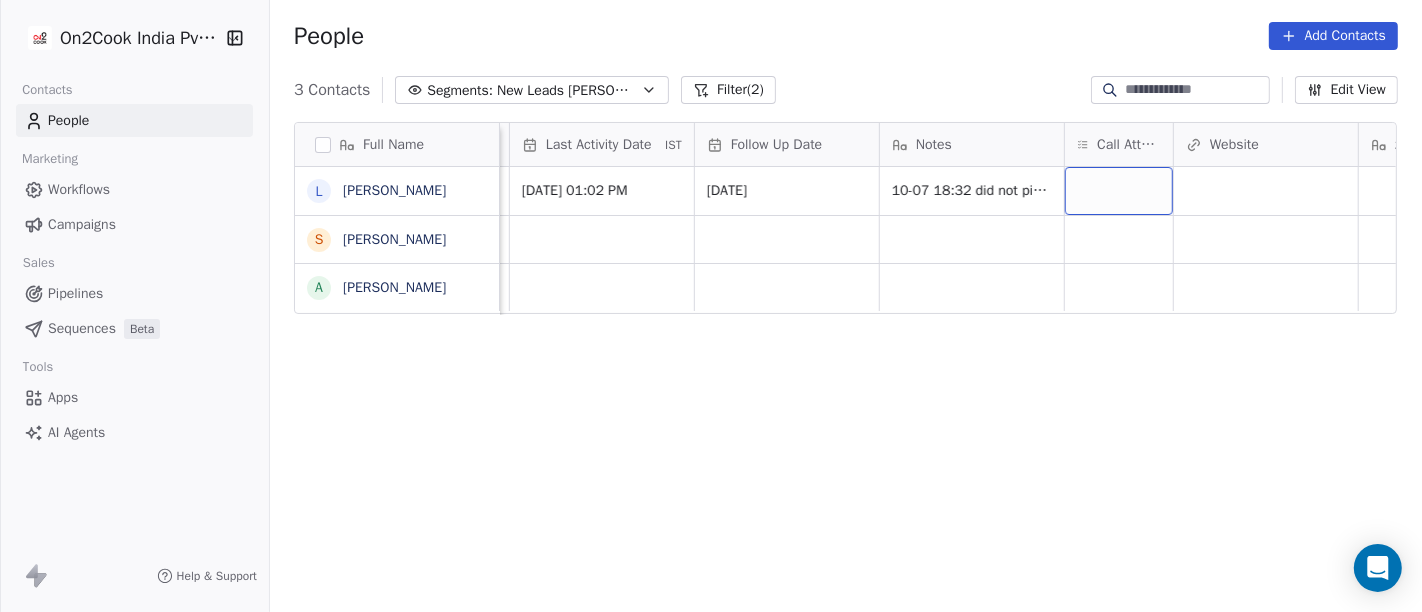 click at bounding box center (1119, 191) 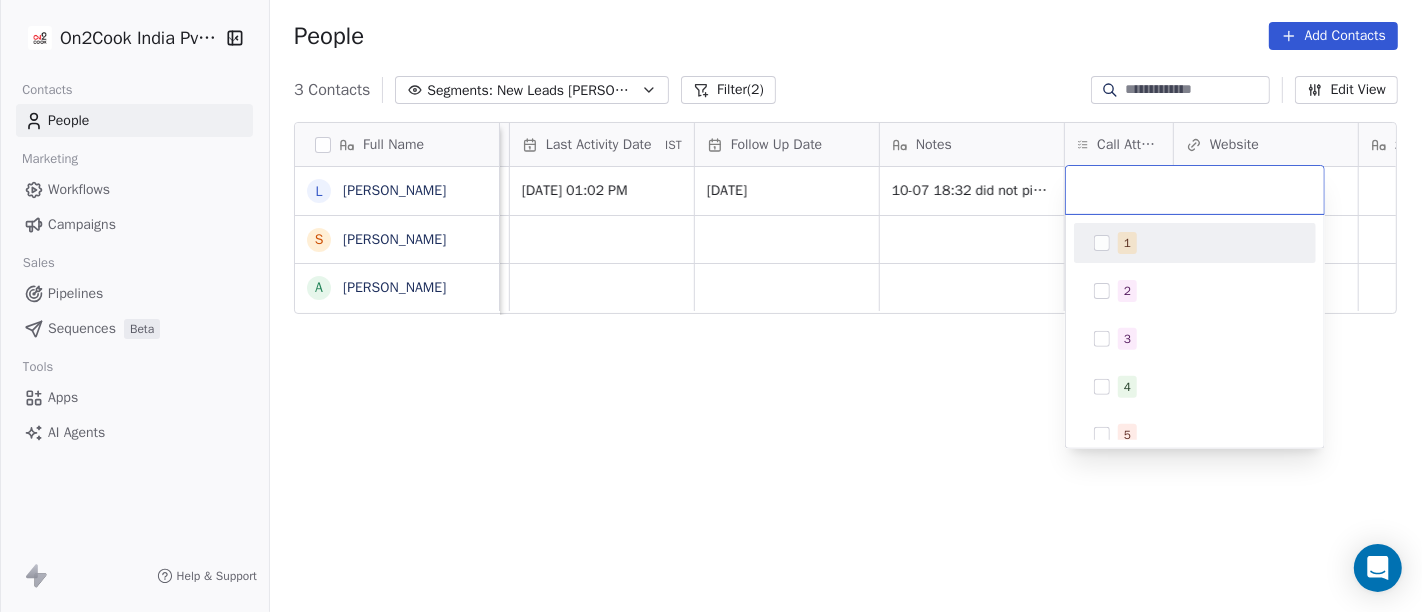 click on "1" at bounding box center (1127, 243) 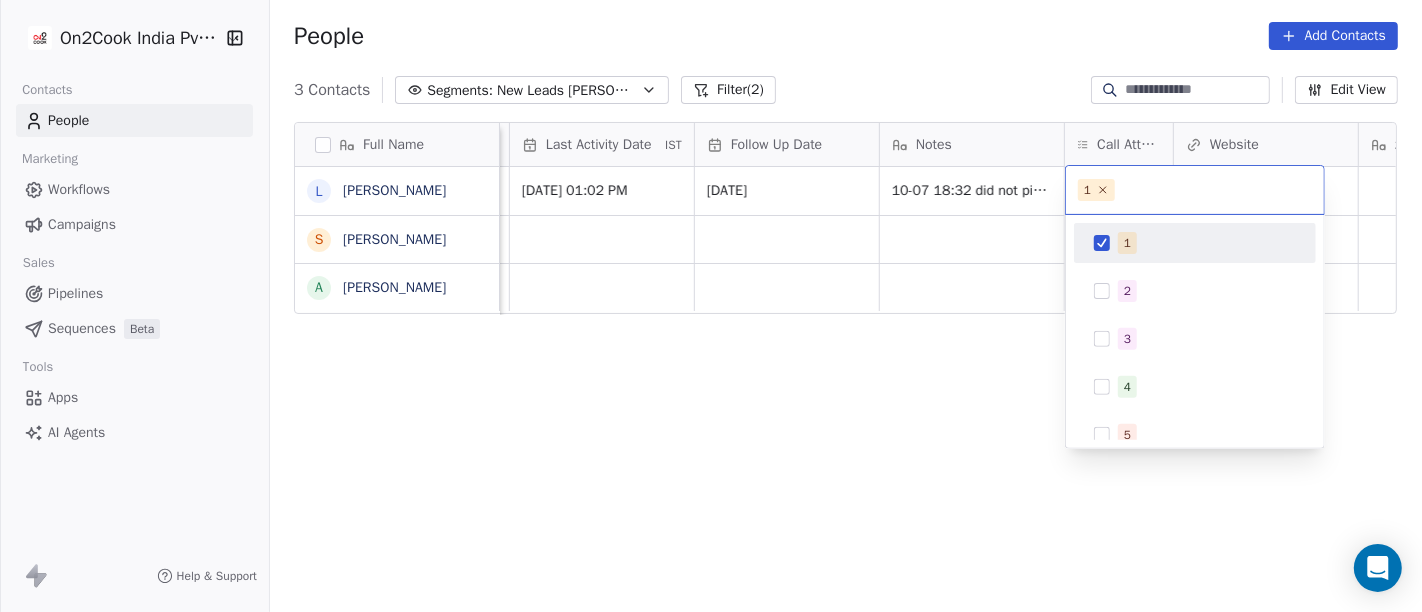 click on "On2Cook India Pvt. Ltd. Contacts People Marketing Workflows Campaigns Sales Pipelines Sequences Beta Tools Apps AI Agents Help & Support People  Add Contacts 3 Contacts Segments: New Leads Salim Filter  (2) Edit View Tag Add to Sequence Full Name L Lobzang Tandup S Sunil Bagdi a archit sharma Lead Status Tags Assignee Sales Rep Last Activity Date IST Follow Up Date Notes Call Attempts Website zomato link outlet type Location Job Title   Salim Jul 10, 2025 01:02 PM 16/07/2025 10-07 18:32 did not pick up call WA msg sent  restaurants   Salim cloud_kitchen   Salim restaurants
To pick up a draggable item, press the space bar.
While dragging, use the arrow keys to move the item.
Press space again to drop the item in its new position, or press escape to cancel.
1 1 2 3 4 5 6 7 8 9 10" at bounding box center (711, 306) 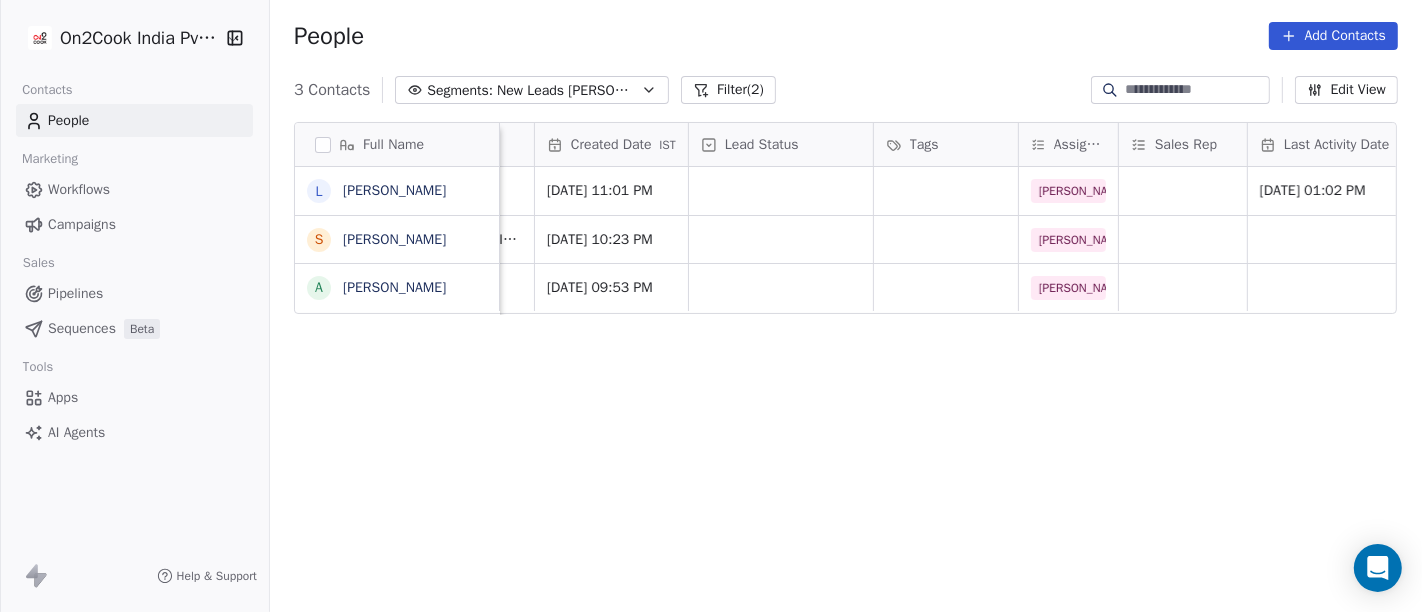 scroll, scrollTop: 0, scrollLeft: 479, axis: horizontal 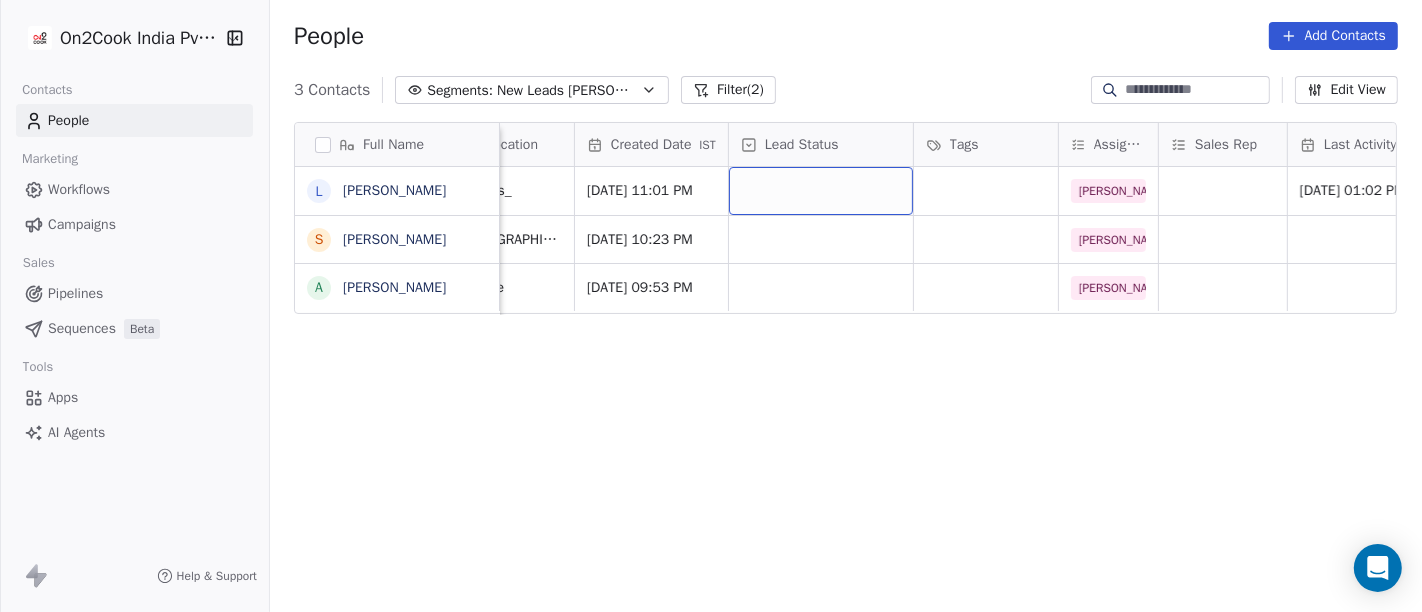 click at bounding box center (821, 191) 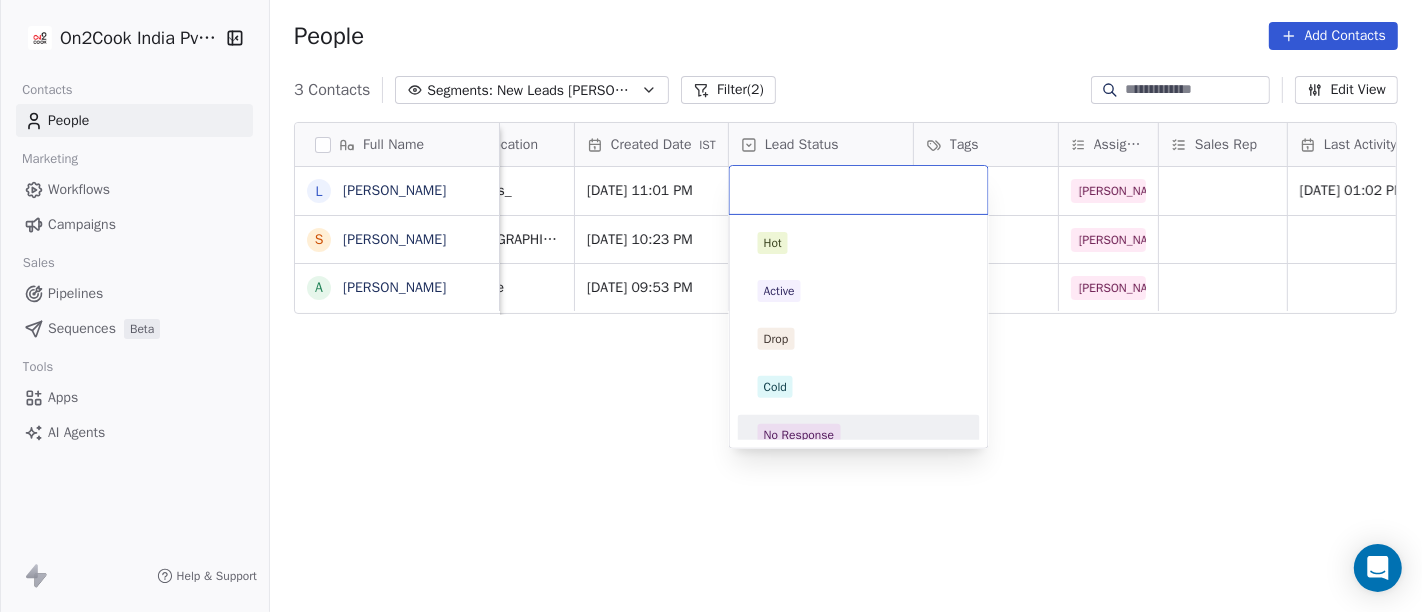 click on "No Response" at bounding box center [859, 435] 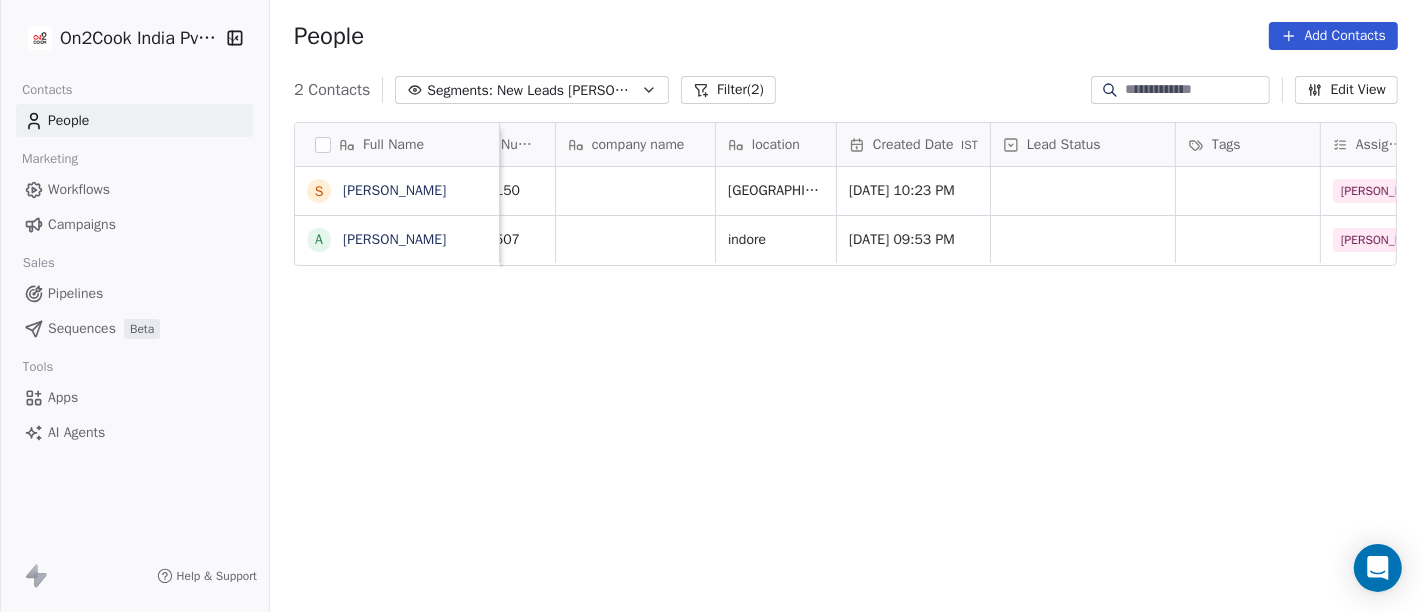 scroll, scrollTop: 0, scrollLeft: 0, axis: both 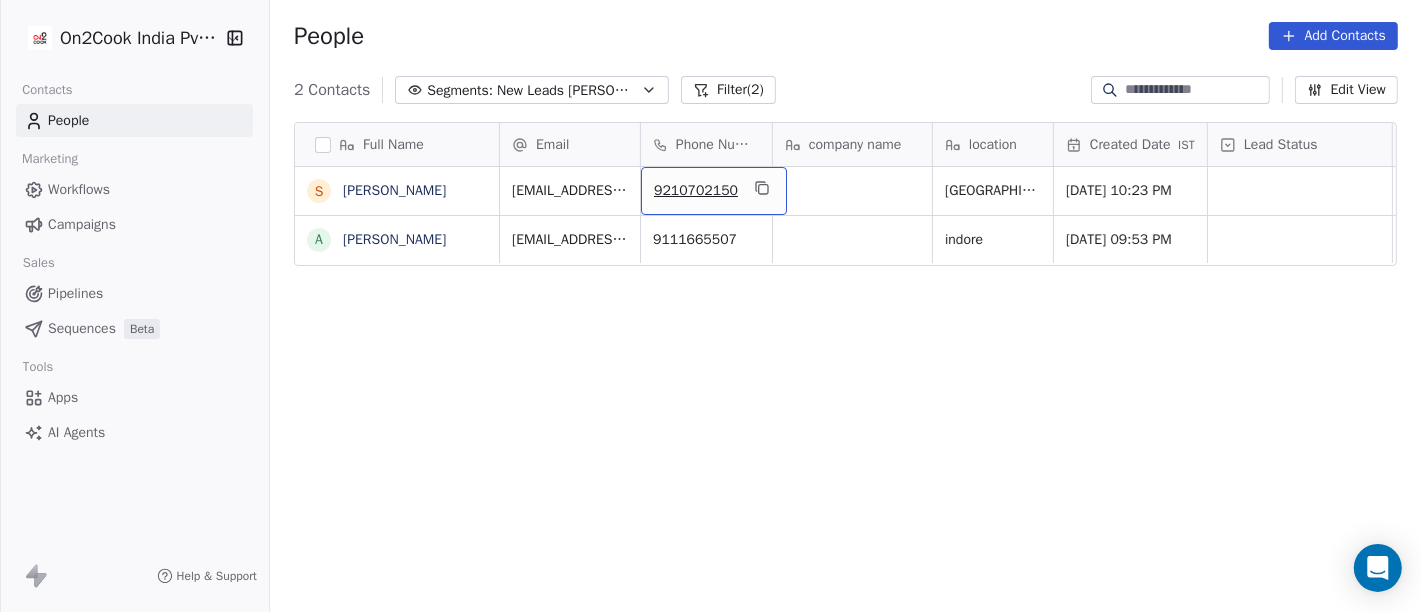 click on "9210702150" at bounding box center [714, 191] 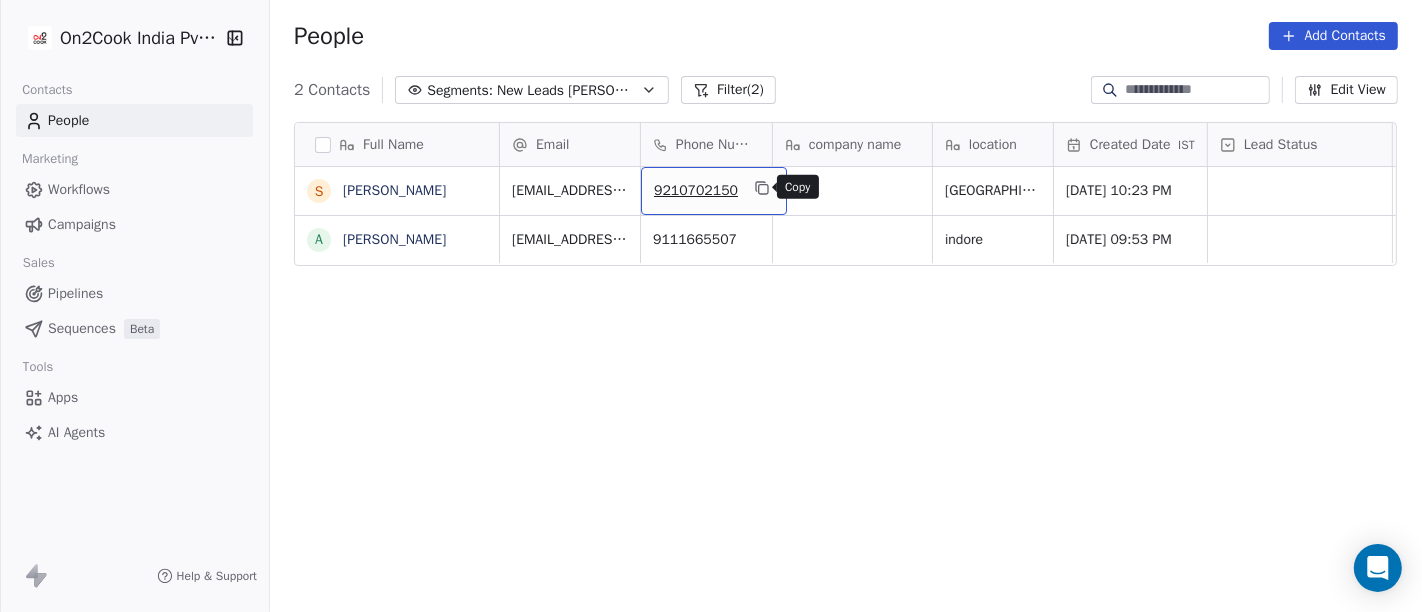 click 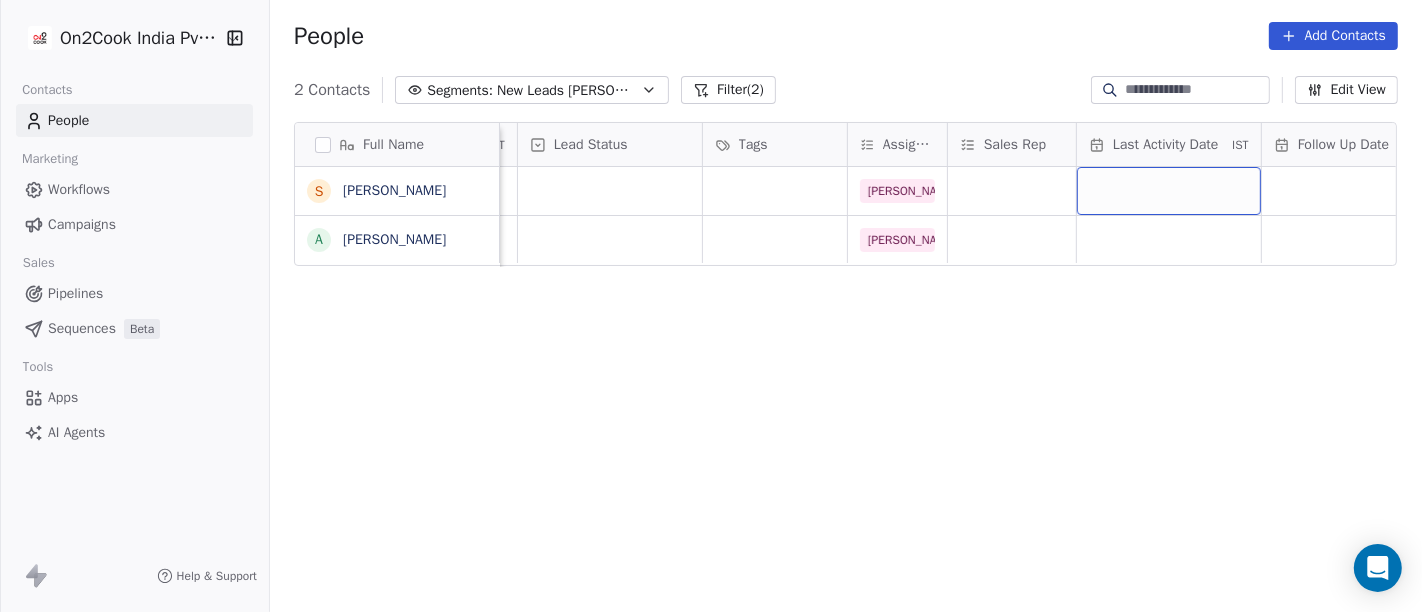 scroll, scrollTop: 0, scrollLeft: 691, axis: horizontal 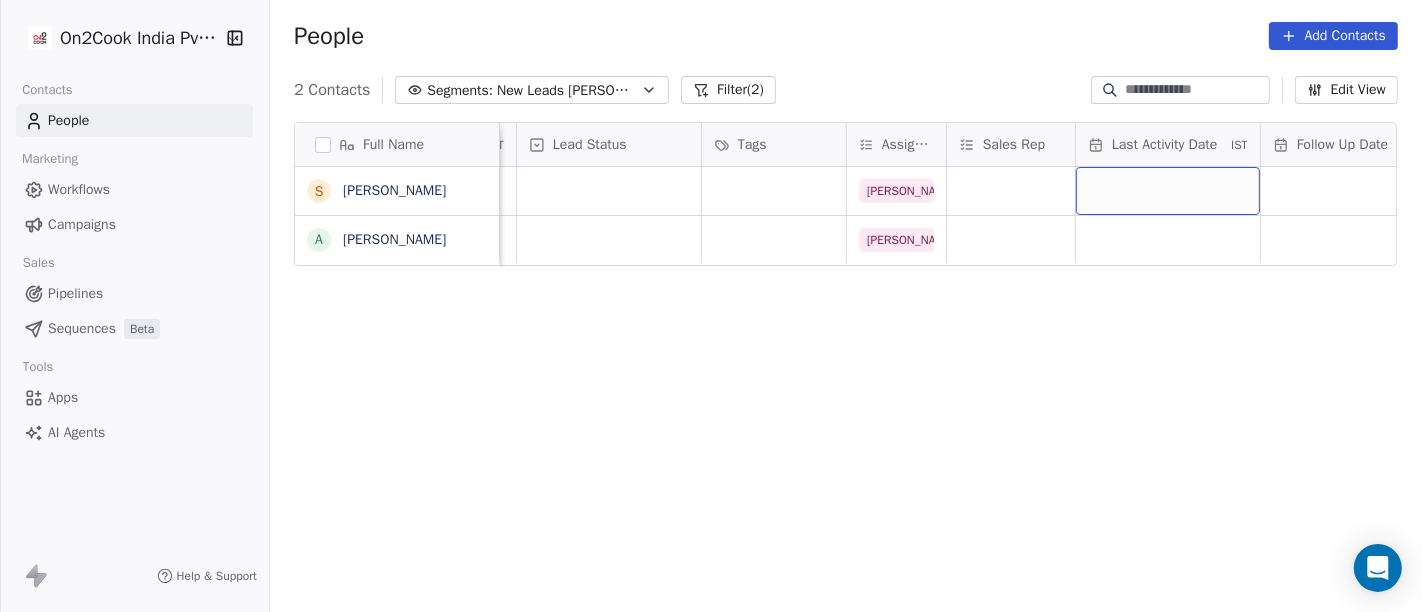 click at bounding box center [1168, 191] 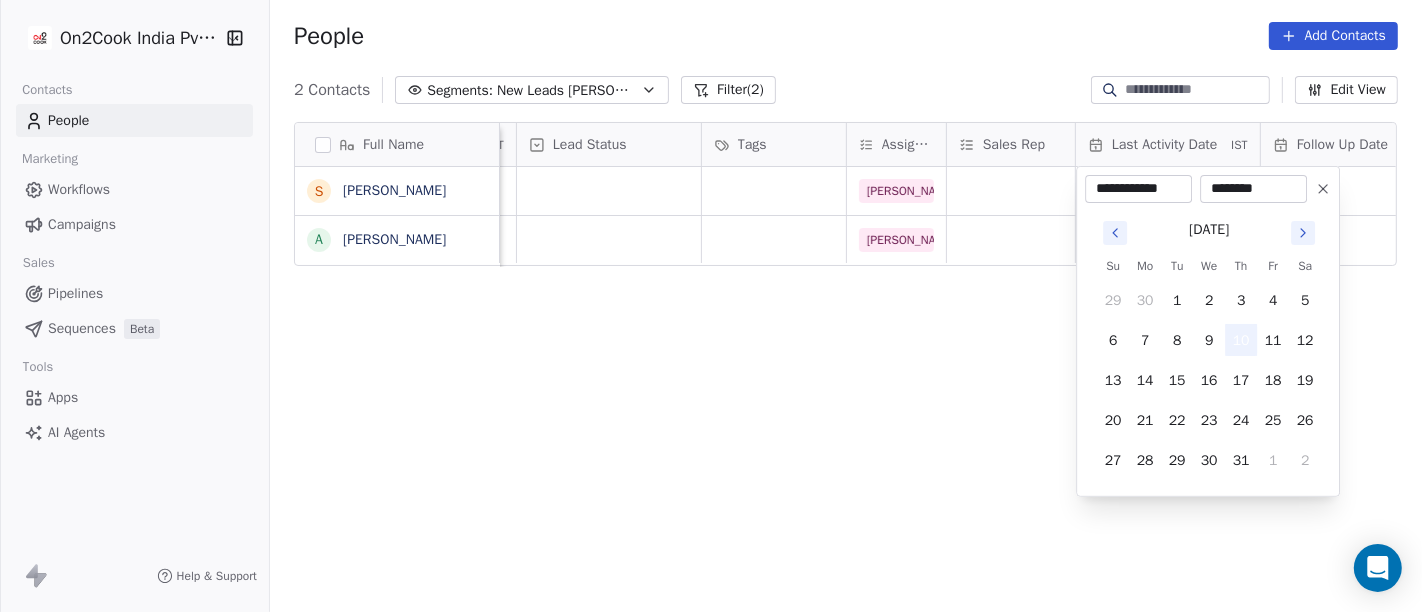 click on "10" at bounding box center [1241, 340] 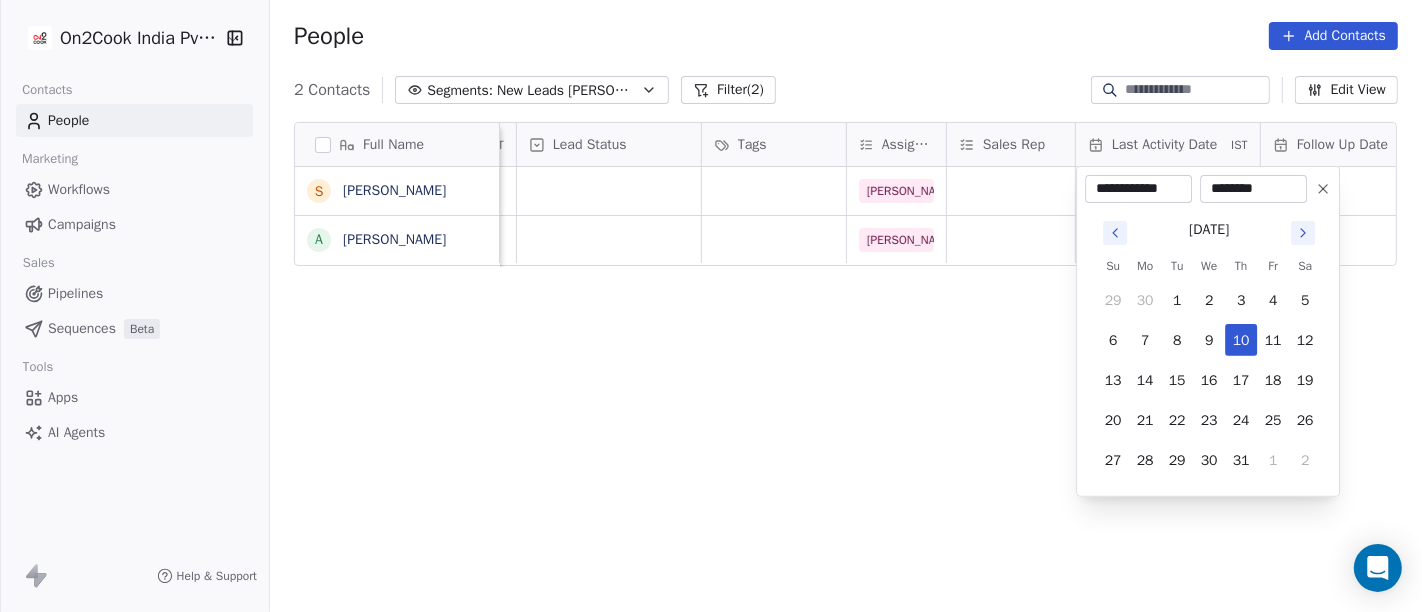 click on "**********" at bounding box center [711, 306] 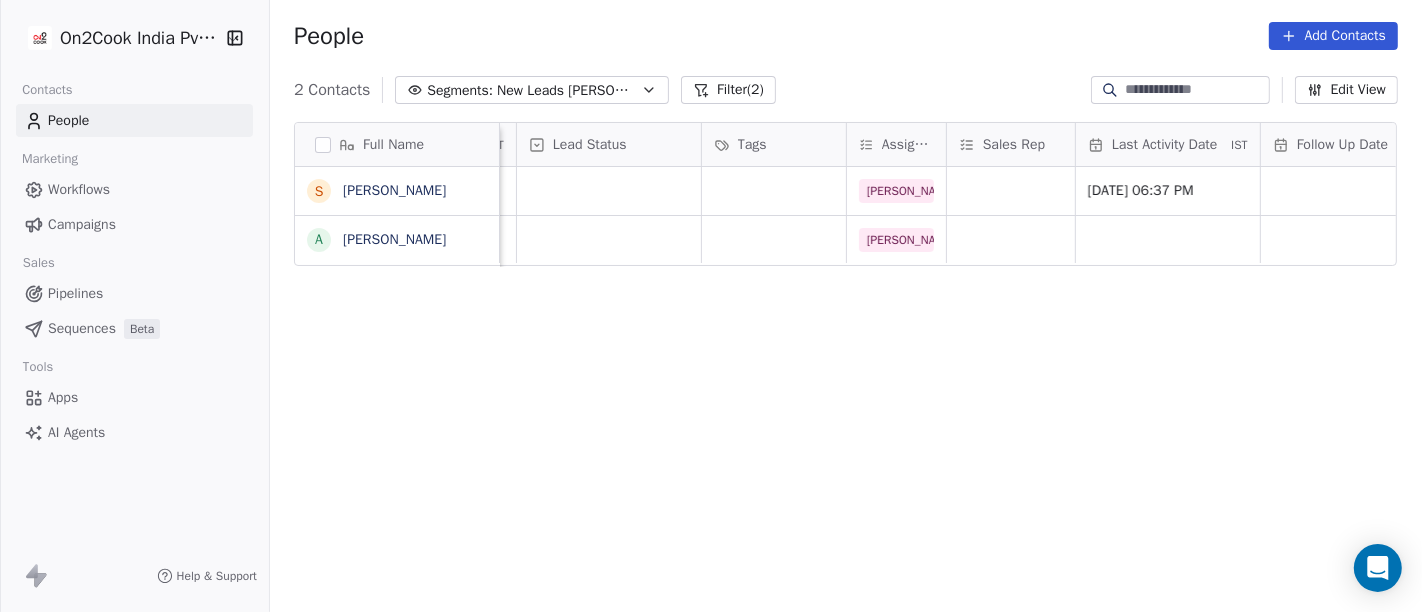 scroll, scrollTop: 0, scrollLeft: 757, axis: horizontal 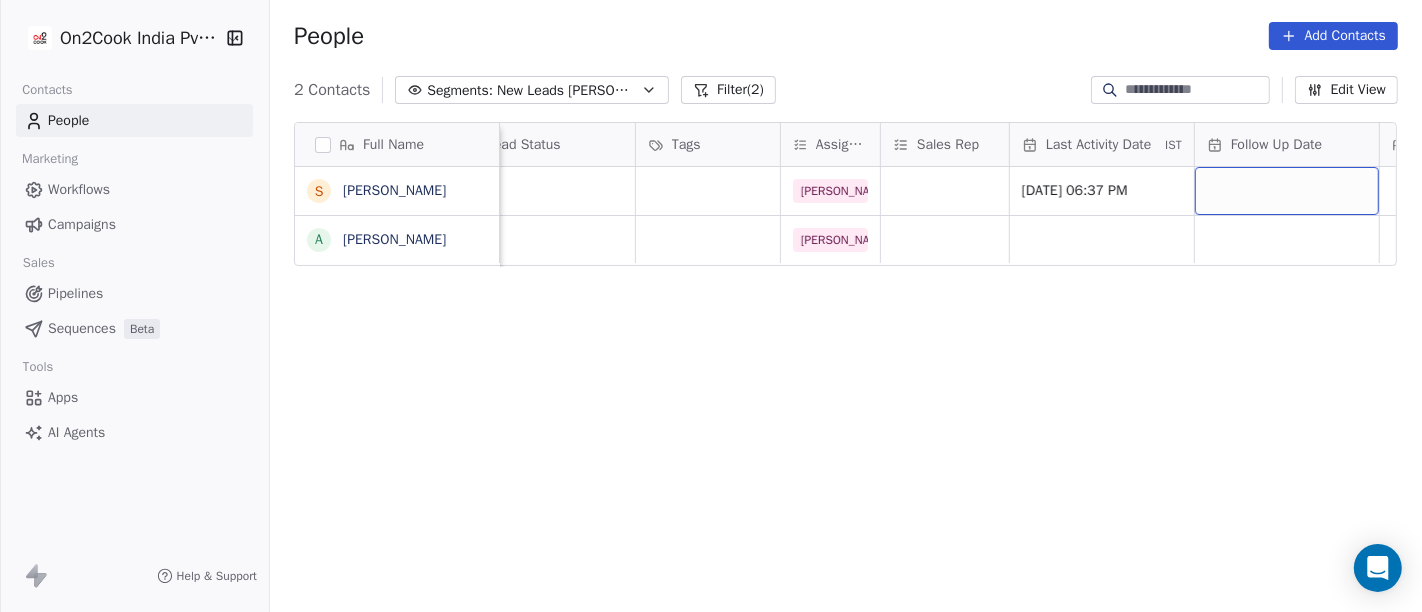 click at bounding box center [1287, 191] 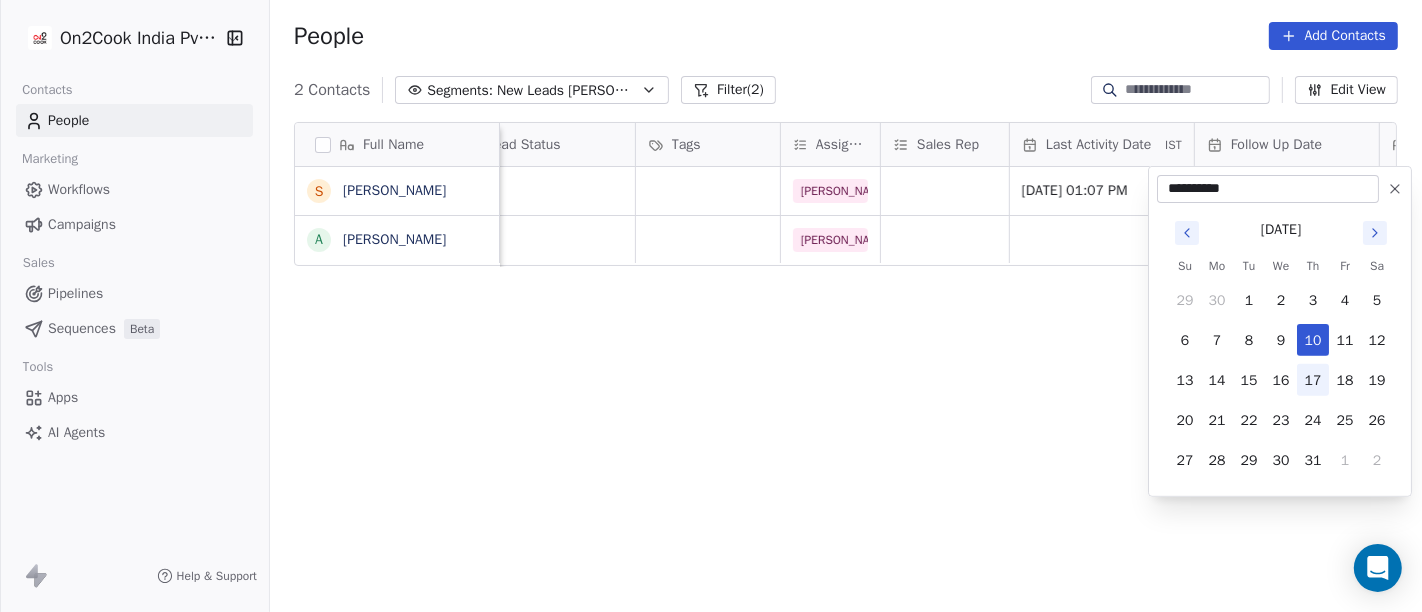 click on "17" at bounding box center (1313, 380) 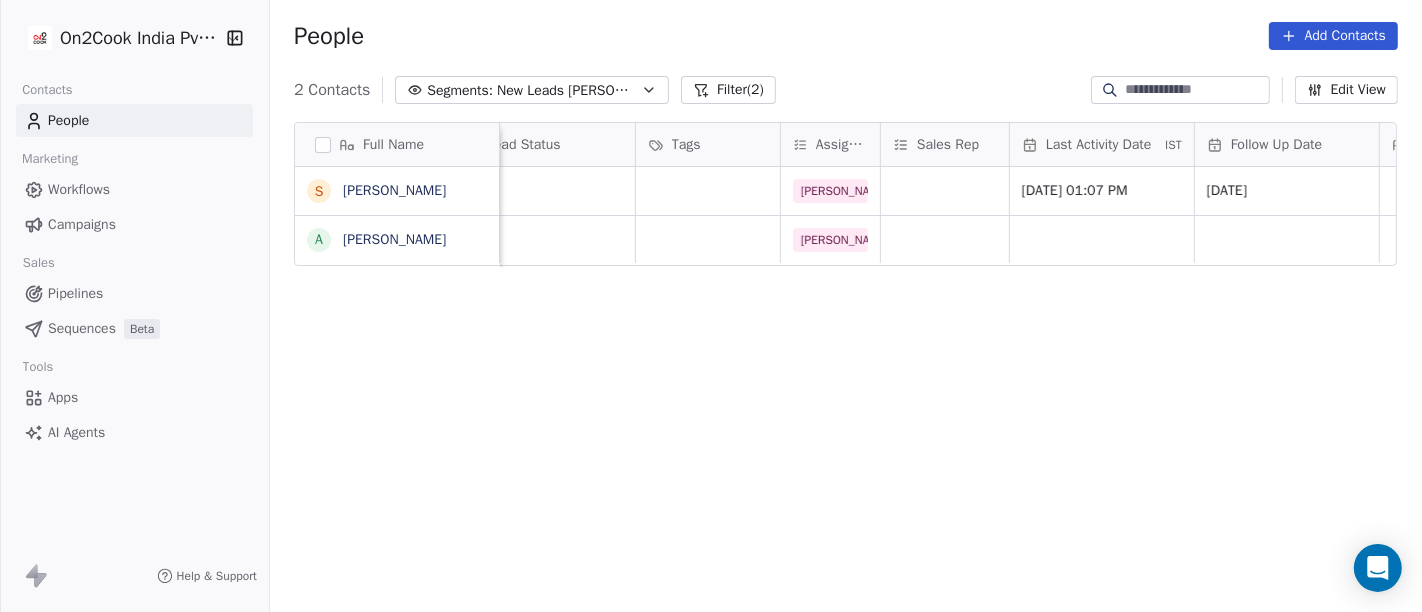 click on "Full Name S Sunil Bagdi a archit sharma company name location Created Date IST Lead Status Tags Assignee Sales Rep Last Activity Date IST Follow Up Date Notes Call Attempts Website zomato link   delhi Jun 19, 2025 10:23 PM Salim Jul 10, 2025 01:07 PM 17/07/2025   indore Jun 19, 2025 09:53 PM Salim
To pick up a draggable item, press the space bar.
While dragging, use the arrow keys to move the item.
Press space again to drop the item in its new position, or press escape to cancel." at bounding box center [846, 375] 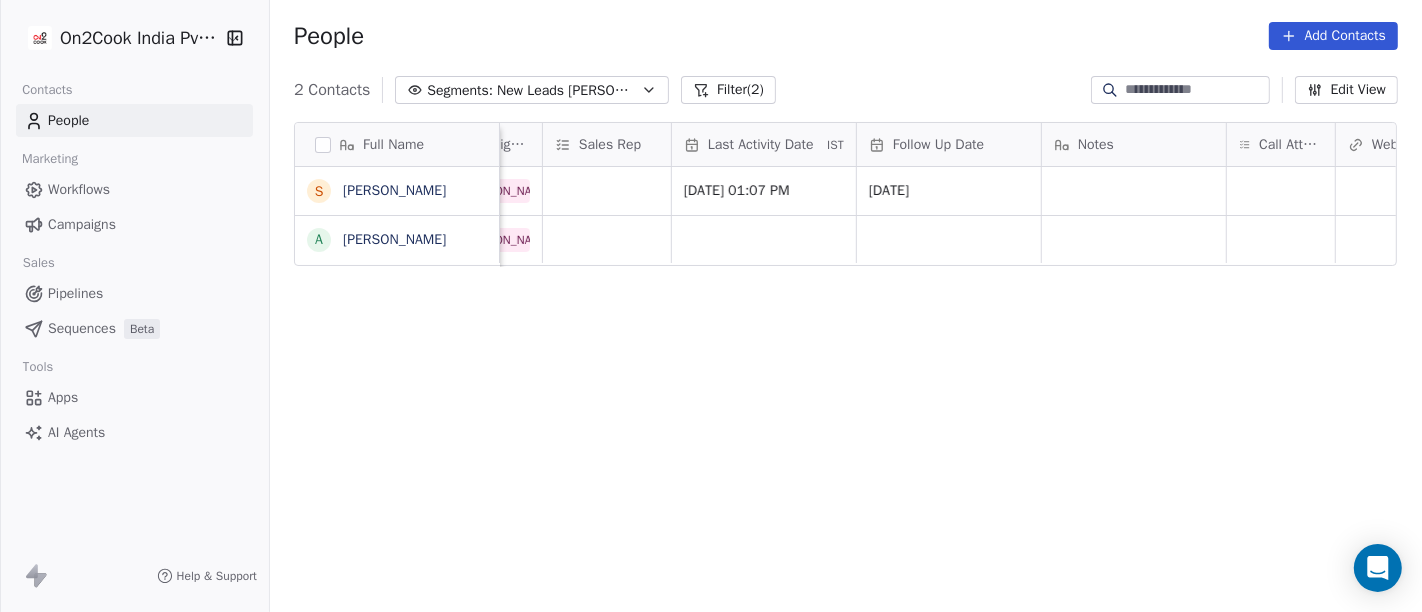 scroll, scrollTop: 0, scrollLeft: 1097, axis: horizontal 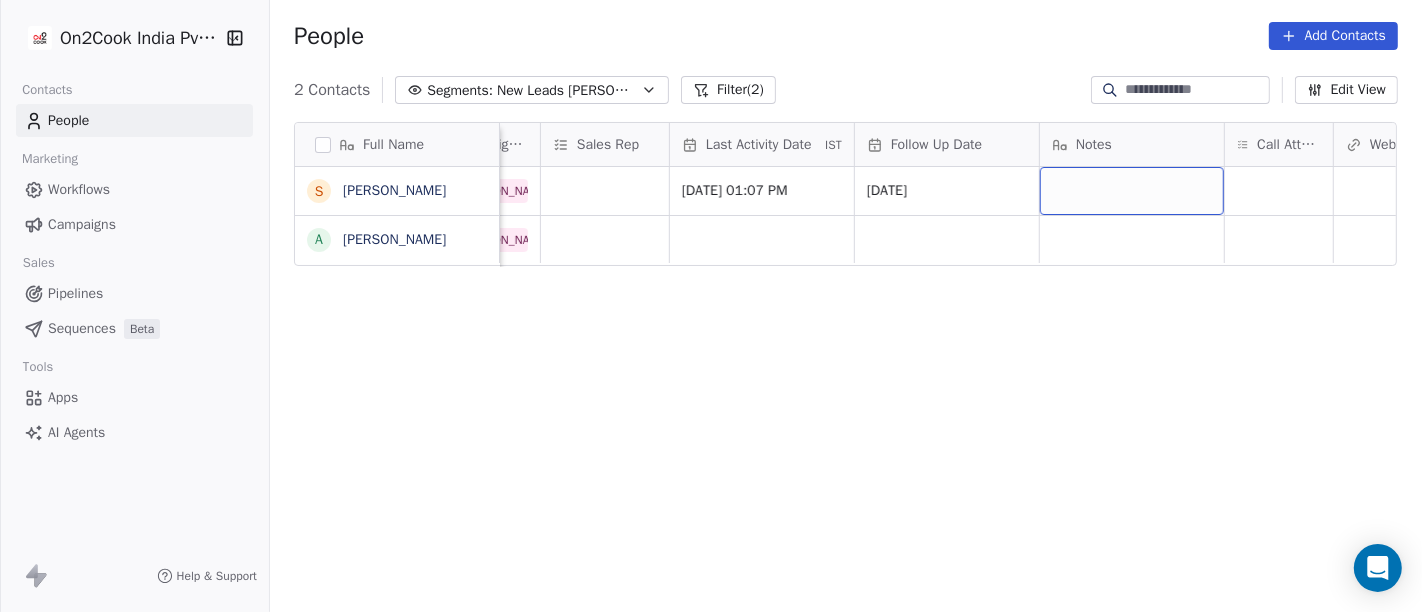 click at bounding box center (1132, 191) 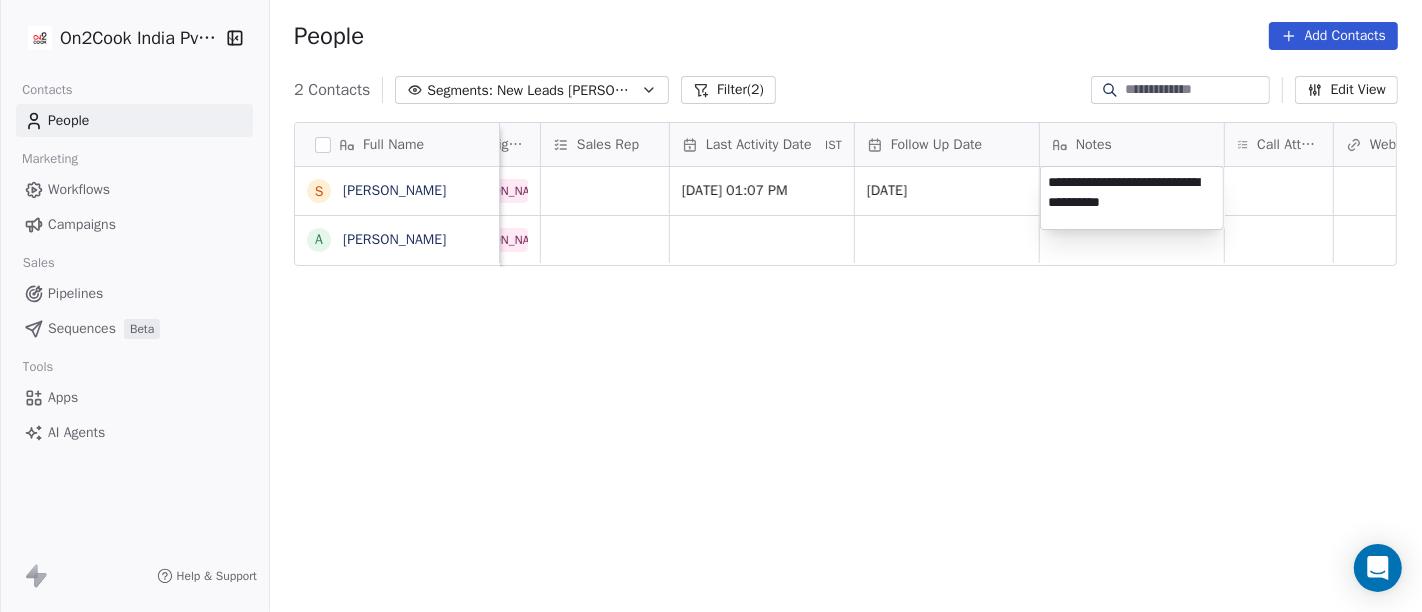 type on "**********" 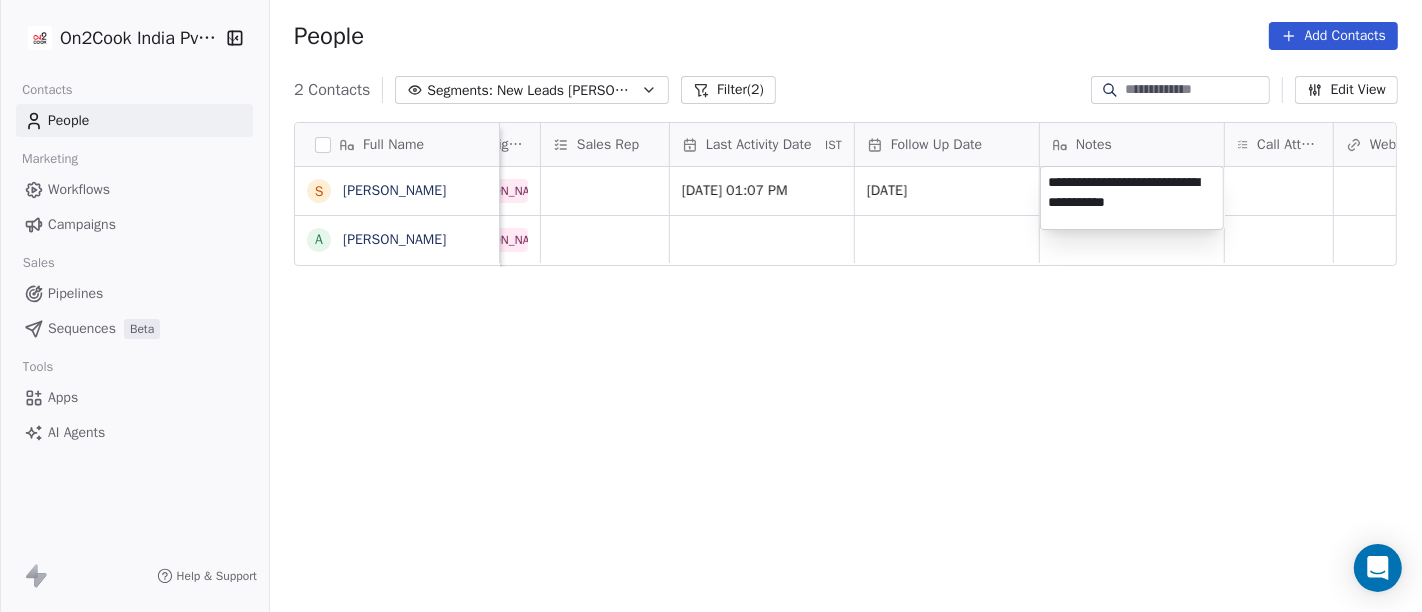 click on "**********" at bounding box center [711, 306] 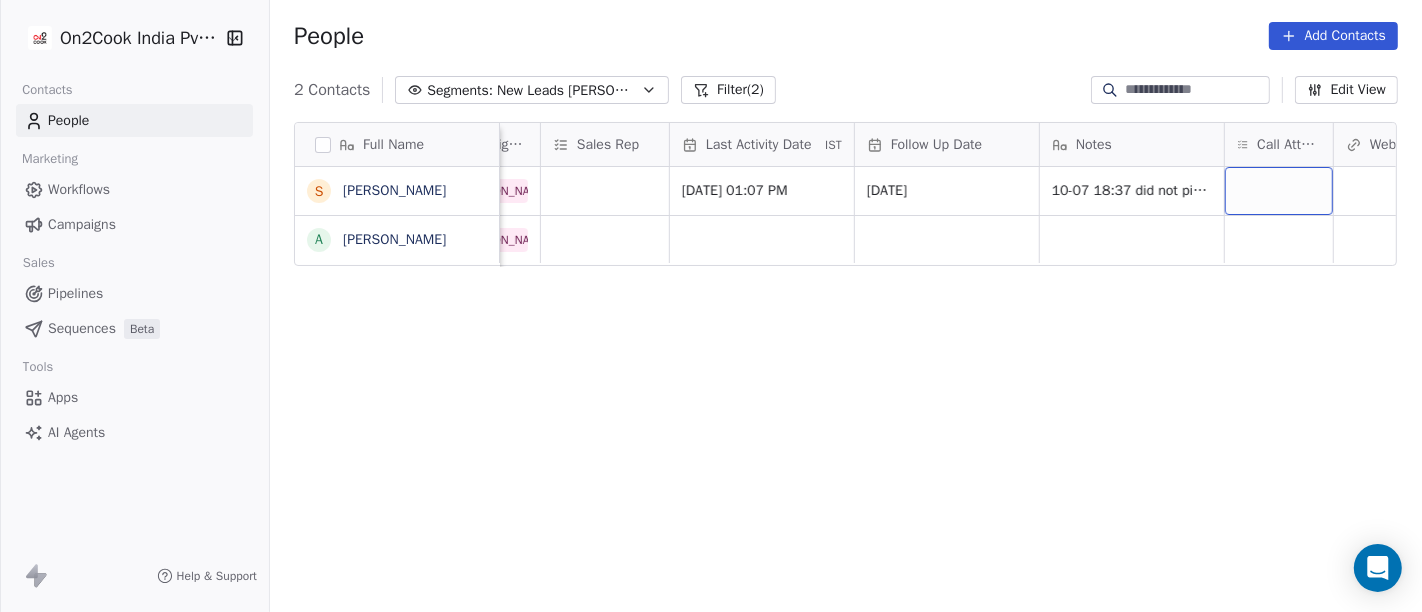 click at bounding box center (1279, 191) 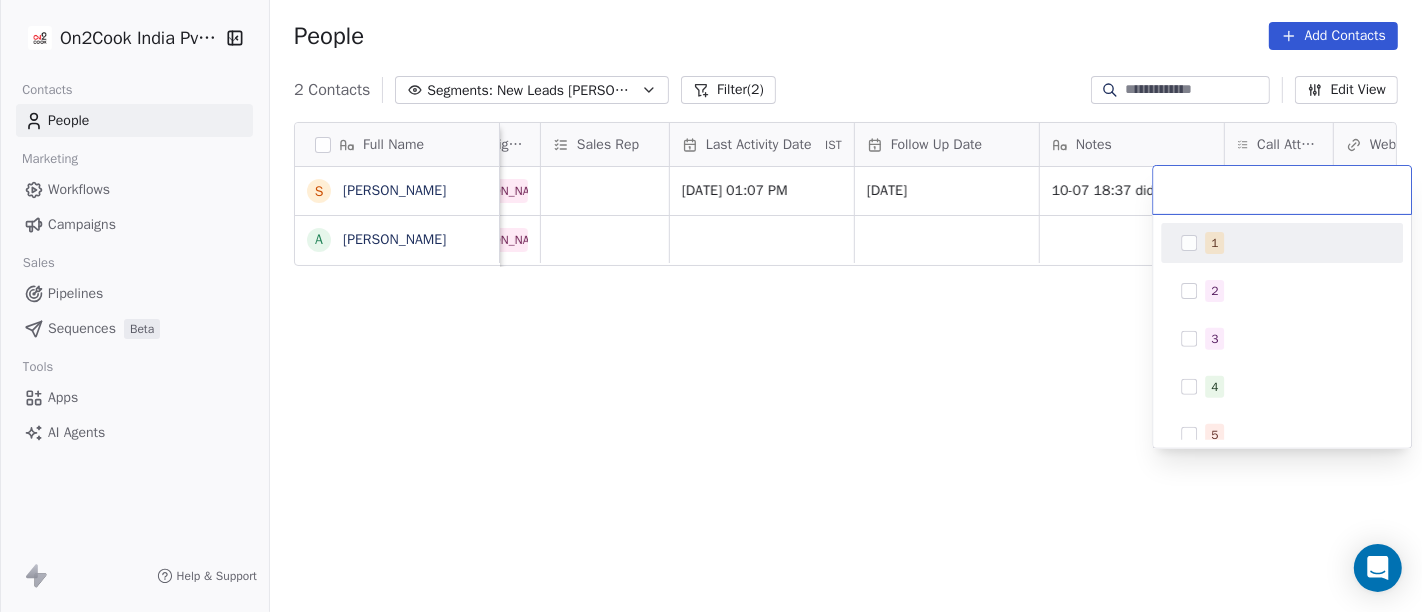 click on "1" at bounding box center (1294, 243) 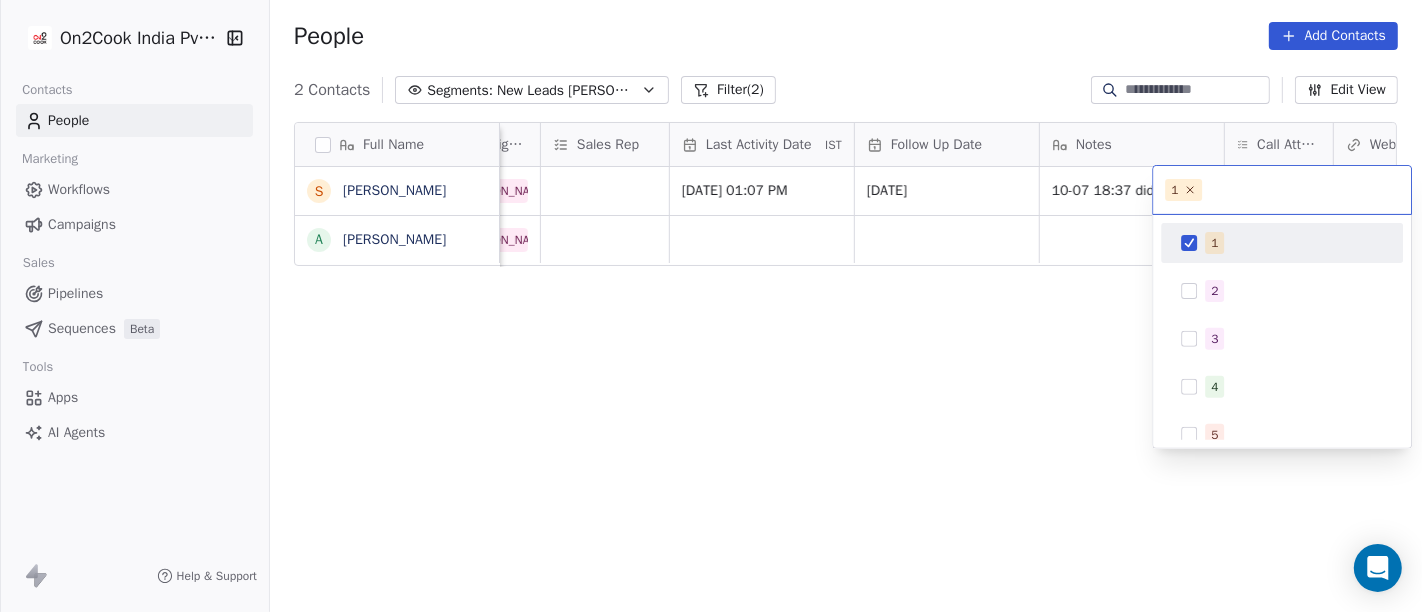 click on "On2Cook India Pvt. Ltd. Contacts People Marketing Workflows Campaigns Sales Pipelines Sequences Beta Tools Apps AI Agents Help & Support People  Add Contacts 2 Contacts Segments: New Leads Salim Filter  (2) Edit View Tag Add to Sequence Full Name S Sunil Bagdi a archit sharma Created Date IST Lead Status Tags Assignee Sales Rep Last Activity Date IST Follow Up Date Notes Call Attempts Website zomato link outlet type Location   Jun 19, 2025 10:23 PM Salim Jul 10, 2025 01:07 PM 16/07/2025 10-07 18:37 did not pick up call WA sent cloud_kitchen   Jun 19, 2025 09:53 PM Salim restaurants
To pick up a draggable item, press the space bar.
While dragging, use the arrow keys to move the item.
Press space again to drop the item in its new position, or press escape to cancel.
1 1 2 3 4 5 6 7 8 9 10" at bounding box center [711, 306] 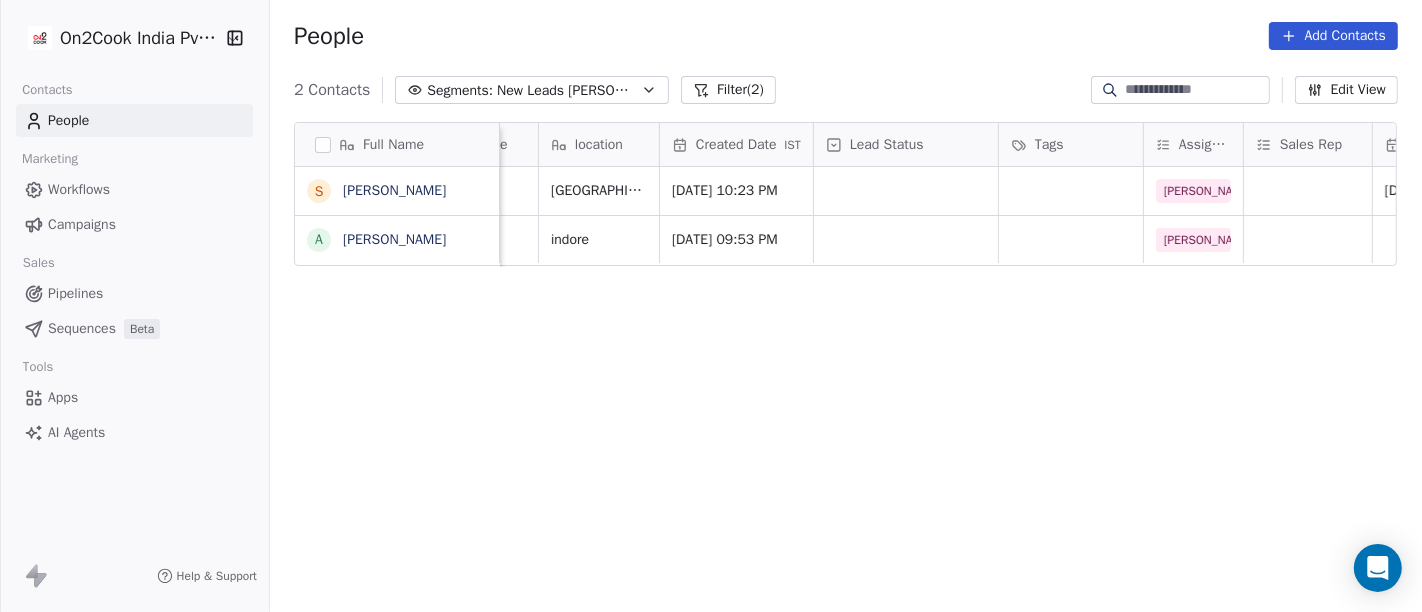 scroll, scrollTop: 0, scrollLeft: 368, axis: horizontal 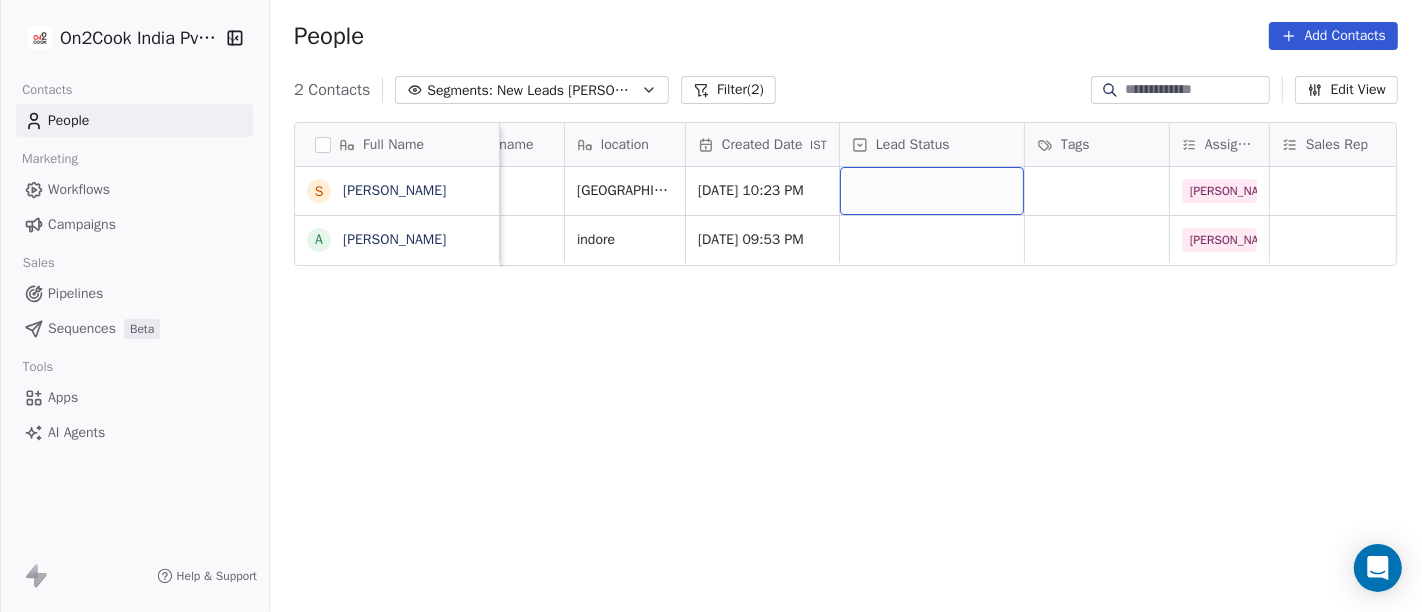 click at bounding box center (932, 191) 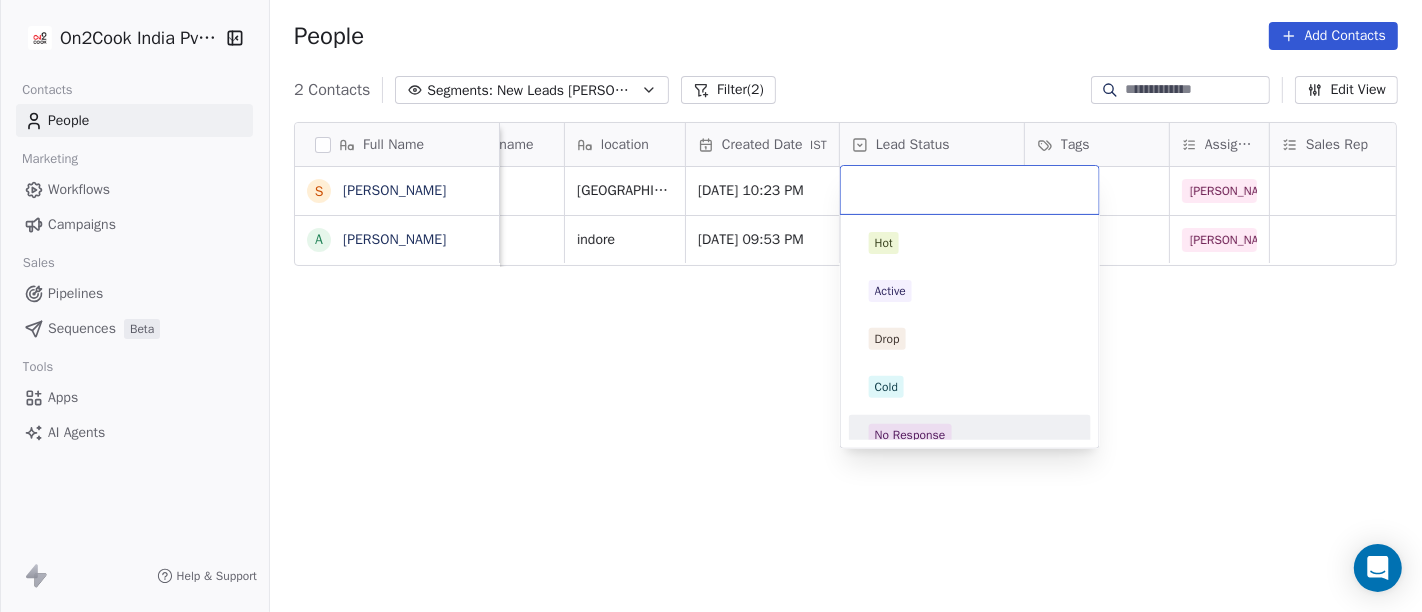 click on "No Response" at bounding box center (910, 435) 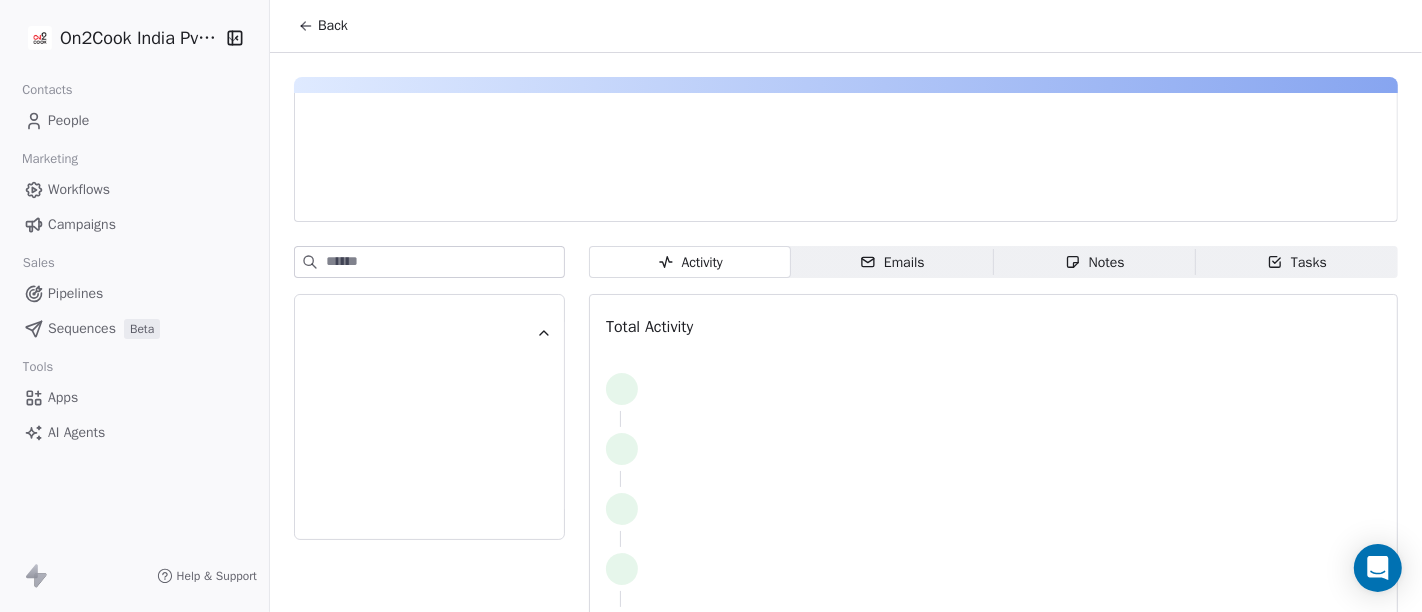 click on "Back" at bounding box center [333, 26] 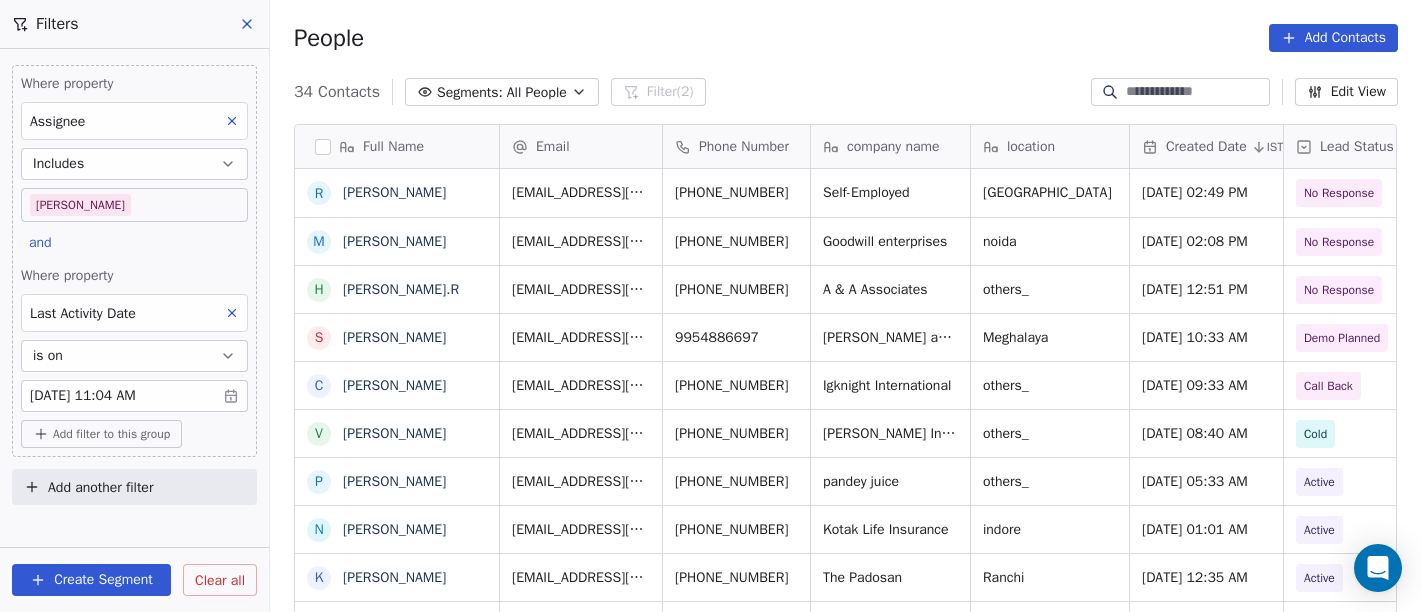 scroll, scrollTop: 0, scrollLeft: 0, axis: both 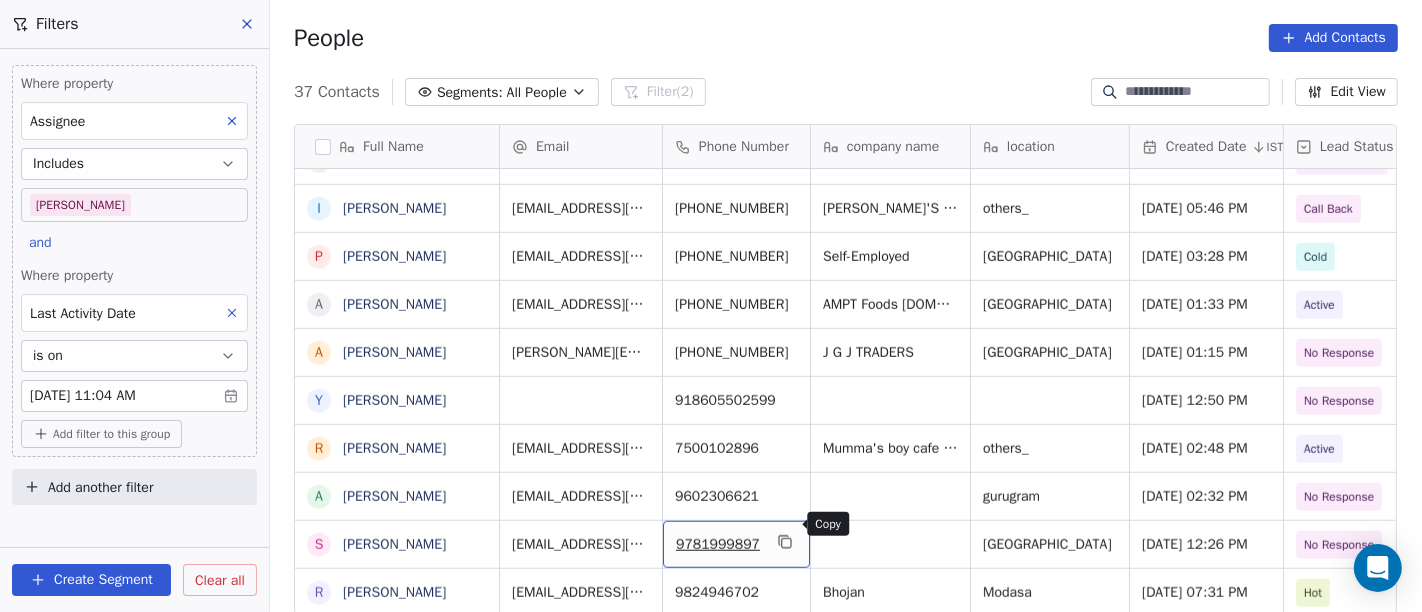 click 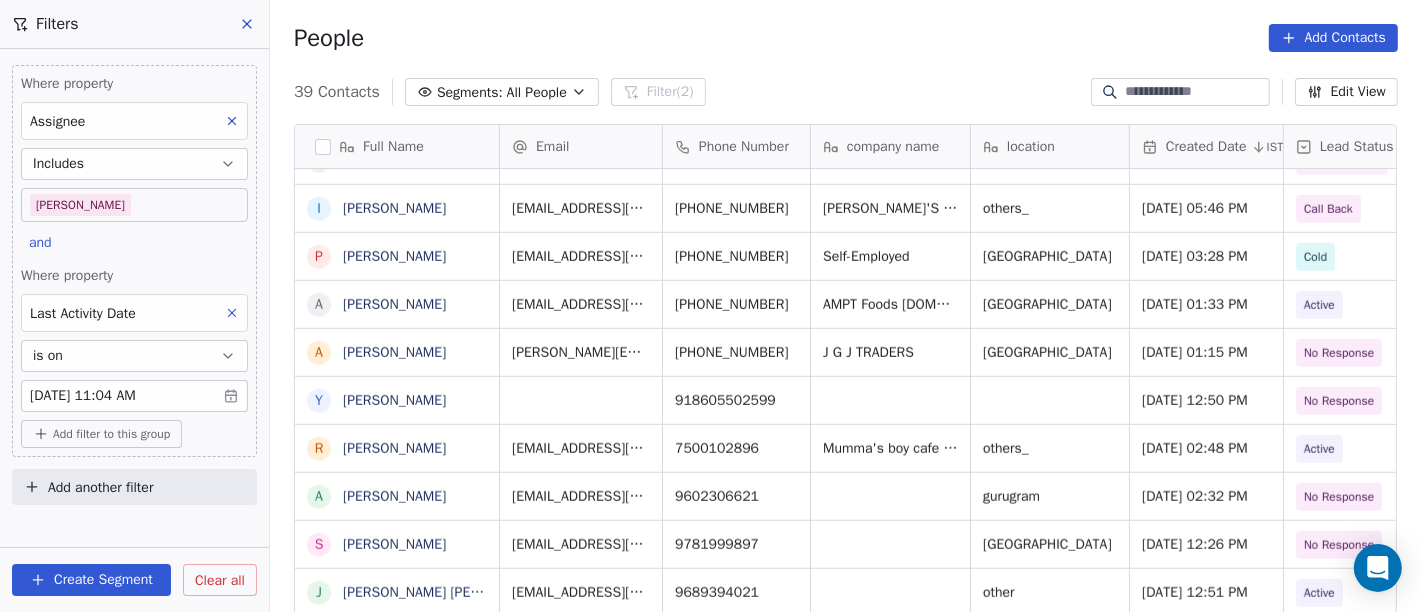 scroll, scrollTop: 1342, scrollLeft: 0, axis: vertical 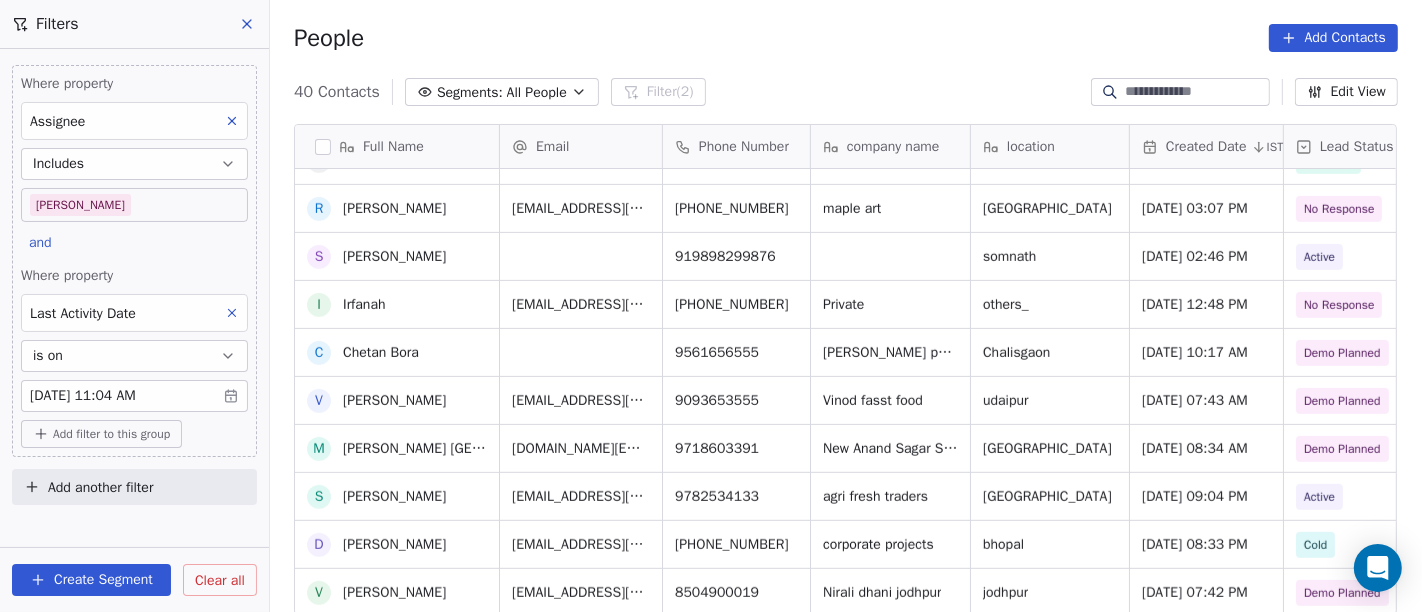 click on "People  Add Contacts" at bounding box center [846, 38] 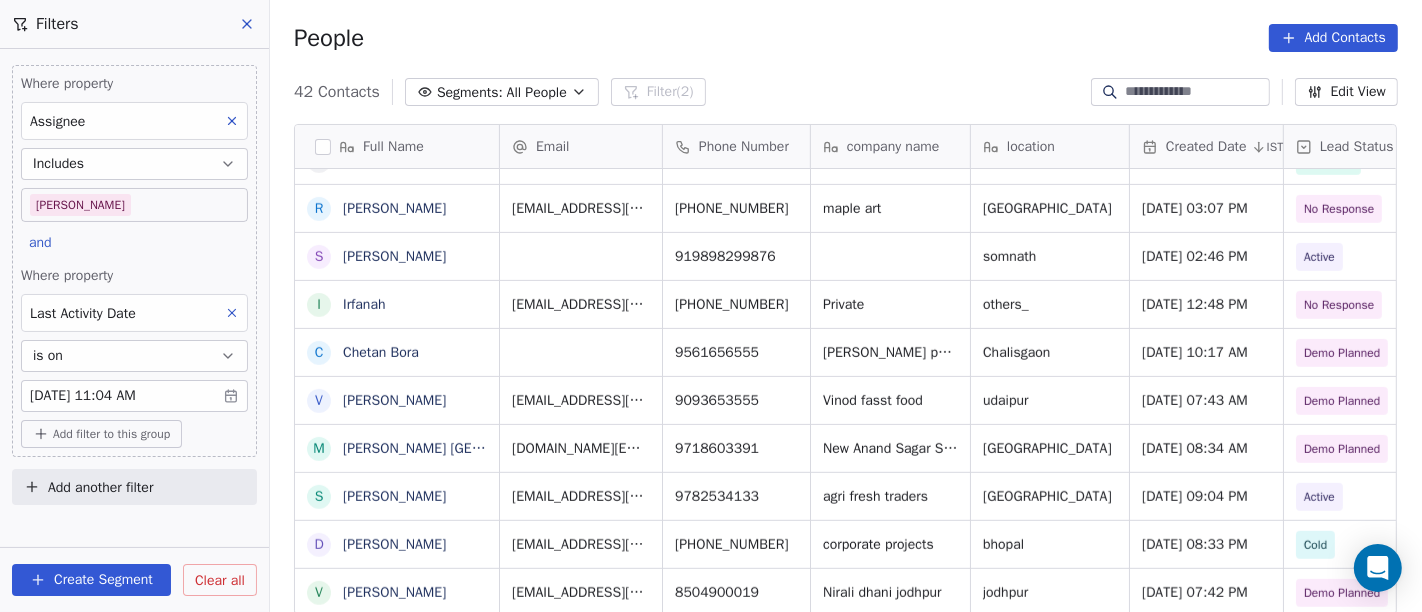 click on "People  Add Contacts" at bounding box center (846, 38) 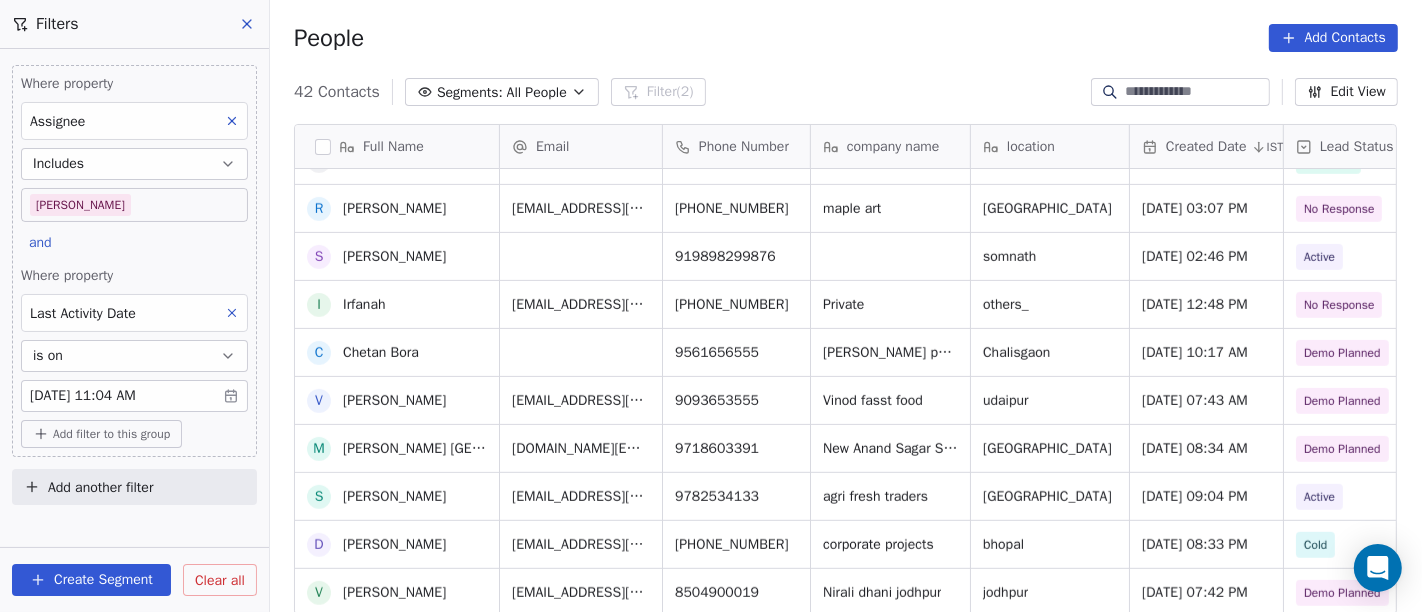 scroll, scrollTop: 231, scrollLeft: 0, axis: vertical 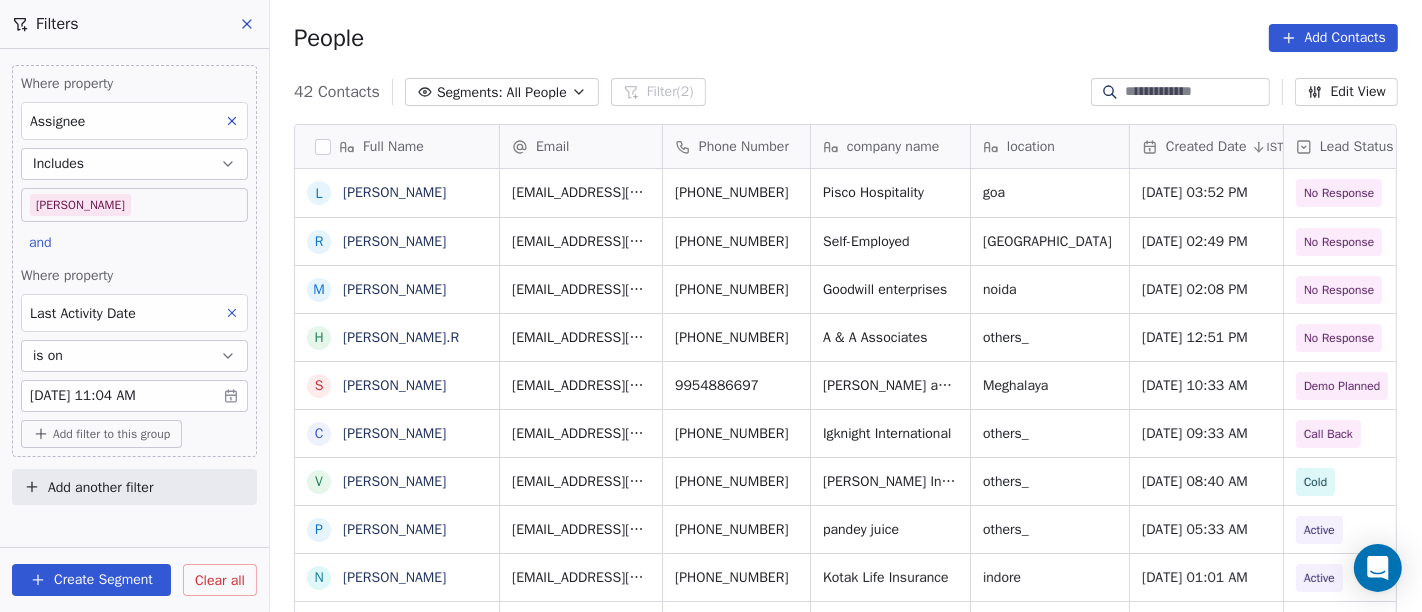 click on "42 Contacts Segments: All People Filter  (2) Edit View" at bounding box center (846, 92) 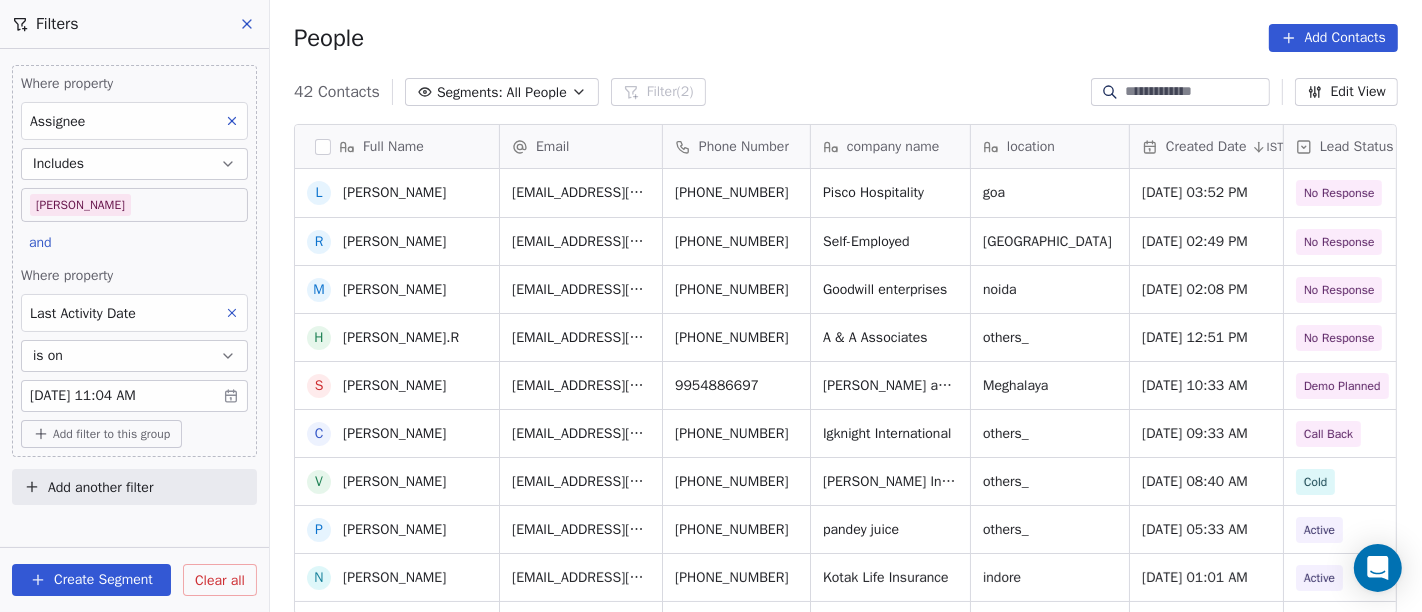 scroll, scrollTop: 0, scrollLeft: 0, axis: both 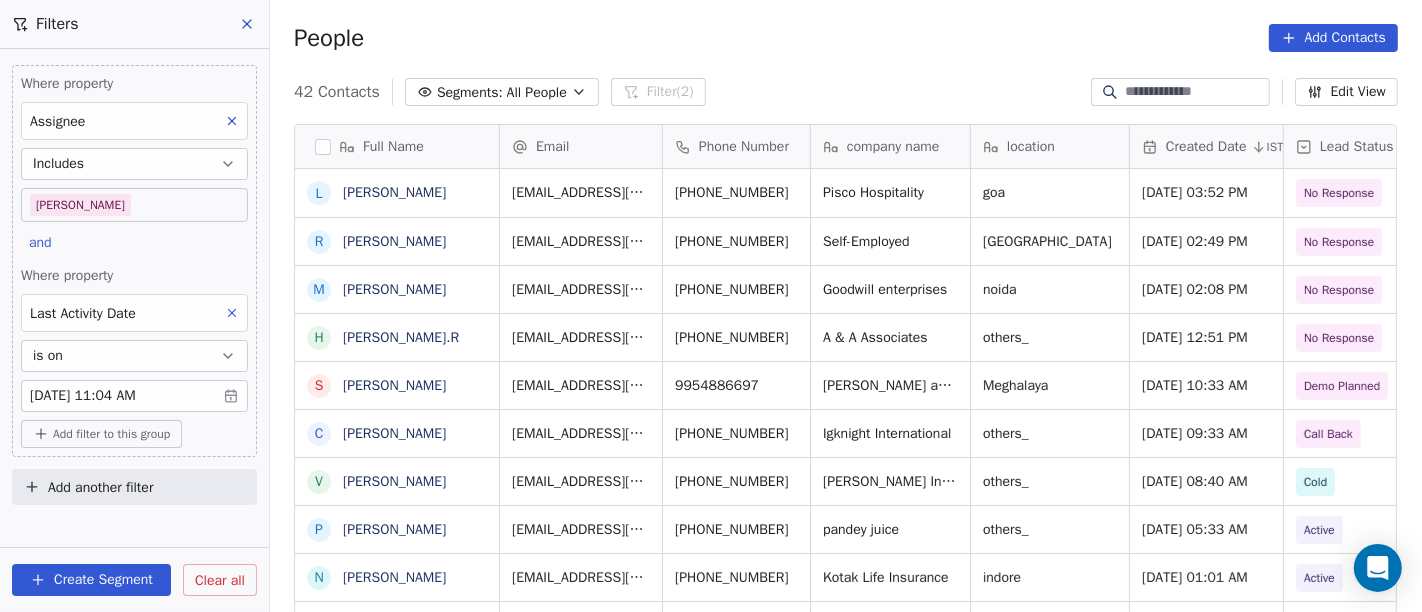 click on "Add filter to this group" at bounding box center (111, 434) 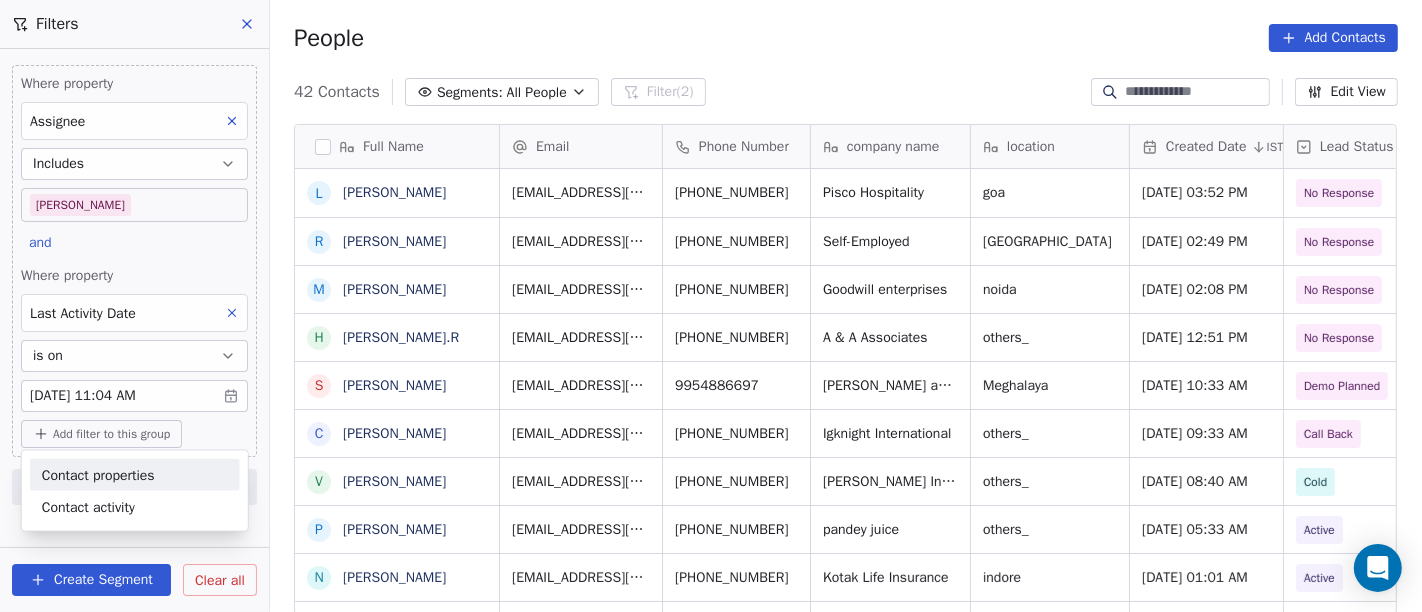 click on "Contact properties" at bounding box center [98, 474] 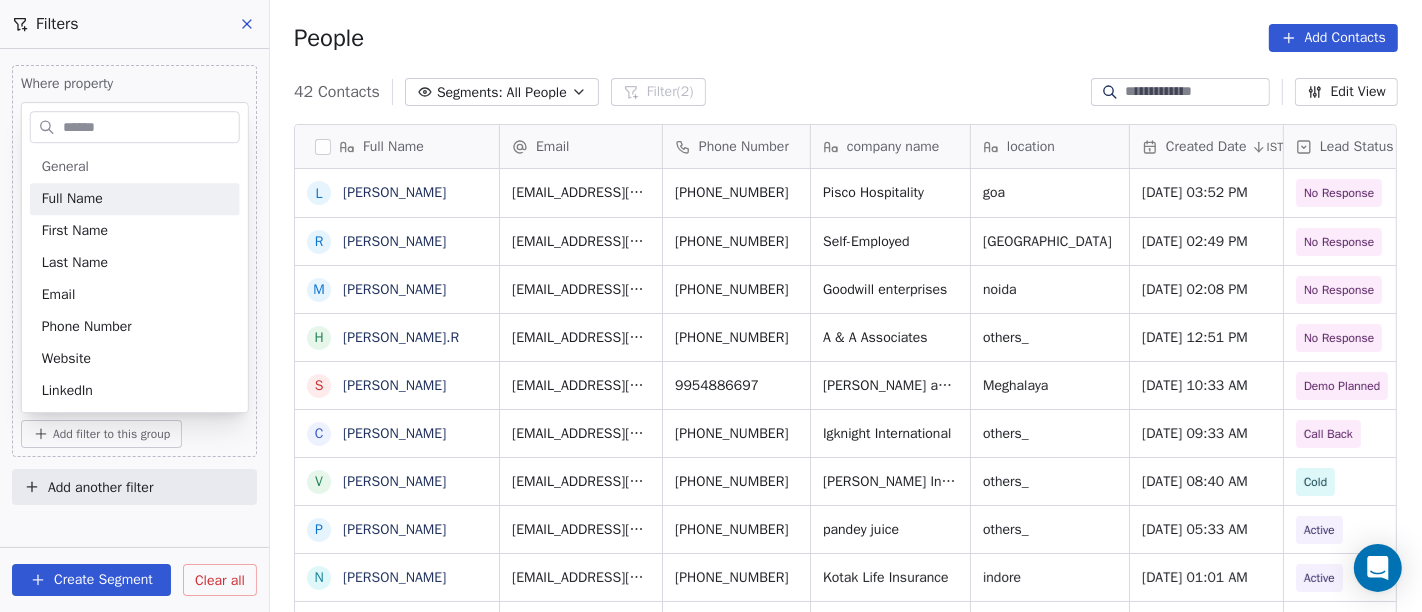 click at bounding box center (149, 127) 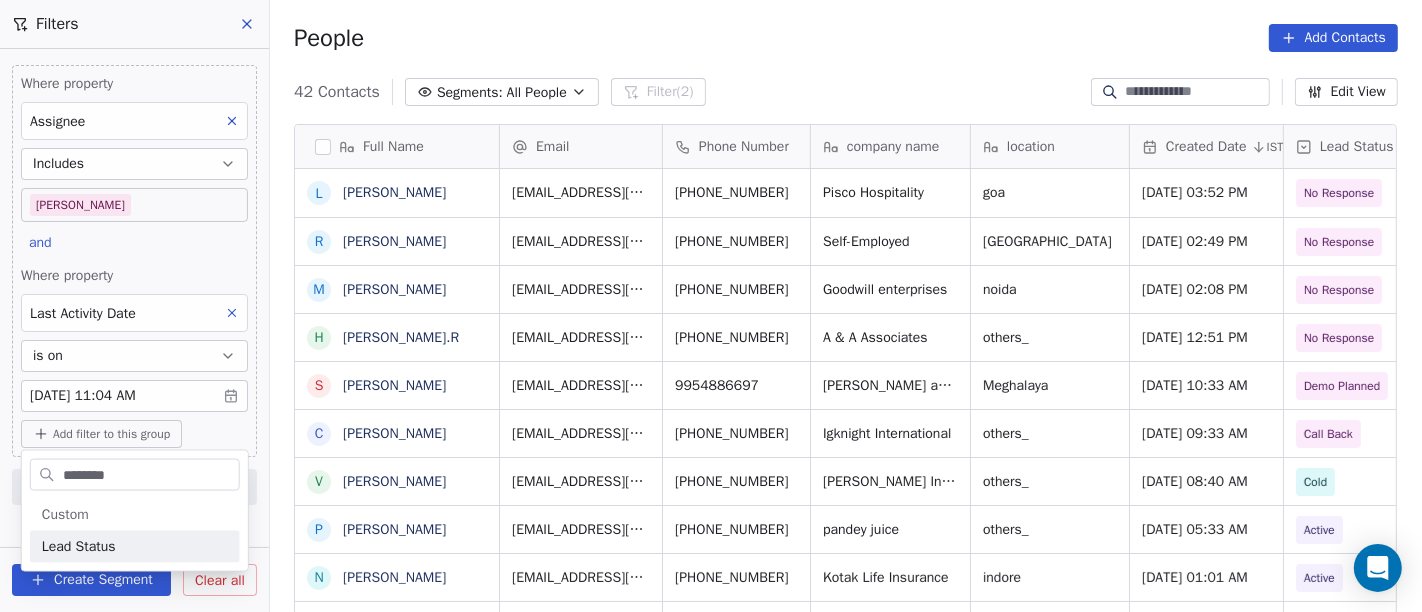type on "********" 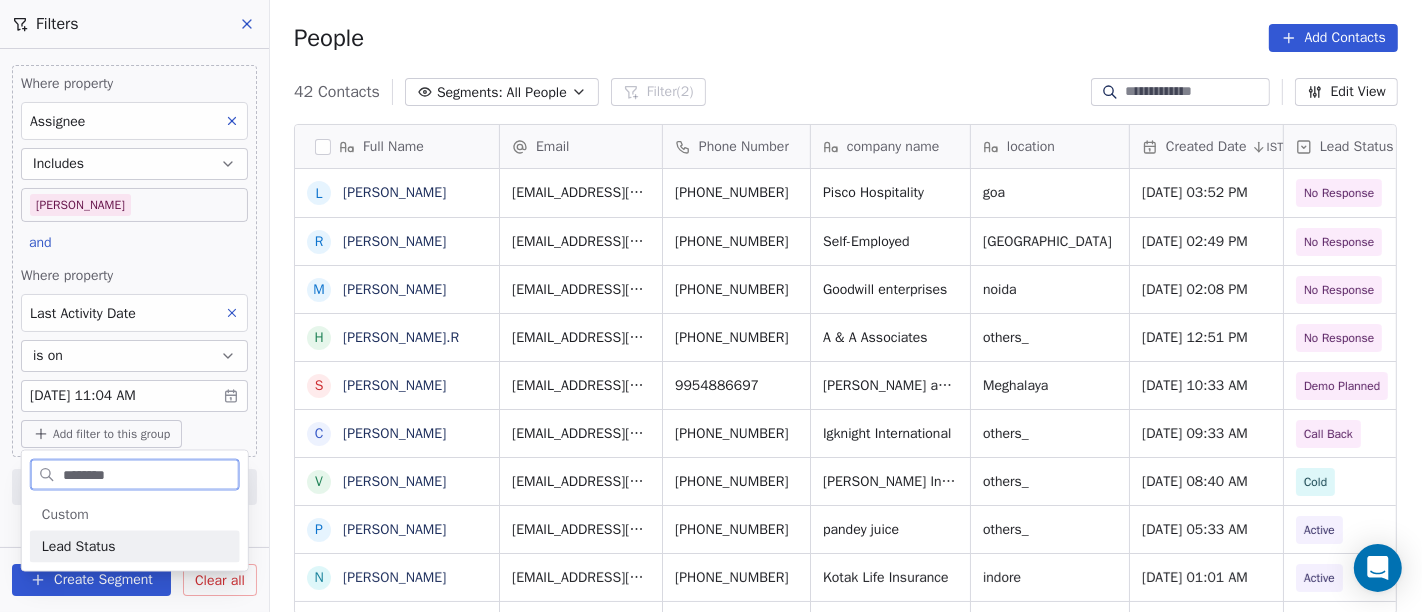 click on "Lead Status" at bounding box center [135, 547] 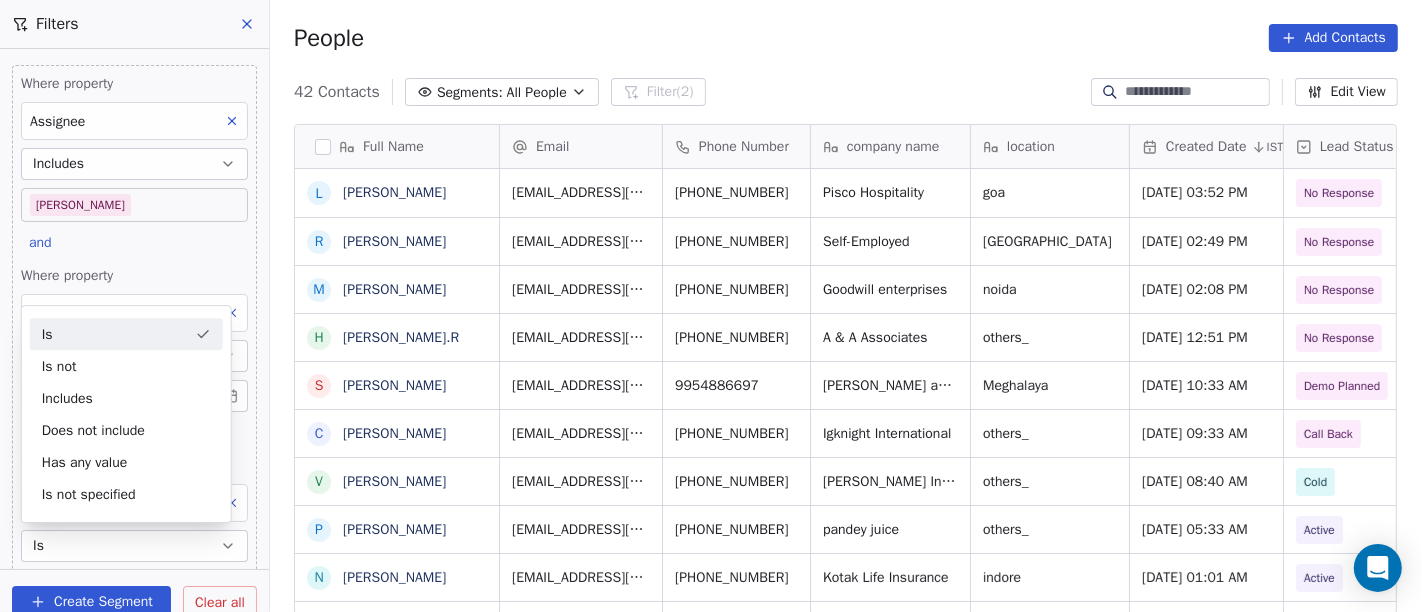 click on "Is" at bounding box center (126, 334) 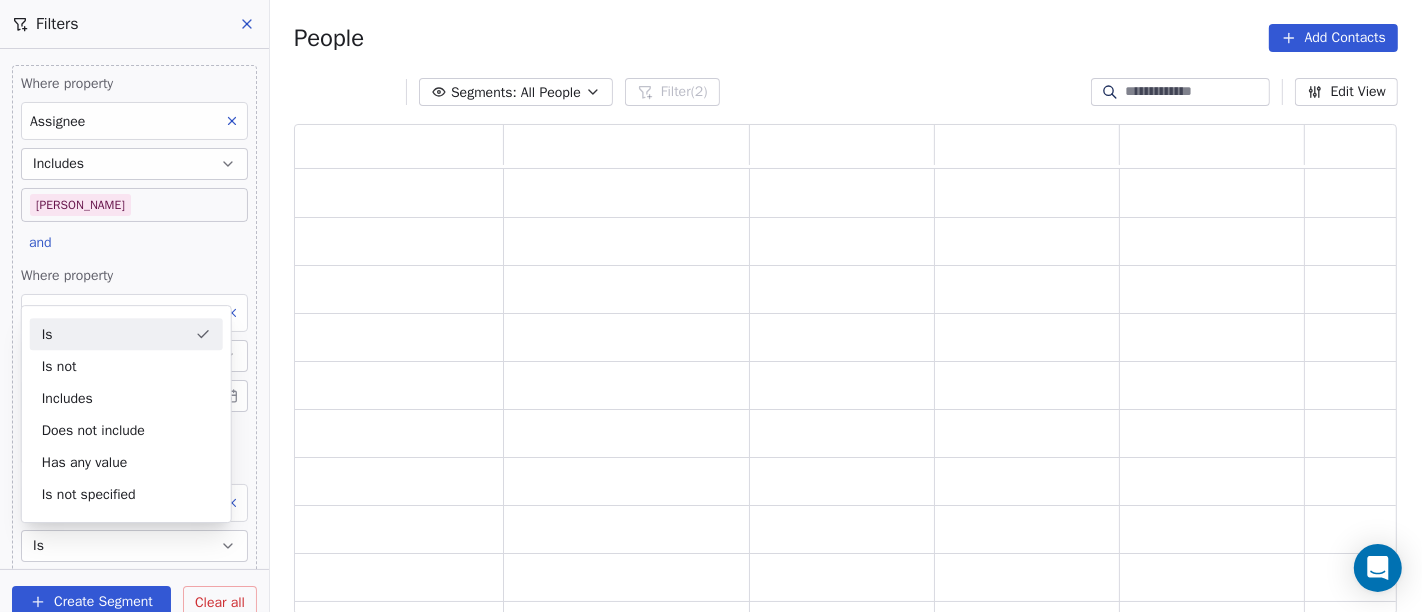 scroll, scrollTop: 17, scrollLeft: 17, axis: both 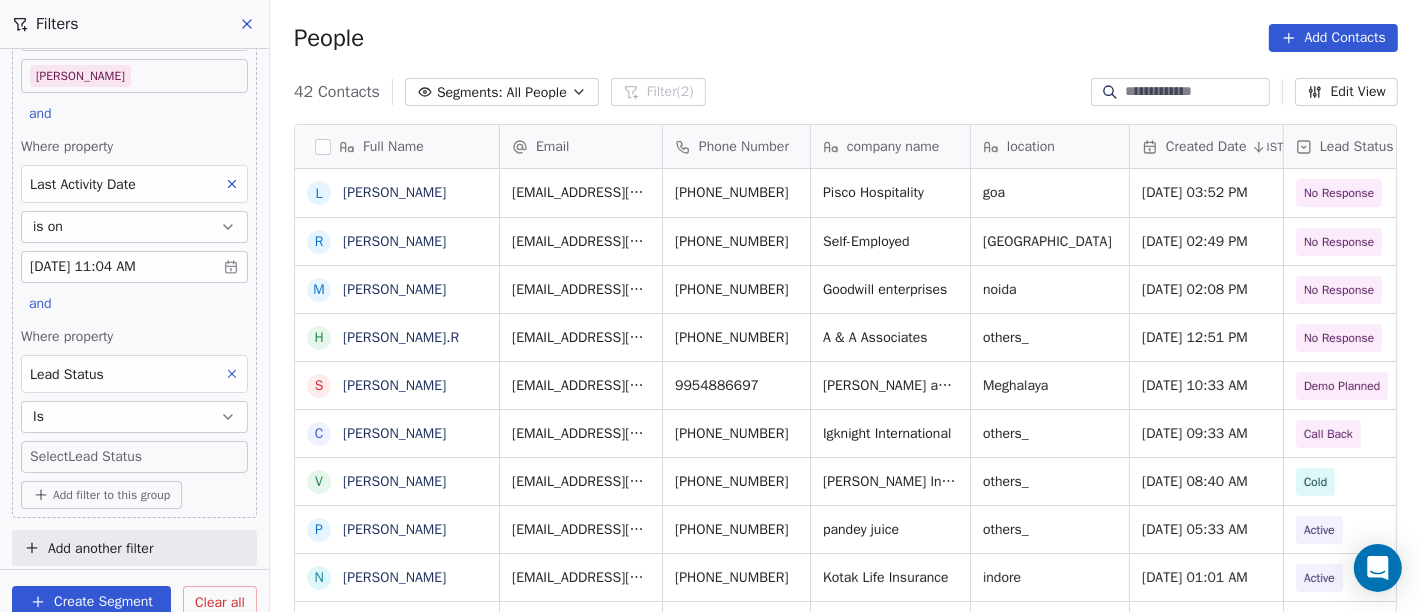 click on "On2Cook India Pvt. Ltd. Contacts People Marketing Workflows Campaigns Sales Pipelines Sequences Beta Tools Apps AI Agents Help & Support Filters Where property   Assignee   Includes Salim and Where property   Last Activity Date   is on Jul 10, 2025 11:04 AM and Where property   Lead Status   Is Select  Lead Status Add filter to this group Add another filter  Create Segment Clear all People  Add Contacts 42 Contacts Segments: All People Filter  (2) Edit View Tag Add to Sequence Full Name L Lawrie Fernandes R Rakesh Maithani M Manoj Verma H Haridas.R S SOMA BARDHAN C Chinglemba Ngathem V Vijay Singh P Pawan Gautam N Naresh Birthare K Kumar Arpan S Sabir  VK M Manoj Paliwal M Manish Kumar s sarvendra Singh P Prakash J R Ranjit Sahoo P Puneet baluja A Anjan Banerjee A Amith sadanandan R Rabinder Kaur S Sanjay Gopal I Irfanah C Chetan Bora V Vinod S Sahu M Mukesh Aggarwal Delhi S Surinder Jagga D Dileep Singh Gaharwar V Vijendra singh I Indrajit Paul P Prince Singh Email Phone Number company name location IST" at bounding box center (711, 306) 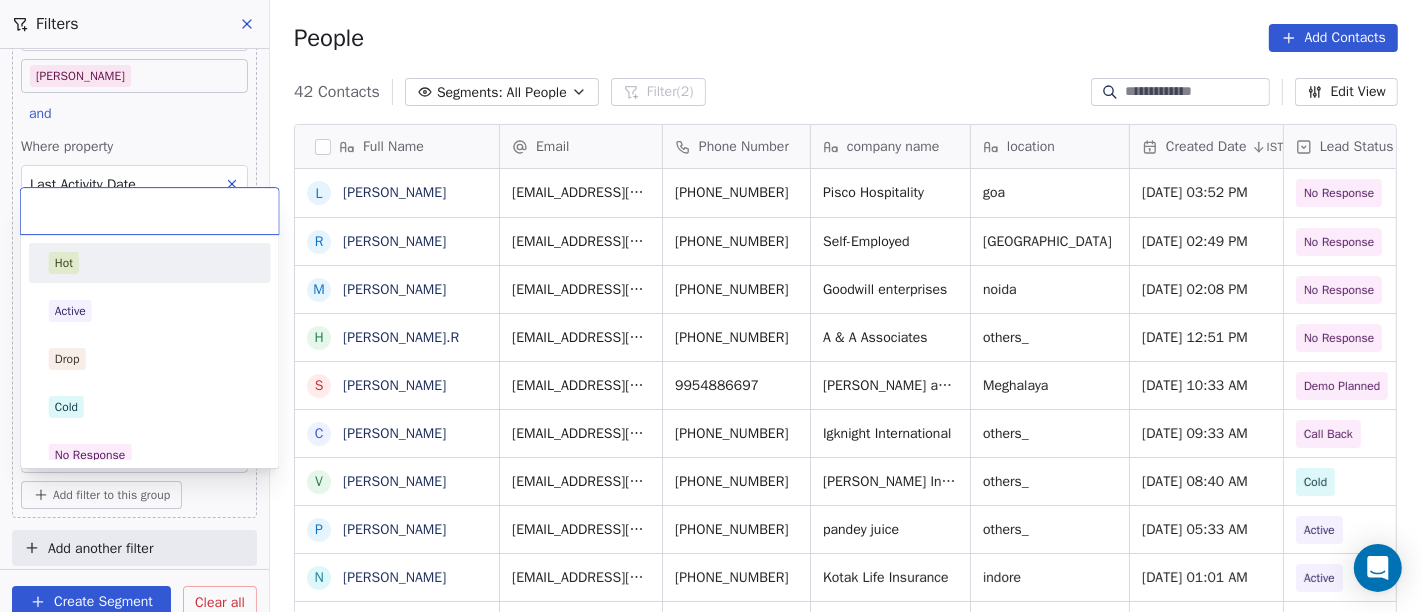 click on "Hot" at bounding box center (150, 263) 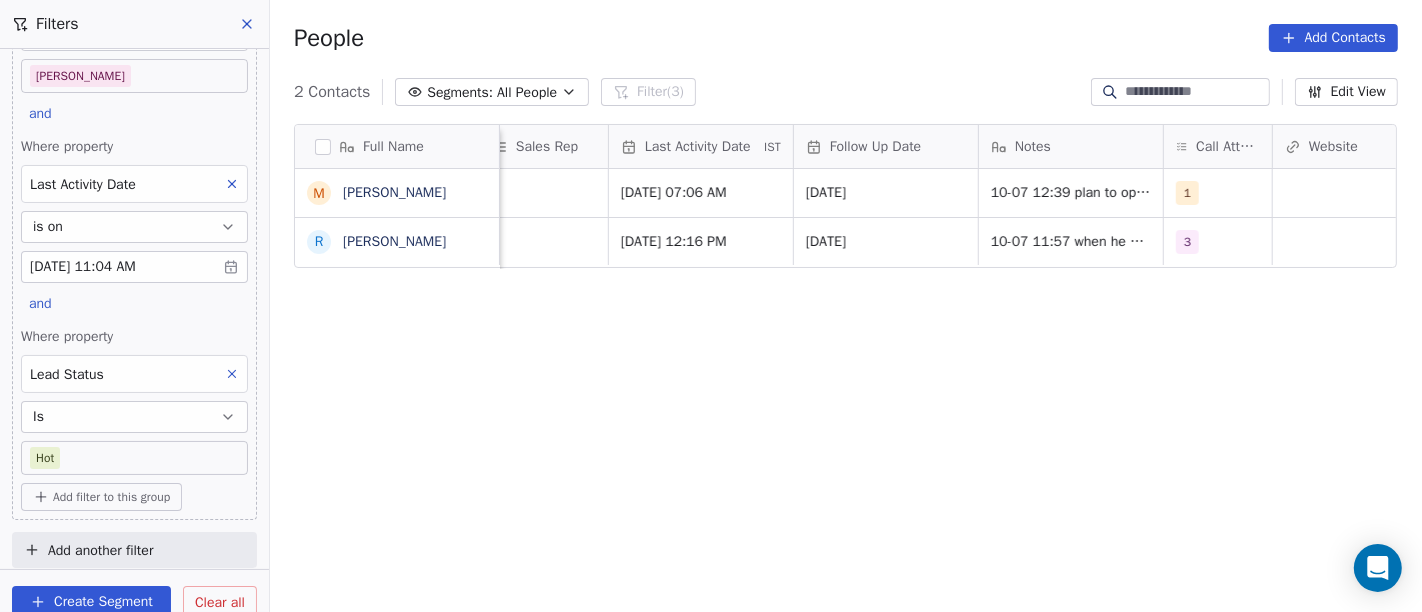 scroll, scrollTop: 0, scrollLeft: 1237, axis: horizontal 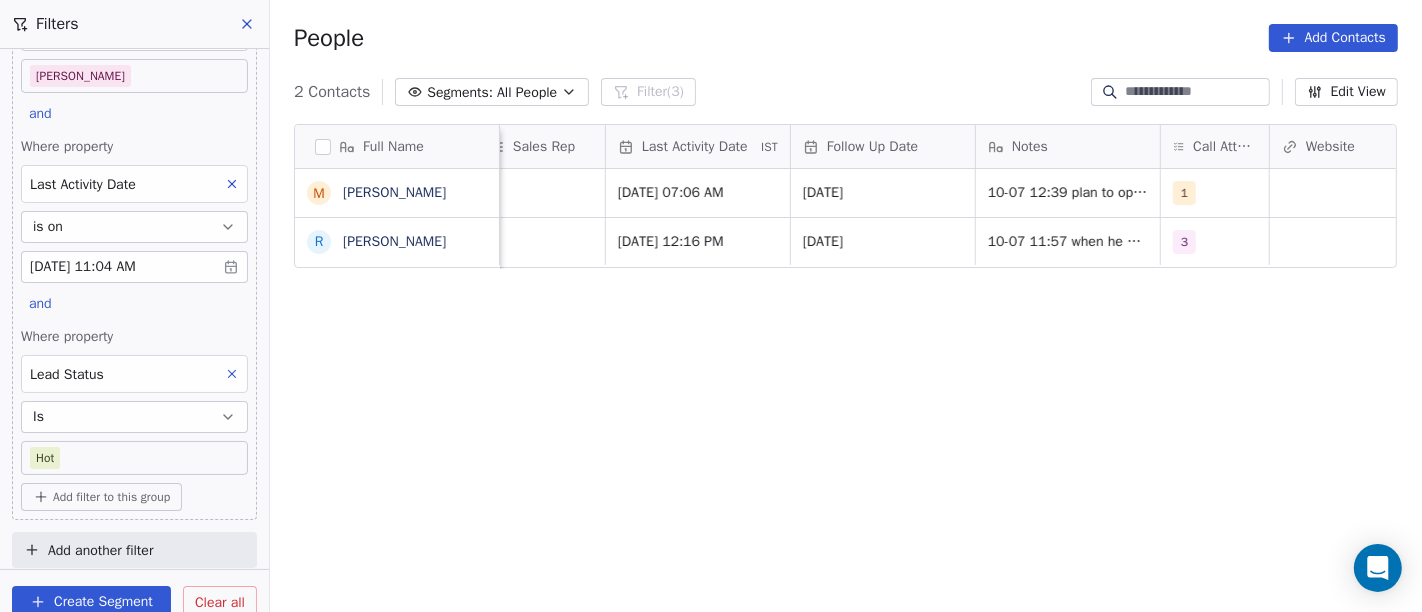 click on "Full Name M Manish Kumar R Randhir chudgar Lead Status Tags Assignee Sales Rep Last Activity Date IST Follow Up Date Notes Call Attempts Website zomato link outlet type Location   Hot Salim Jul 10, 2025 07:06 AM 20/07/2025 10-07 12:39 plan to open canteen and tiffian service  in 3 month maybe he will plan to visit ahmedabad in next 2 weeks 1 executive_kitchens   Hot Salim Jul 10, 2025 12:16 PM 10/07/2025 10-07 11:57 when  he will visit ahmedabad he will come for demo 04-07 11:03 when  client visit ahmedabad he will come for see demo he have restaurant 19-06 17:46 decline call 3 cafeteria
To pick up a draggable item, press the space bar.
While dragging, use the arrow keys to move the item.
Press space again to drop the item in its new position, or press escape to cancel." at bounding box center (846, 377) 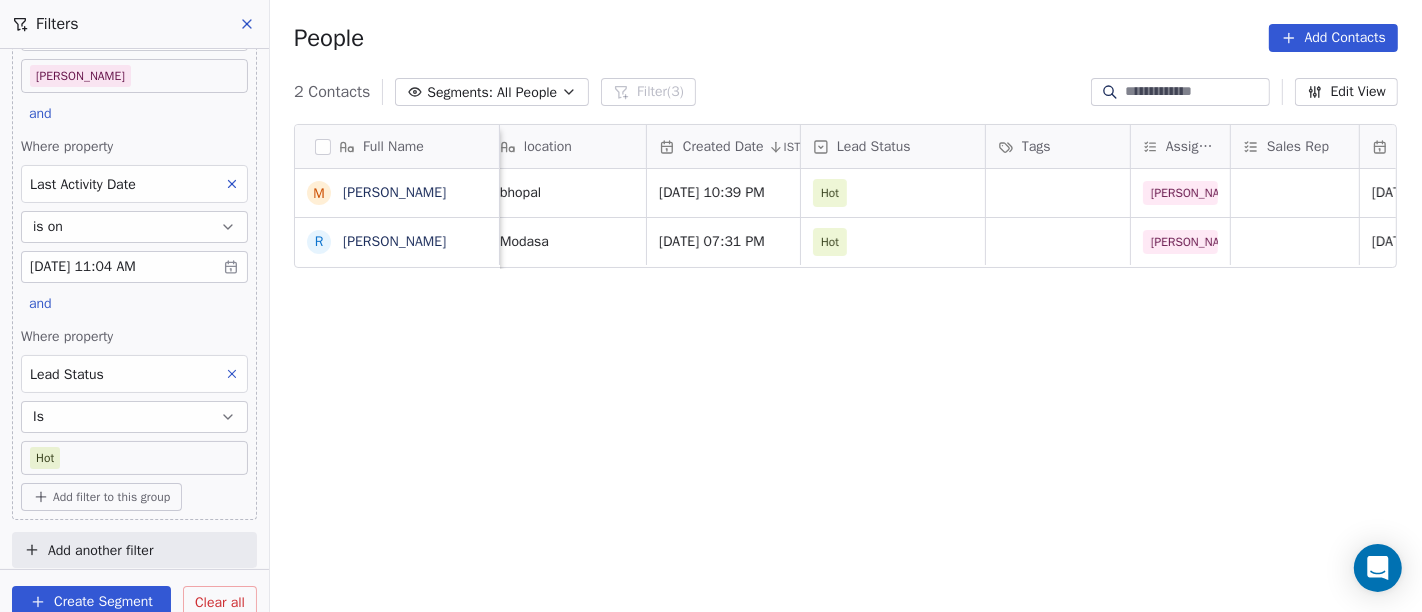 scroll, scrollTop: 17, scrollLeft: 420, axis: both 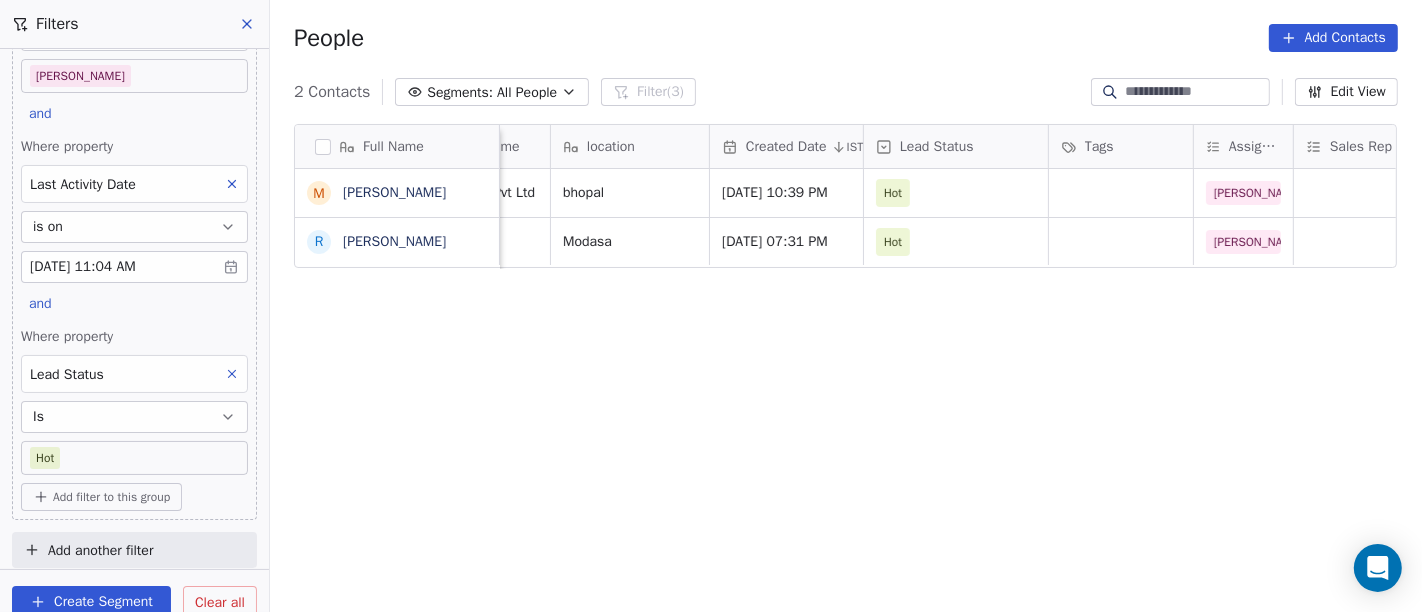 click on "On2Cook India Pvt. Ltd. Contacts People Marketing Workflows Campaigns Sales Pipelines Sequences Beta Tools Apps AI Agents Help & Support Filters Where property   Assignee   Includes Salim and Where property   Last Activity Date   is on Jul 10, 2025 11:04 AM and Where property   Lead Status   Is Hot Add filter to this group Add another filter  Create Segment Clear all People  Add Contacts 2 Contacts Segments: All People Filter  (3) Edit View Tag Add to Sequence Full Name M Manish Kumar R Randhir chudgar Email Phone Number company name location Created Date IST Lead Status Tags Assignee Sales Rep Last Activity Date IST Follow Up Date Notes manishnorth1984@yahoo.com +919109194711 Glafix industry Pvt Ltd bhopal Jul 09, 2025 10:39 PM Hot Salim Jul 10, 2025 07:06 AM 20/07/2025 10-07 12:39 plan to open canteen and tiffian service  in 3 month maybe he will plan to visit ahmedabad in next 2 weeks randhirchudgar@gmail.com 9824946702 Bhojan Modasa Jun 18, 2025 07:31 PM Hot Salim Jul 10, 2025 12:16 PM 10/07/2025" at bounding box center (711, 306) 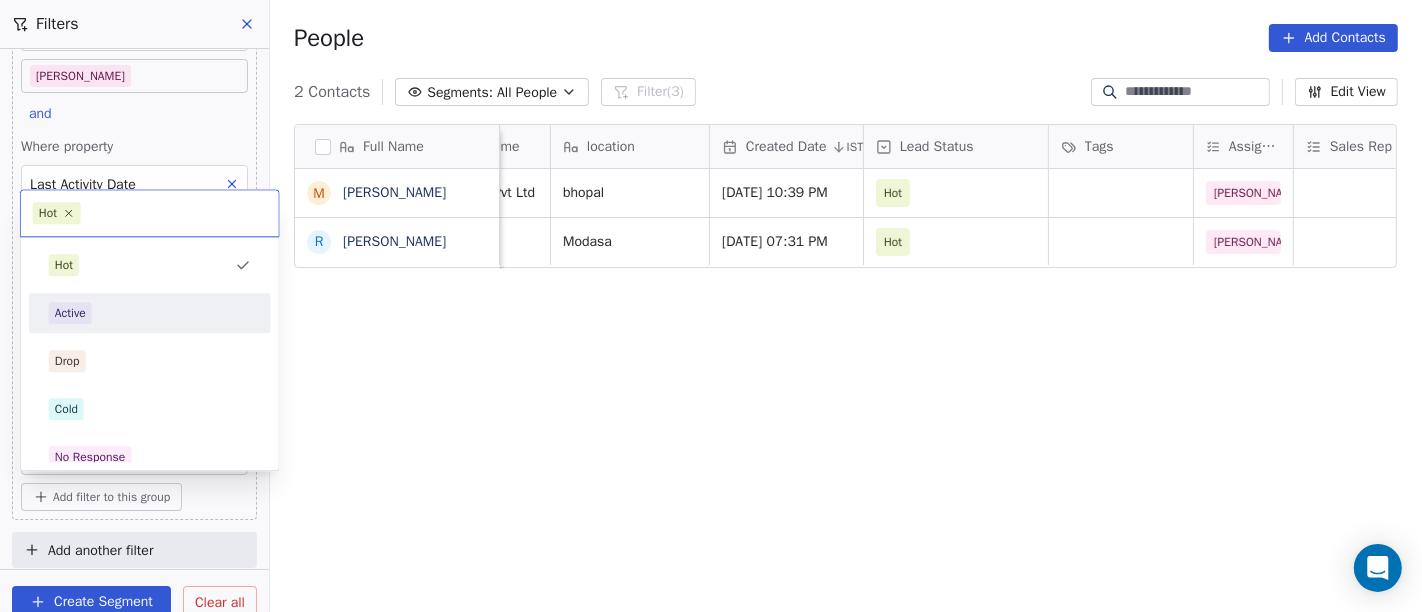 click on "Active" at bounding box center [150, 313] 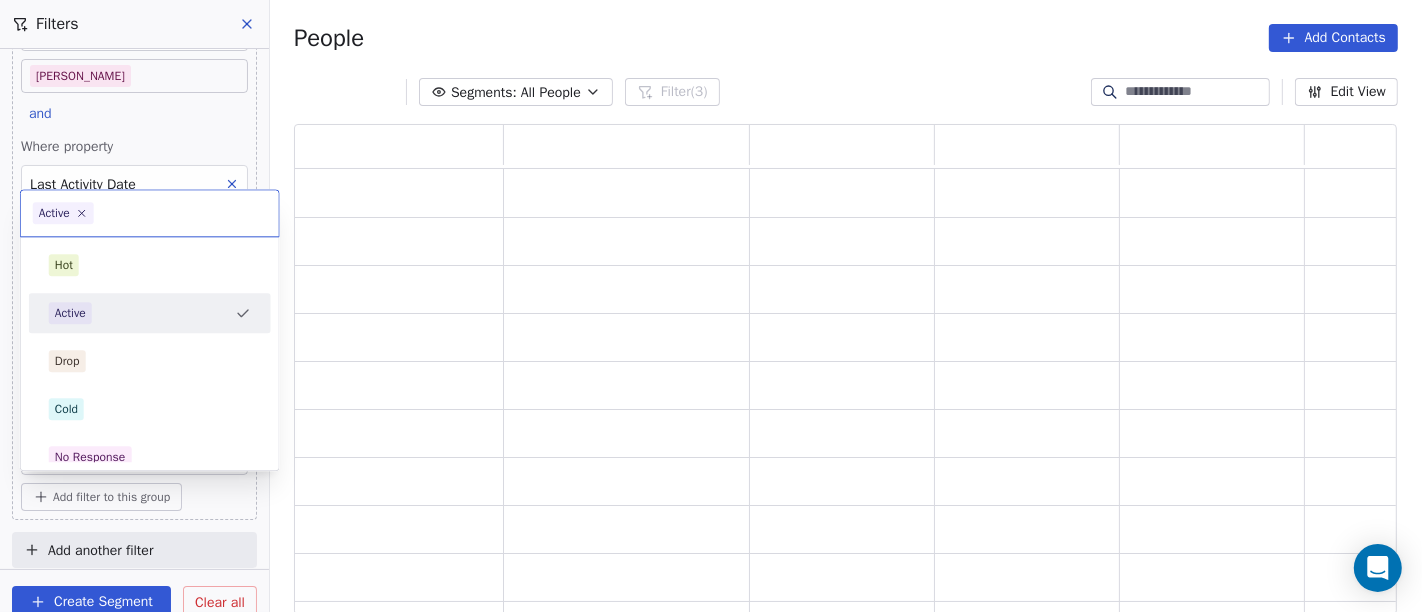 scroll, scrollTop: 17, scrollLeft: 17, axis: both 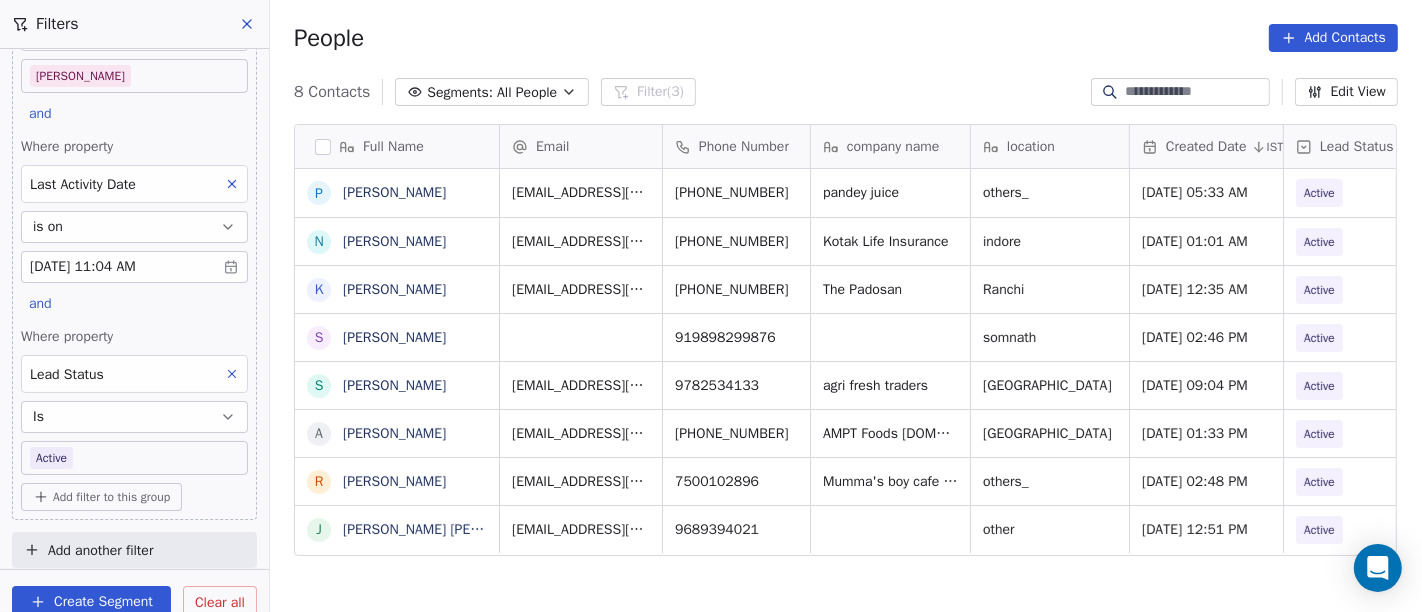 click on "On2Cook India Pvt. Ltd. Contacts People Marketing Workflows Campaigns Sales Pipelines Sequences Beta Tools Apps AI Agents Help & Support Filters Where property   Assignee   Includes Salim and Where property   Last Activity Date   is on Jul 10, 2025 11:04 AM and Where property   Lead Status   Is Active Add filter to this group Add another filter  Create Segment Clear all People  Add Contacts 8 Contacts Segments: All People Filter  (3) Edit View Tag Add to Sequence Full Name P Pawan Gautam N Naresh Birthare K Kumar Arpan S Sanjay Gopal S Surinder Jagga A Ashwani Sharma R Rishi Rawat j jarad suhas pandrinath Email Phone Number company name location Created Date IST Lead Status Tags Assignee Sales Rep pawangautam533@gmail.com +919034351957 pandey juice others_ Jul 10, 2025 05:33 AM Active Salim nareshbirthare342@gmail.com +919977962948 Kotak Life Insurance indore Jul 10, 2025 01:01 AM Active Salim welcomethepadosan@gmail.com +917677120003 The Padosan Ranchi Jul 10, 2025 12:35 AM Active Salim 919898299876 Active" at bounding box center (711, 306) 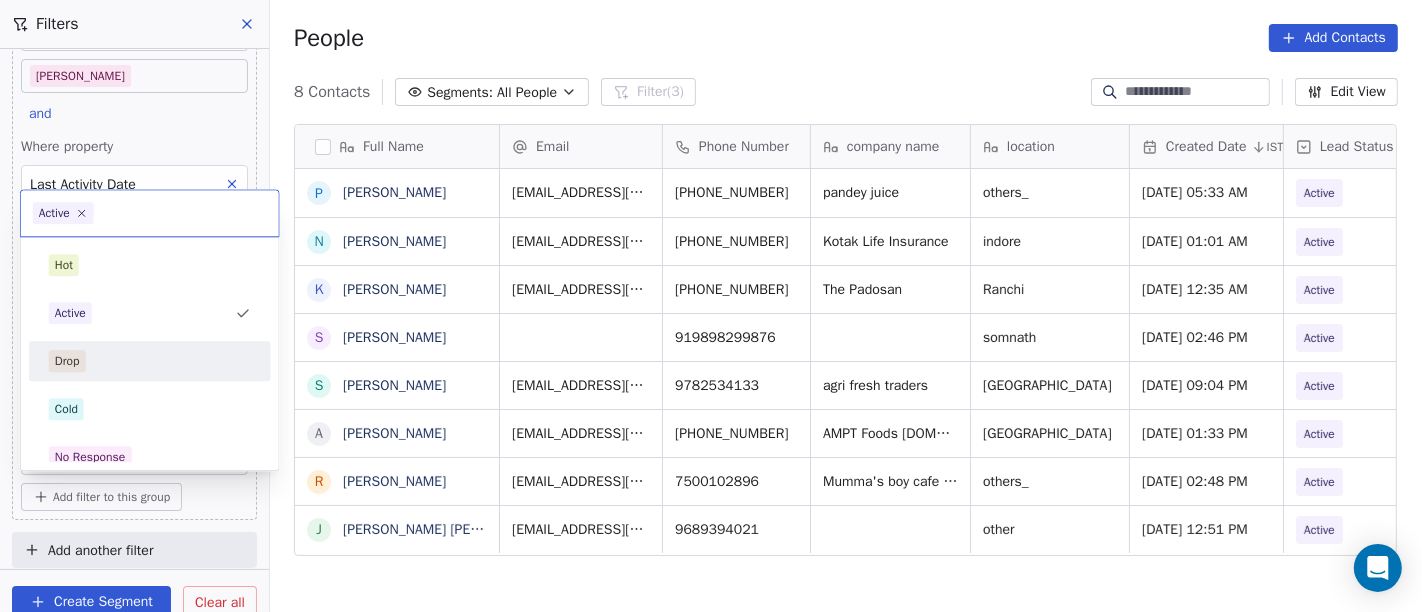 click on "Drop" at bounding box center [150, 361] 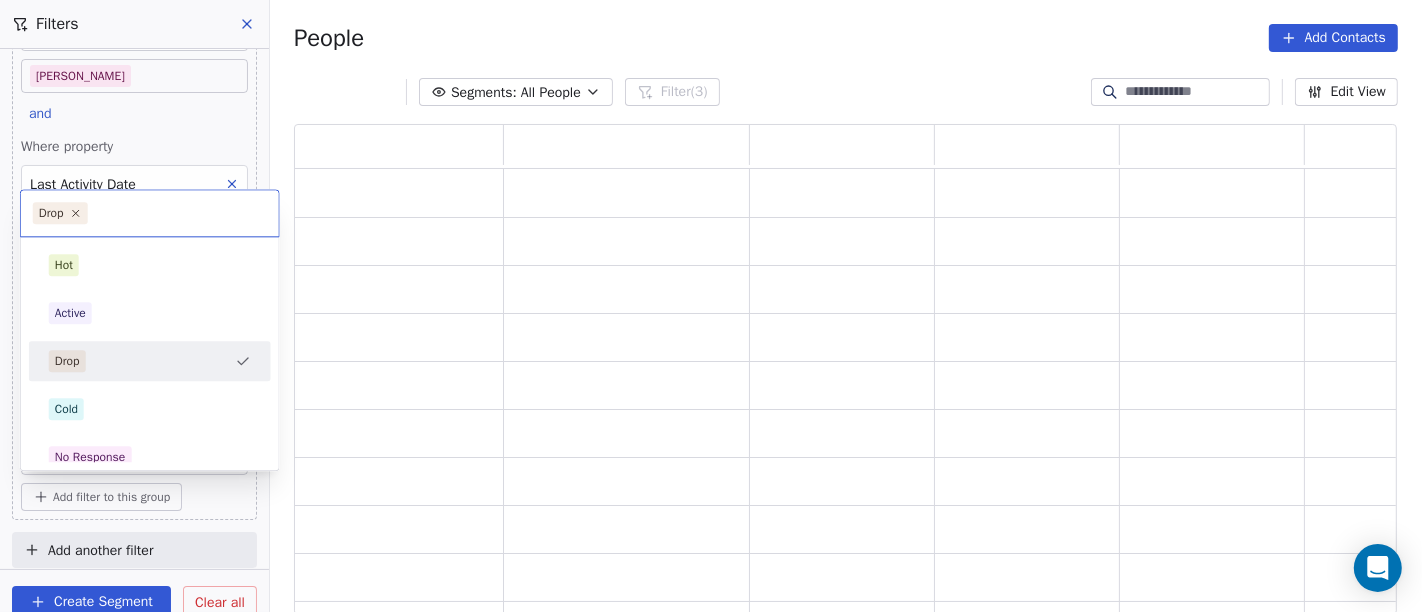 scroll, scrollTop: 17, scrollLeft: 17, axis: both 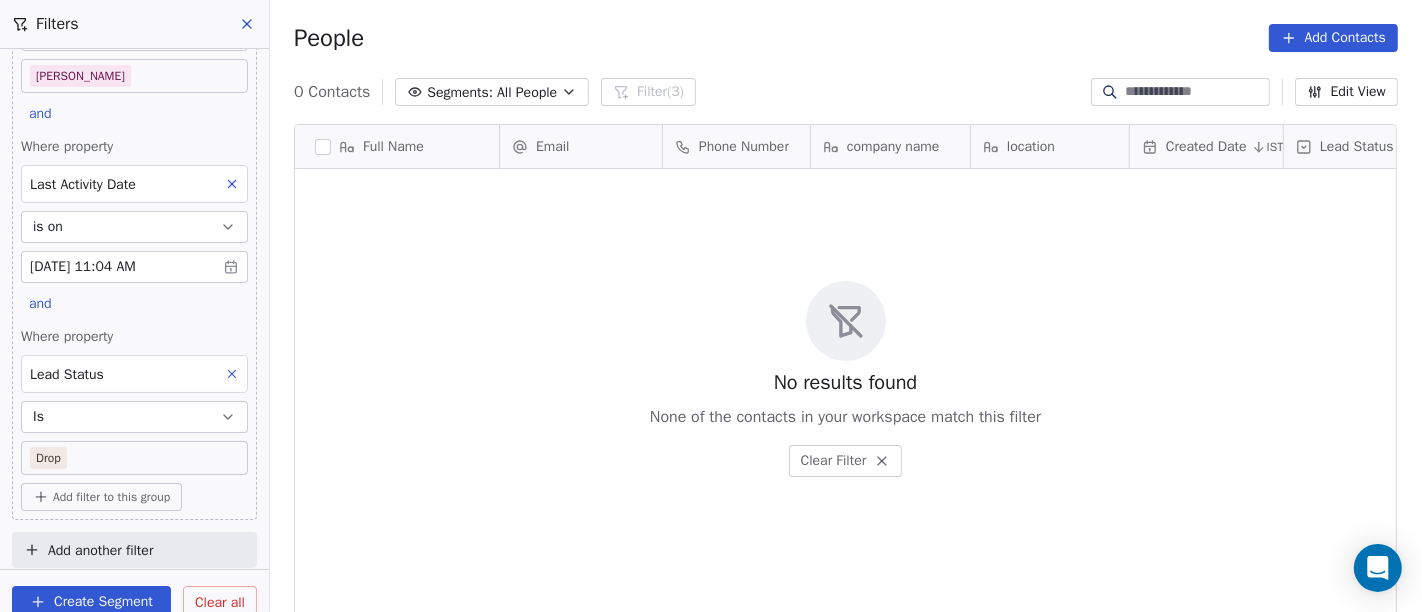 click on "Where property   Lead Status   Is Drop" at bounding box center [134, 401] 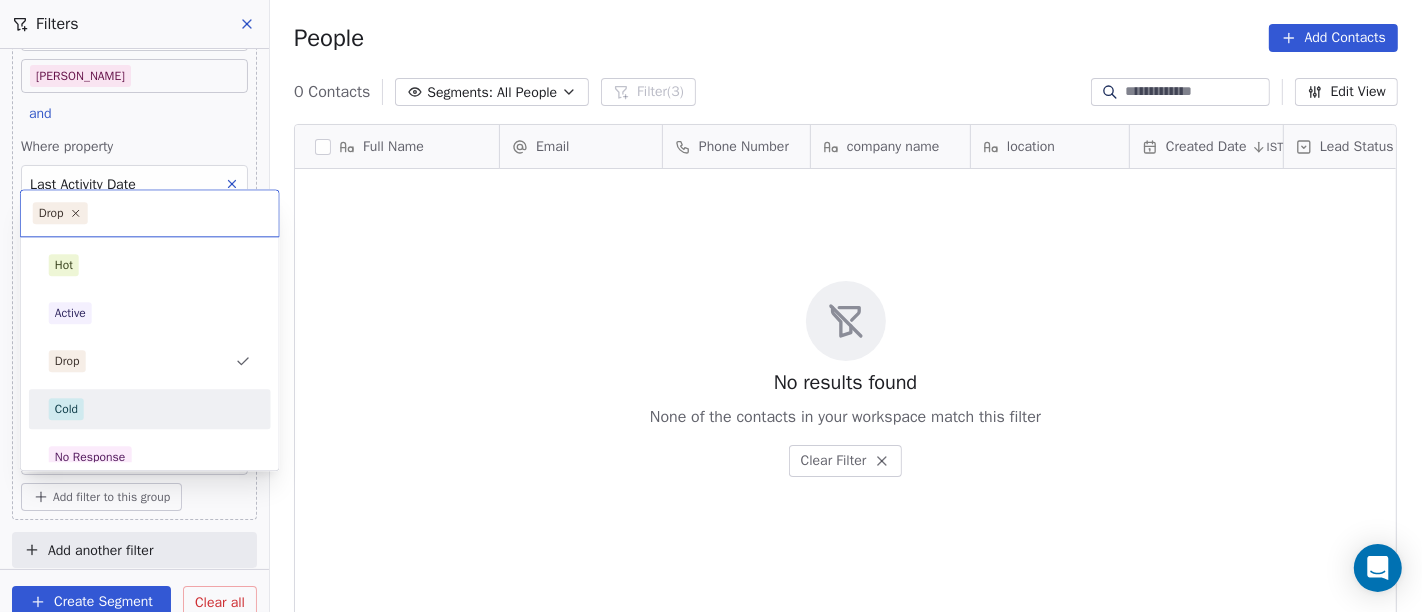 click on "Cold" at bounding box center (150, 409) 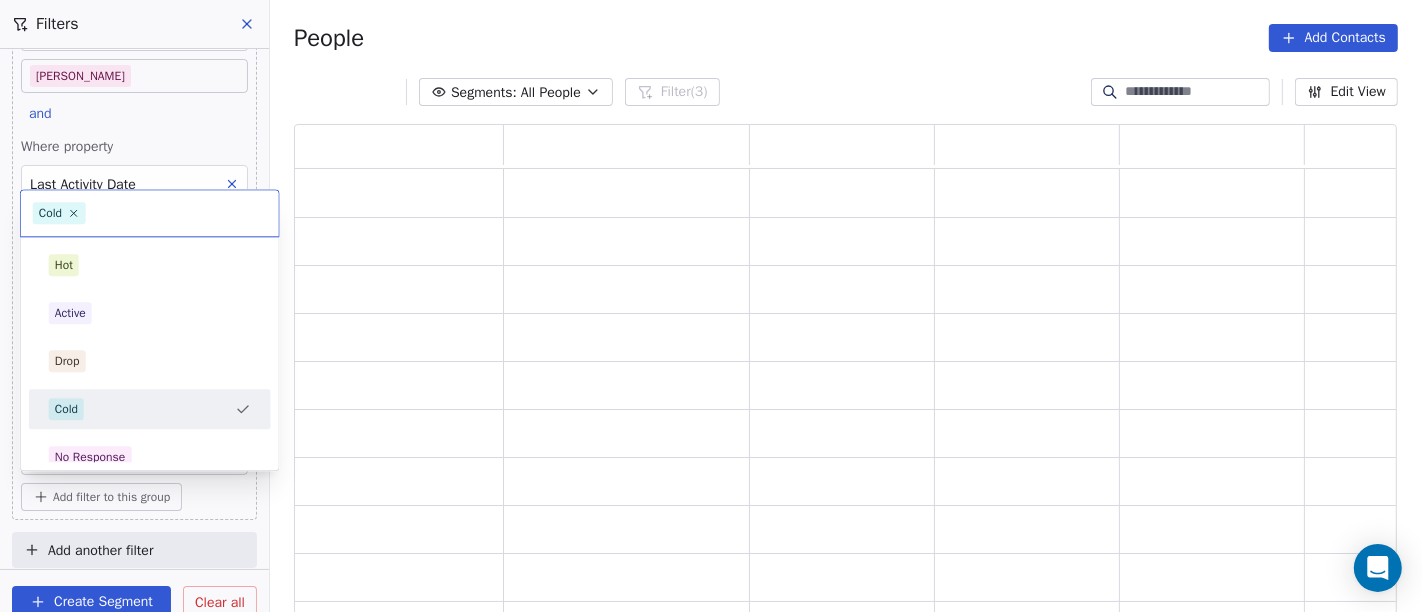 scroll, scrollTop: 17, scrollLeft: 17, axis: both 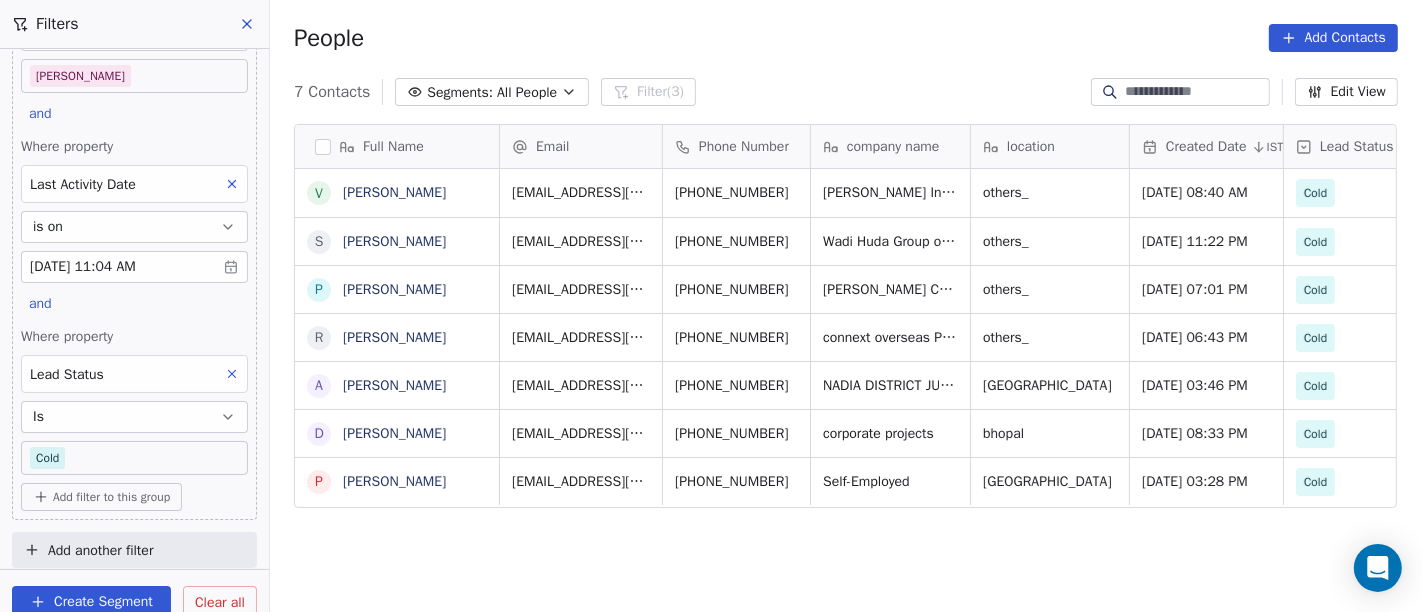 click on "On2Cook India Pvt. Ltd. Contacts People Marketing Workflows Campaigns Sales Pipelines Sequences Beta Tools Apps AI Agents Help & Support Filters Where property   Assignee   Includes Salim and Where property   Last Activity Date   is on Jul 10, 2025 11:04 AM and Where property   Lead Status   Is Cold Add filter to this group Add another filter  Create Segment Clear all People  Add Contacts 7 Contacts Segments: All People Filter  (3) Edit View Tag Add to Sequence Full Name V Vijay Singh S Sabir  VK P Prakash J R Ranjit Sahoo A Anjan Banerjee D Dileep Singh Gaharwar P Prince Singh Email Phone Number company name location Created Date IST Lead Status Tags Assignee Sales Rep vijaisingh003@rediffmail.com +919936660826 Sita Ram Singh Inter College Babuganj Phulpur Prayagraj others_ Jul 10, 2025 08:40 AM Cold B2C Salim samvkd@gmail.com +917025280178 Wadi Huda Group of Institutions others_ Jul 09, 2025 11:22 PM Cold B2C Salim jprakash1411982@gmail.com +919443392820 JAWAHAR CATERING DINDIGUL others_ Cold Salim Cold" at bounding box center [711, 306] 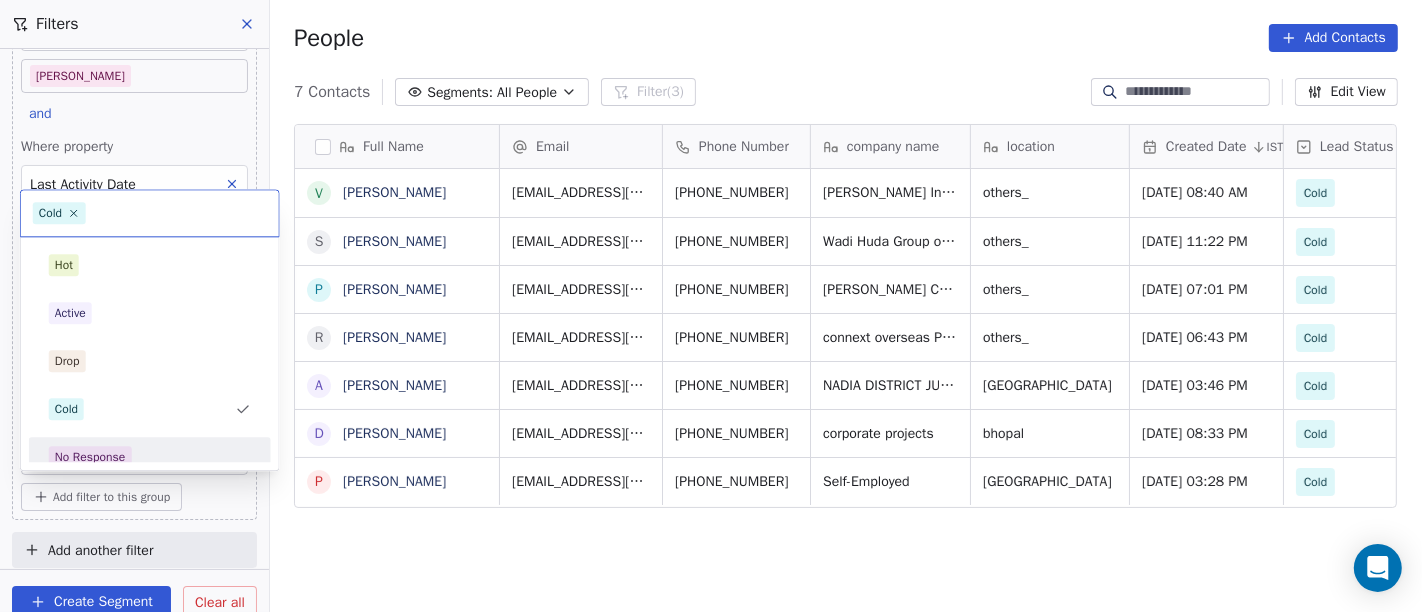 click on "No Response" at bounding box center [150, 457] 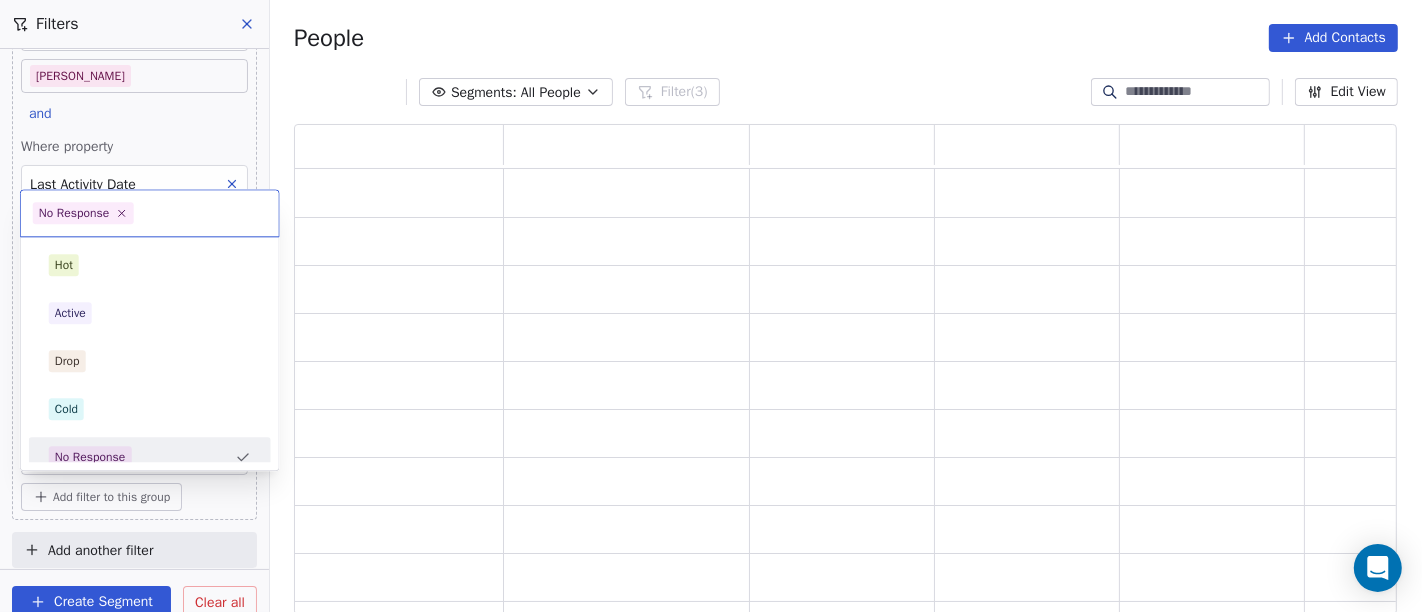 scroll, scrollTop: 17, scrollLeft: 17, axis: both 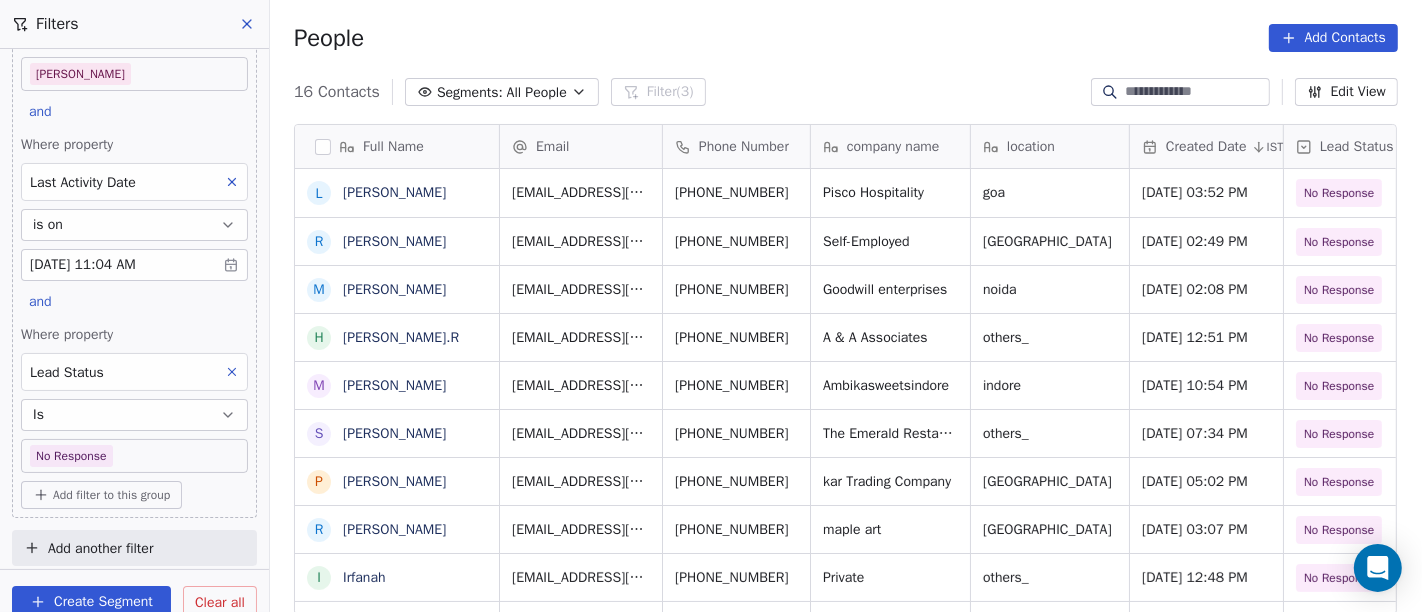 click on "On2Cook India Pvt. Ltd. Contacts People Marketing Workflows Campaigns Sales Pipelines Sequences Beta Tools Apps AI Agents Help & Support Filters Where property   Assignee   Includes Salim and Where property   Last Activity Date   is on Jul 10, 2025 11:04 AM and Where property   Lead Status   Is No Response Add filter to this group Add another filter  Create Segment Clear all People  Add Contacts 16 Contacts Segments: All People Filter  (3) Edit View Tag Add to Sequence Full Name L Lawrie Fernandes R Rakesh Maithani M Manoj Verma H Haridas.R M Manoj Paliwal s sarvendra Singh P Puneet baluja R Rabinder Kaur I Irfanah A AMIT TANEJA Y Yogesh Pawar A Amardeep Chandarwanshi S Sanjay Chalana M Maha SHIV marketing L Lobzang Tandup S Sunil Bagdi Email Phone Number company name location Created Date IST Lead Status Tags Assignee Sales Rep lawrie.pisco@gmail.com +917972556605 Pisco Hospitality goa Jul 10, 2025 03:52 PM No Response Salim vrmaithani@gmail.com +918468820158 Self-Employed delhi Jul 10, 2025 02:49 PM Salim" at bounding box center (711, 306) 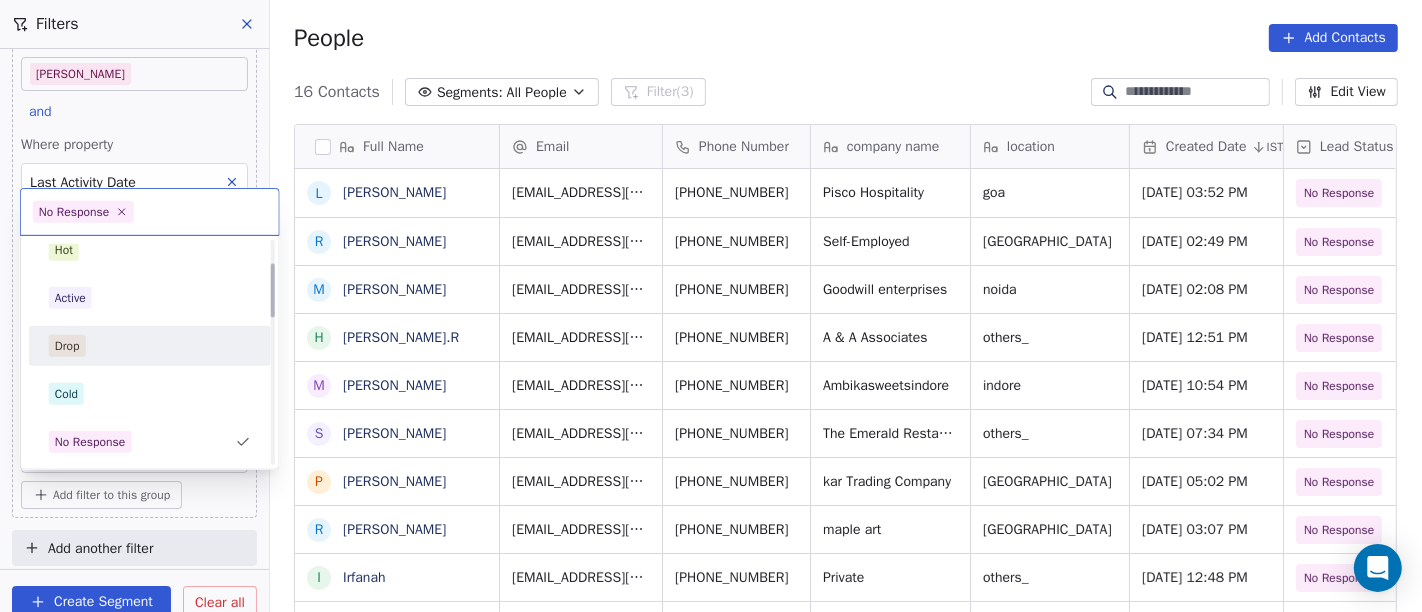 scroll, scrollTop: 125, scrollLeft: 0, axis: vertical 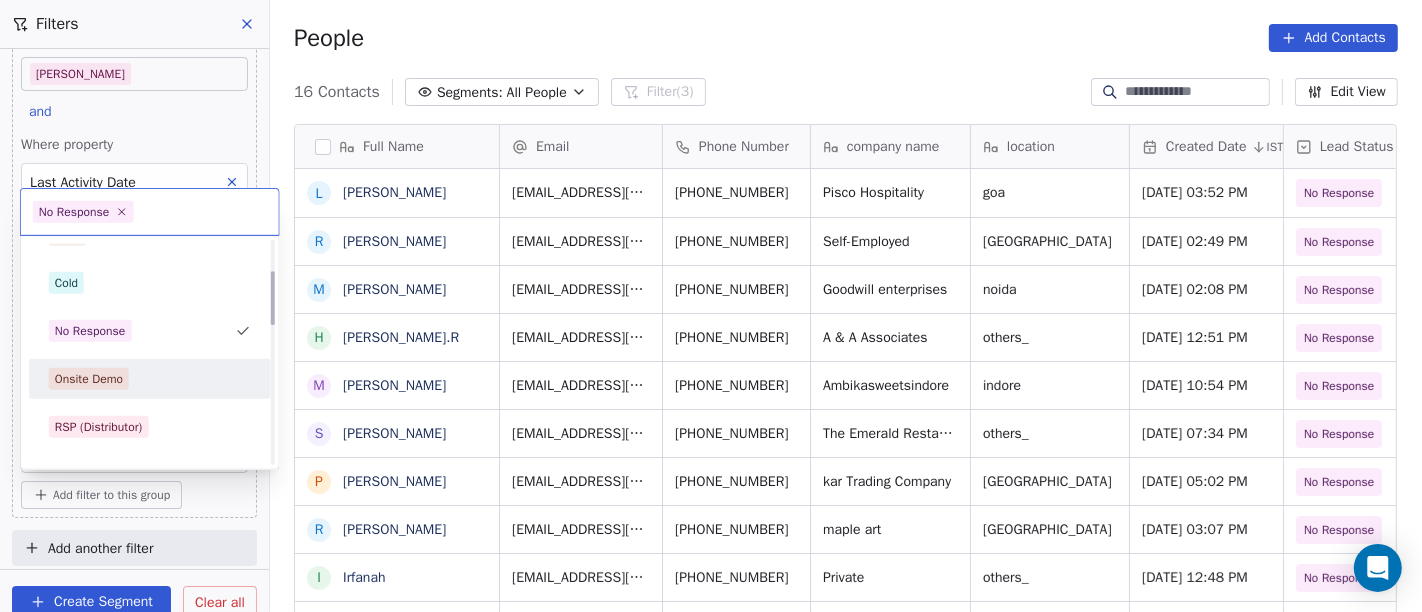 click on "Onsite Demo" at bounding box center (150, 379) 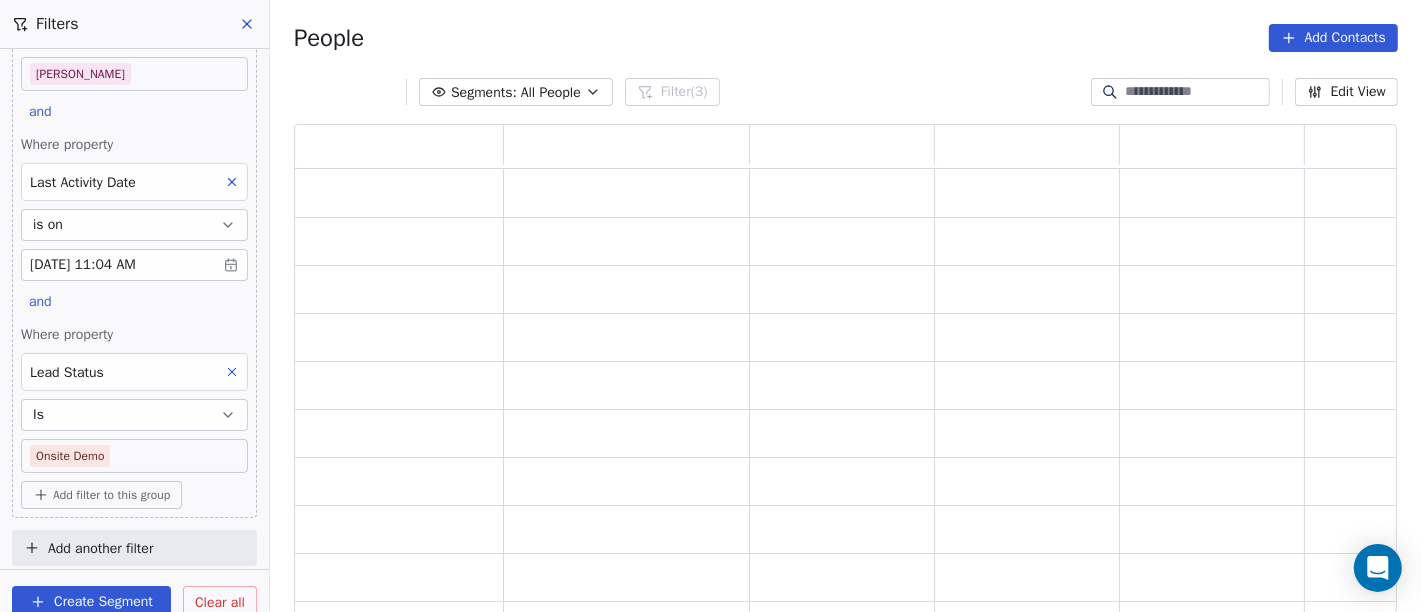 scroll, scrollTop: 17, scrollLeft: 17, axis: both 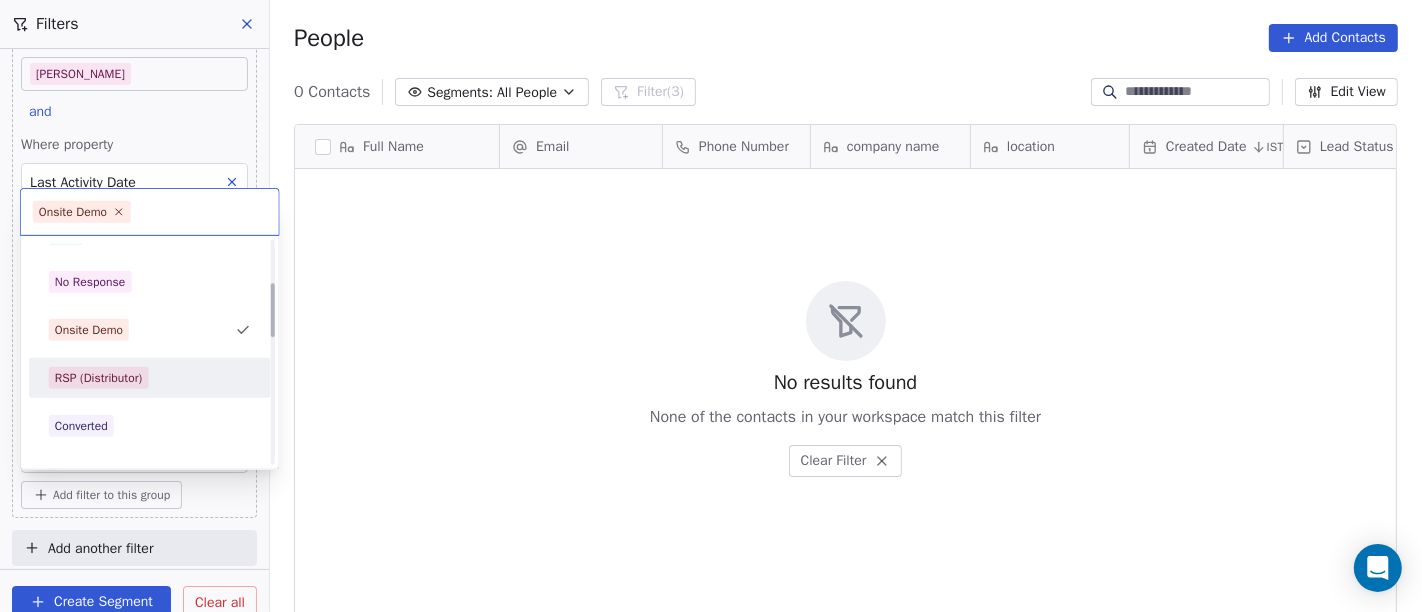 click on "RSP (Distributor)" at bounding box center (150, 378) 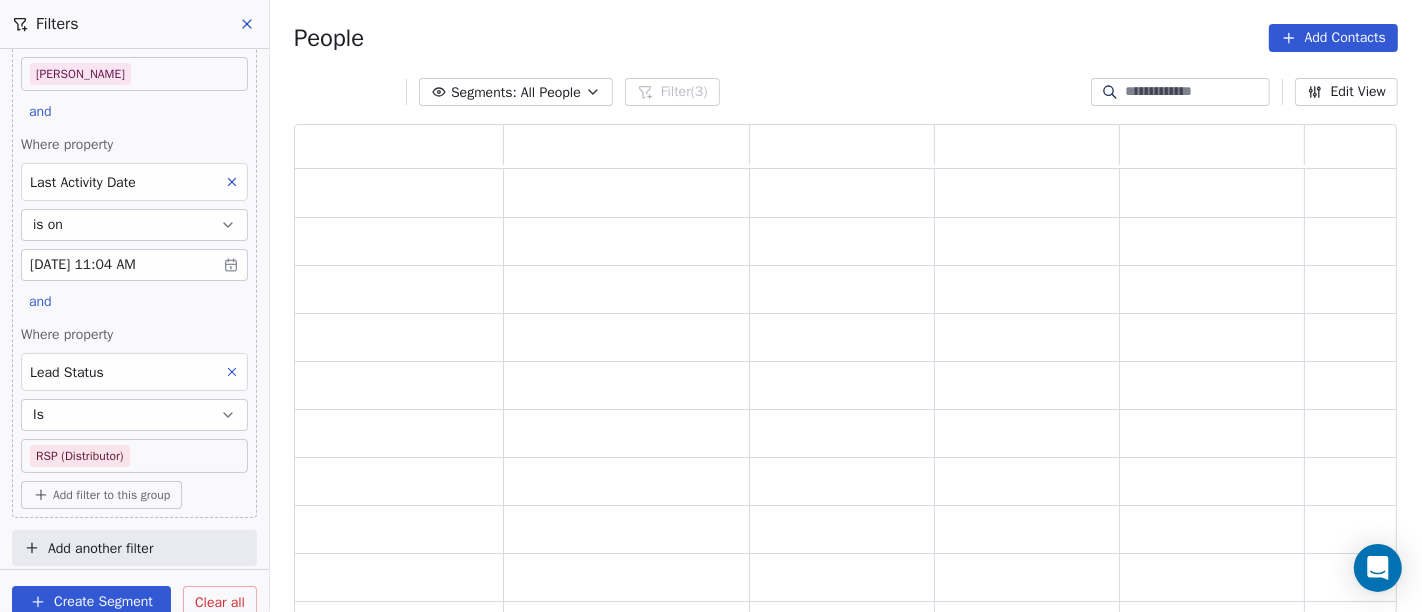 scroll, scrollTop: 17, scrollLeft: 17, axis: both 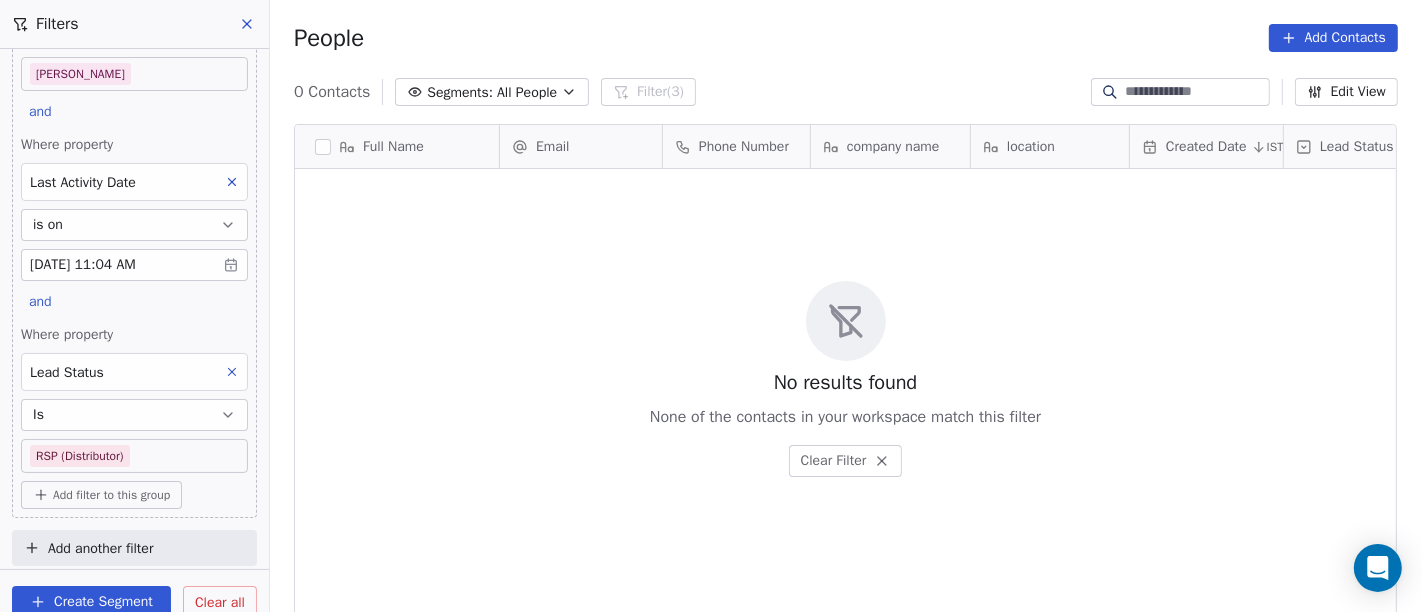 click on "On2Cook India Pvt. Ltd. Contacts People Marketing Workflows Campaigns Sales Pipelines Sequences Beta Tools Apps AI Agents Help & Support Filters Where property   Assignee   Includes Salim and Where property   Last Activity Date   is on Jul 10, 2025 11:04 AM and Where property   Lead Status   Is RSP (Distributor) Add filter to this group Add another filter  Create Segment Clear all People  Add Contacts 0 Contacts Segments: All People Filter  (3) Edit View Tag Add to Sequence Full Name Email Phone Number company name location Created Date IST Lead Status Tags Assignee Sales Rep
To pick up a draggable item, press the space bar.
While dragging, use the arrow keys to move the item.
Press space again to drop the item in its new position, or press escape to cancel.
No results found None of the contacts in your workspace match this filter Clear Filter" at bounding box center (711, 306) 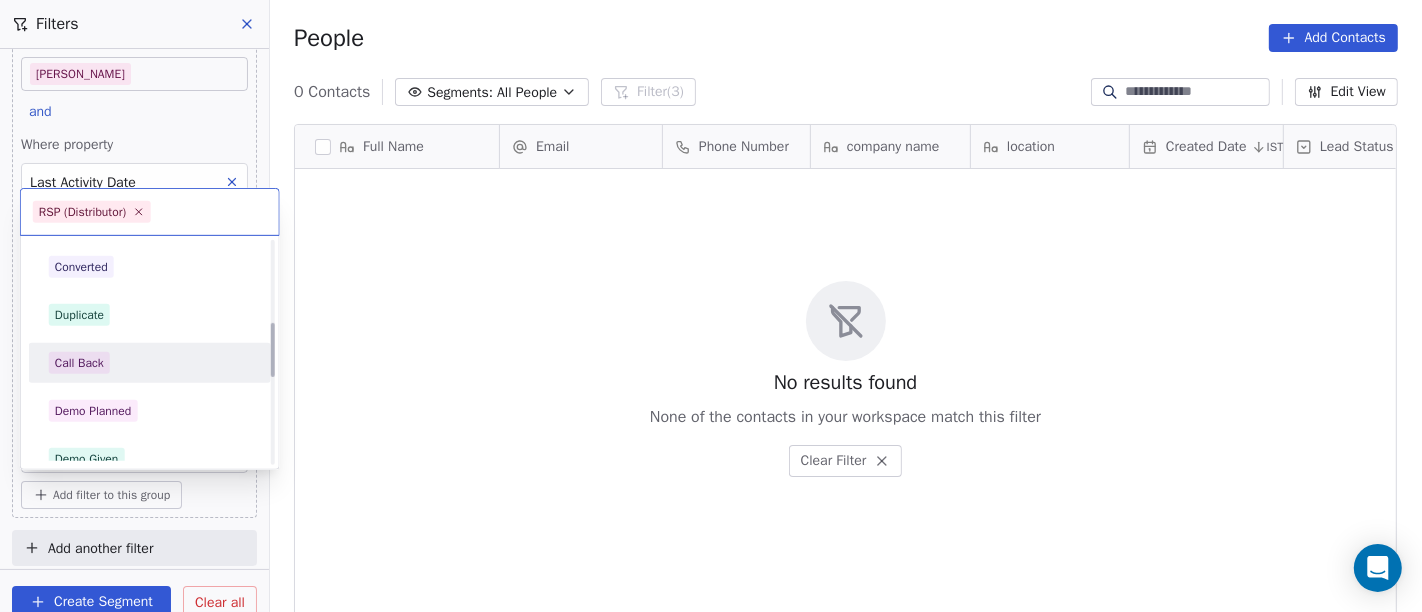 scroll, scrollTop: 222, scrollLeft: 0, axis: vertical 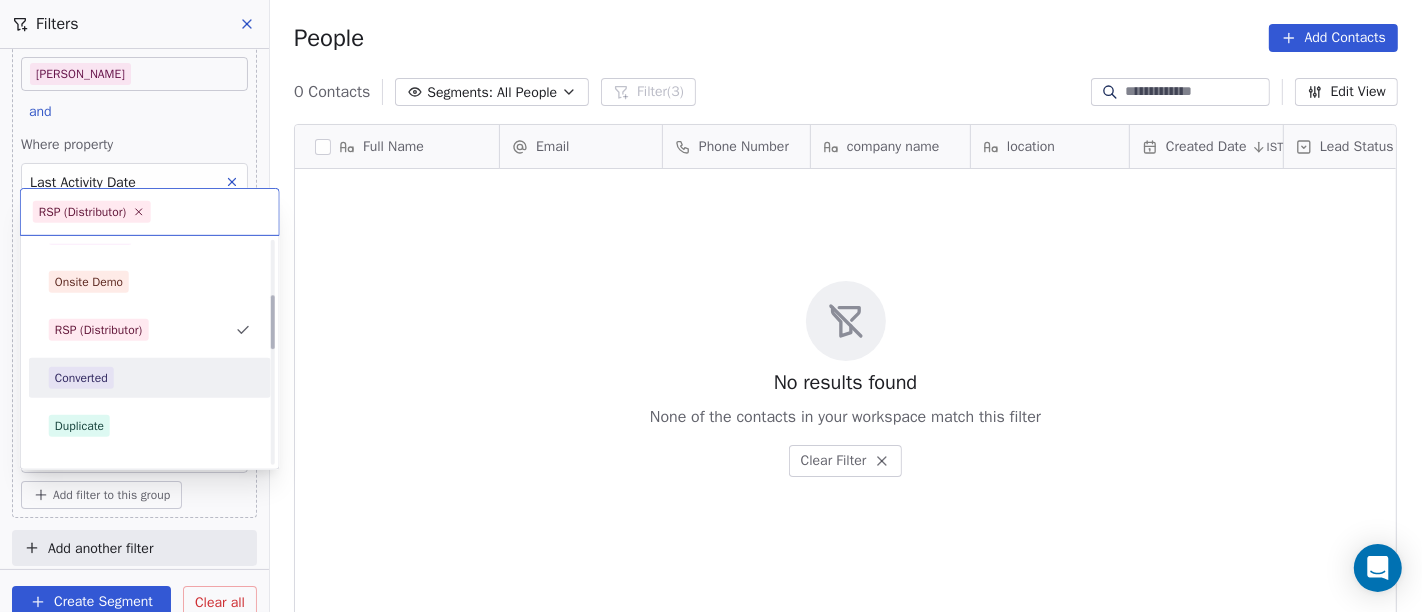 click on "Converted" at bounding box center (150, 378) 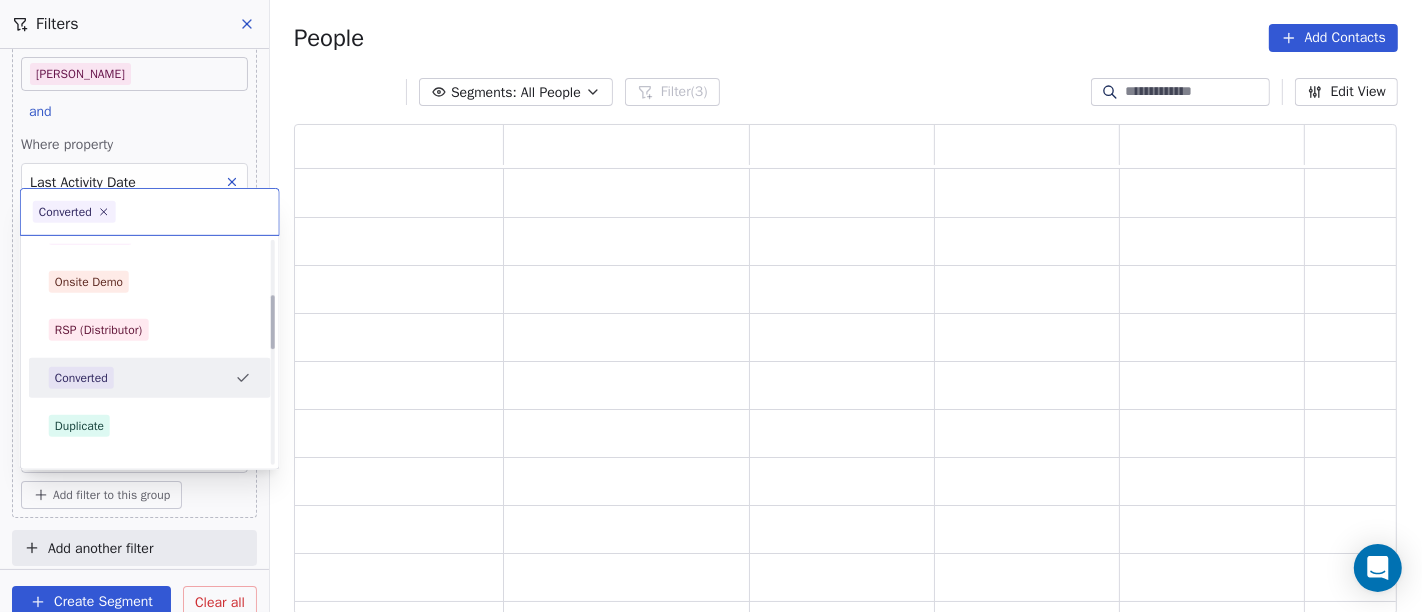 scroll, scrollTop: 17, scrollLeft: 17, axis: both 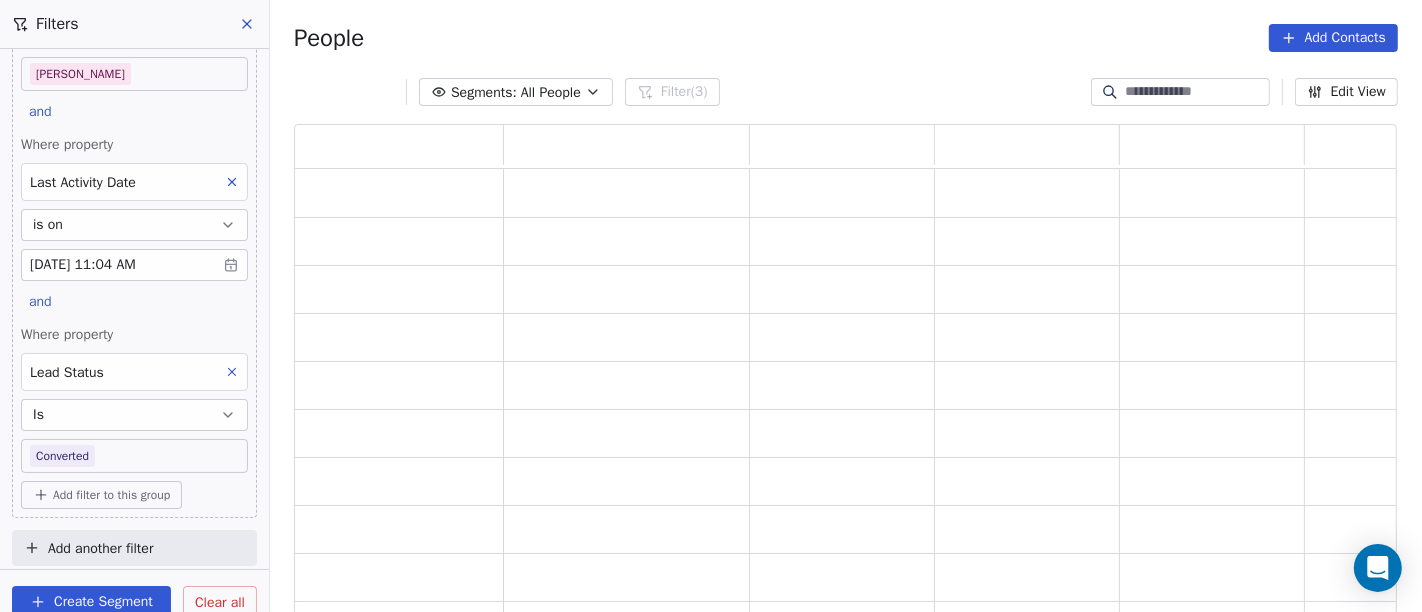 click on "On2Cook India Pvt. Ltd. Contacts People Marketing Workflows Campaigns Sales Pipelines Sequences Beta Tools Apps AI Agents Help & Support Filters Where property   Assignee   Includes Salim and Where property   Last Activity Date   is on Jul 10, 2025 11:04 AM and Where property   Lead Status   Is Converted Add filter to this group Add another filter  Create Segment Clear all People  Add Contacts Segments: All People Filter  (3) Edit View Tag Add to Sequence" at bounding box center (711, 306) 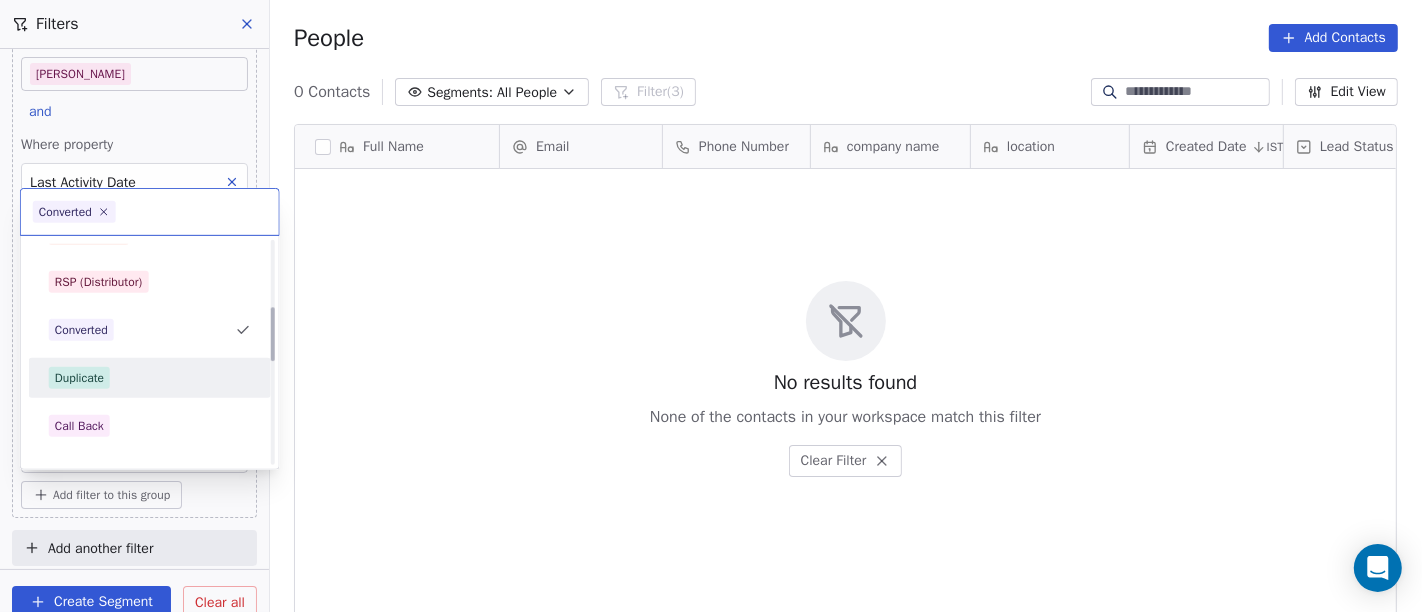 click on "Duplicate" at bounding box center [150, 378] 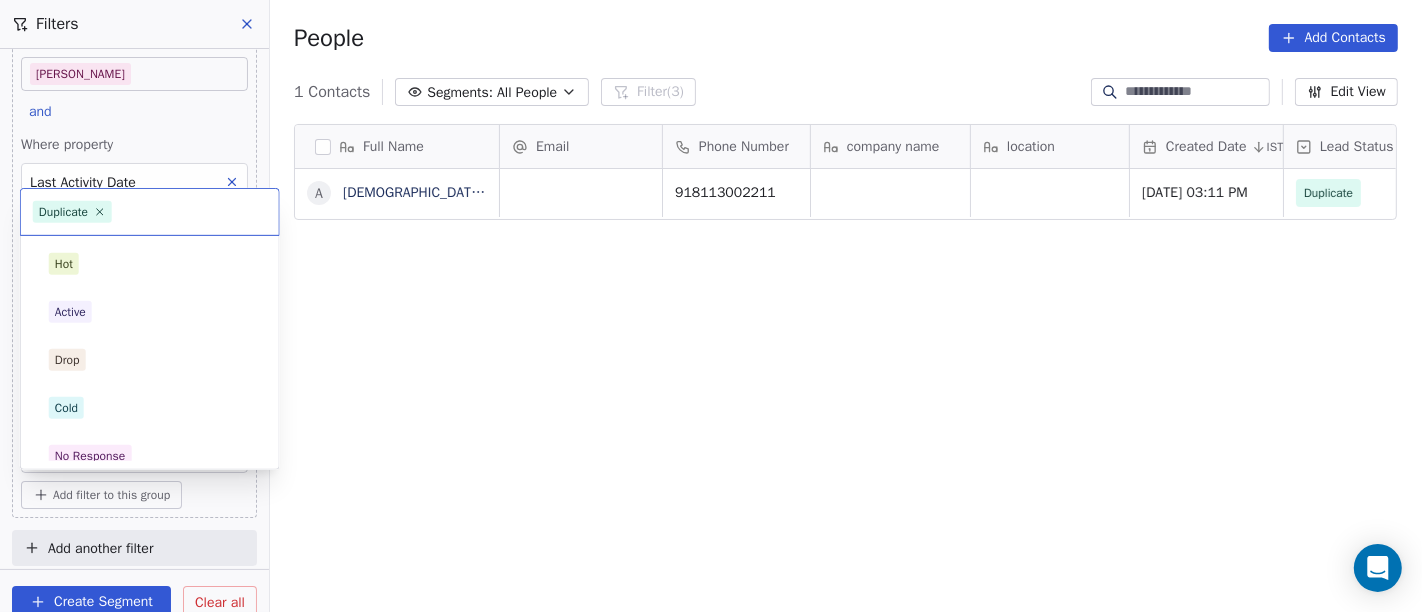 click on "On2Cook India Pvt. Ltd. Contacts People Marketing Workflows Campaigns Sales Pipelines Sequences Beta Tools Apps AI Agents Help & Support Filters Where property   Assignee   Includes Salim and Where property   Last Activity Date   is on Jul 10, 2025 11:04 AM and Where property   Lead Status   Is Duplicate Add filter to this group Add another filter  Create Segment Clear all People  Add Contacts 1 Contacts Segments: All People Filter  (3) Edit View Tag Add to Sequence Full Name A Amith sadanandan Email Phone Number company name location Created Date IST Lead Status Tags Assignee Sales Rep 918113002211 Jul 09, 2025 03:11 PM Duplicate Salim
To pick up a draggable item, press the space bar.
While dragging, use the arrow keys to move the item.
Press space again to drop the item in its new position, or press escape to cancel.
Duplicate Hot Active Drop Cold No Response Onsite Demo RSP (Distributor) Converted Duplicate Call Back Demo Planned Demo Given Auto Response Demo Rescheduled Confirm" at bounding box center [711, 306] 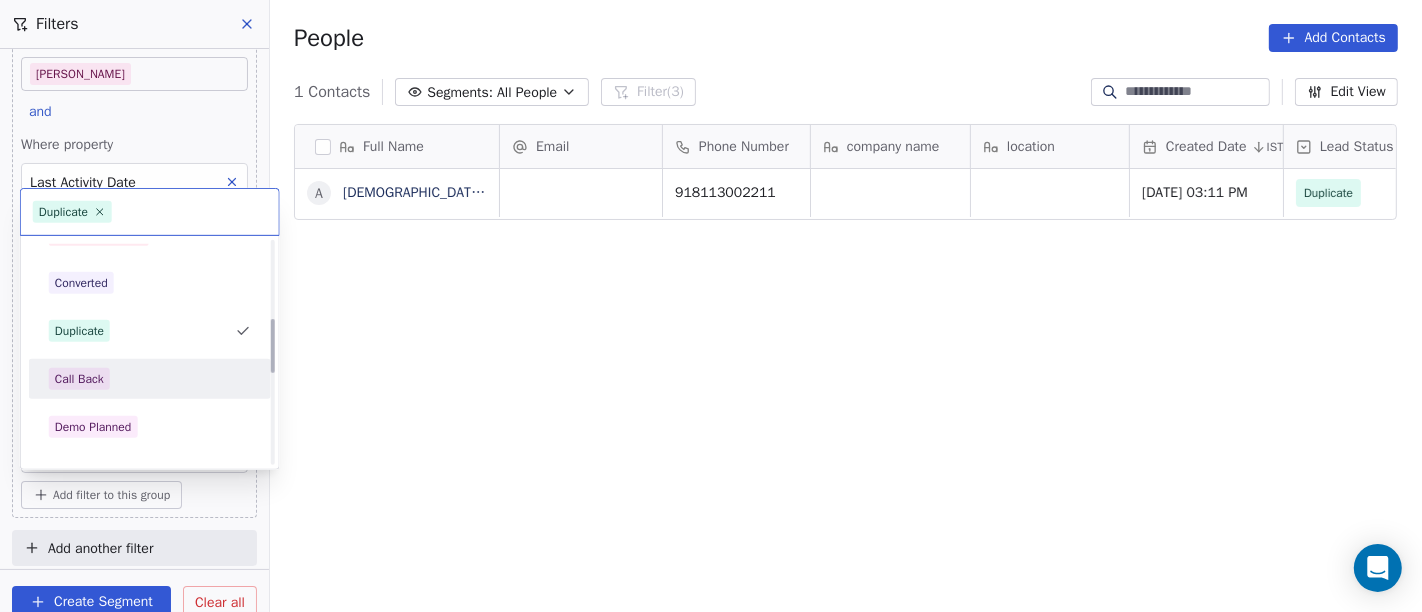 click on "Call Back" at bounding box center [150, 379] 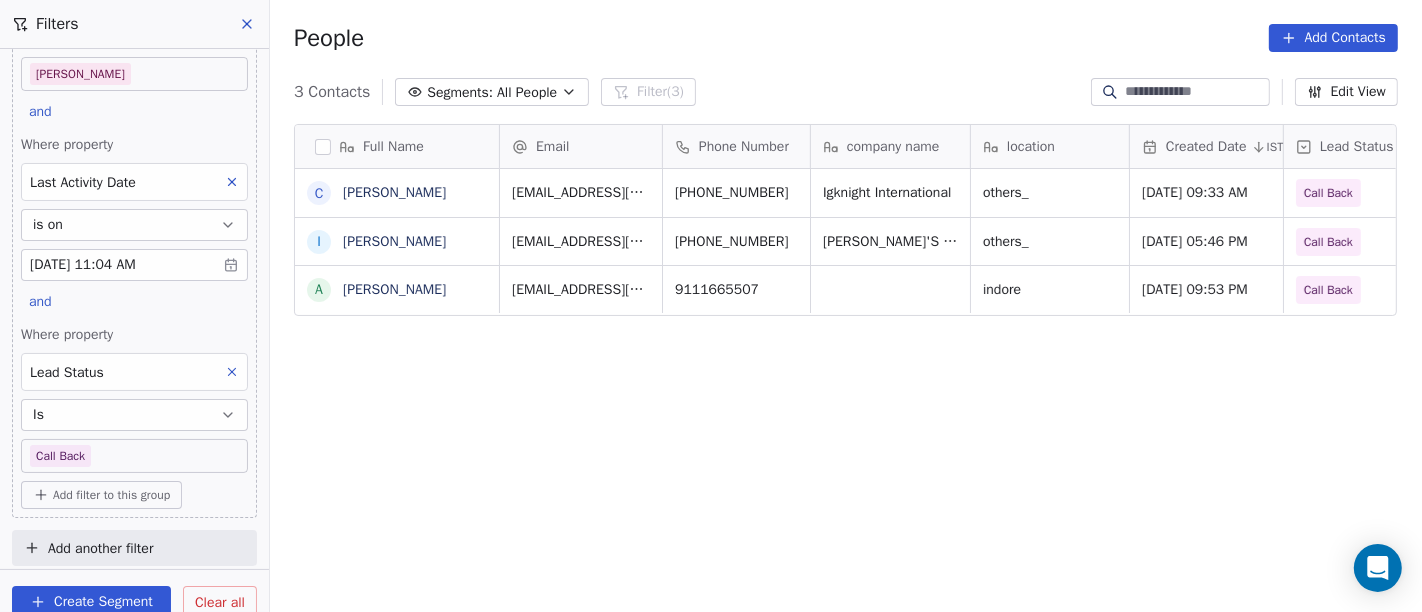 click on "On2Cook India Pvt. Ltd. Contacts People Marketing Workflows Campaigns Sales Pipelines Sequences Beta Tools Apps AI Agents Help & Support Filters Where property   Assignee   Includes Salim and Where property   Last Activity Date   is on Jul 10, 2025 11:04 AM and Where property   Lead Status   Is Call Back Add filter to this group Add another filter  Create Segment Clear all People  Add Contacts 3 Contacts Segments: All People Filter  (3) Edit View Tag Add to Sequence Full Name C Chinglemba Ngathem I Indrajit Paul a archit sharma Email Phone Number company name location Created Date IST Lead Status Tags Assignee Sales Rep ngathemc@gmail.com +918415942876 Igknight International others_ Jul 10, 2025 09:33 AM Call Back Salim indrajit_paul1@rediffmail.com +919332657774 REKHA'S KITCHEN others_ Jul 03, 2025 05:46 PM Call Back Salim architsharma080@gmail.com 9111665507 indore Jun 19, 2025 09:53 PM Call Back Salim" at bounding box center (711, 306) 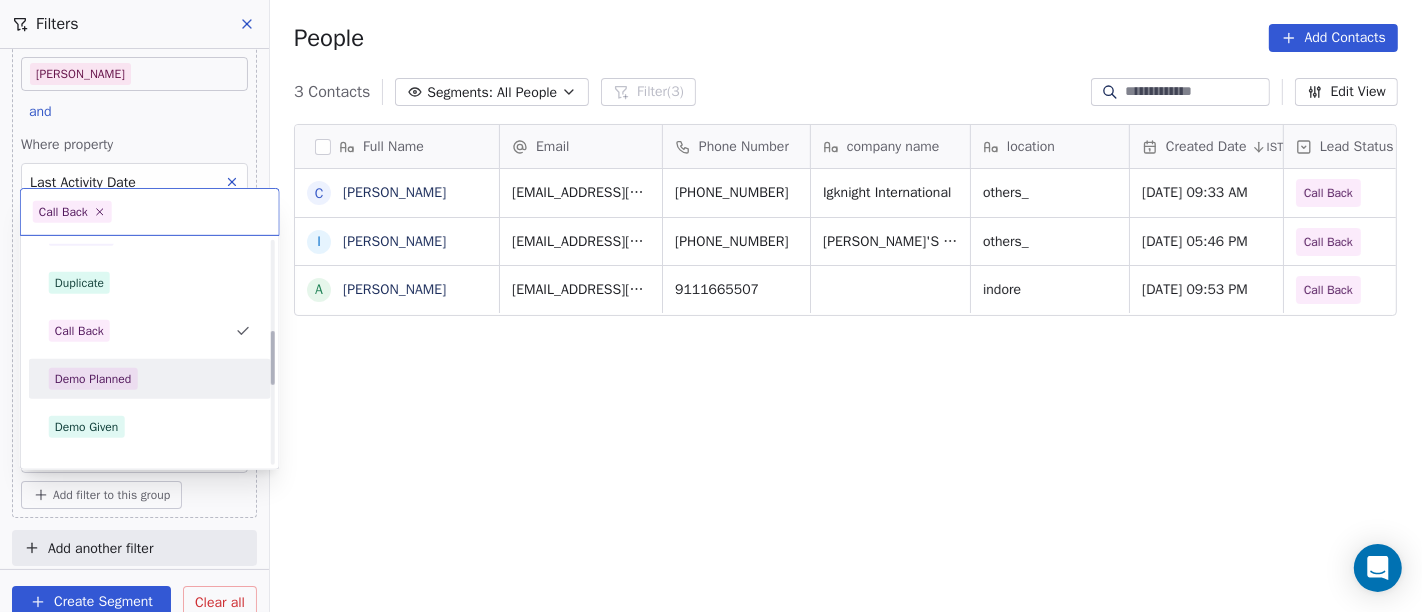 click on "Demo Planned" at bounding box center [150, 379] 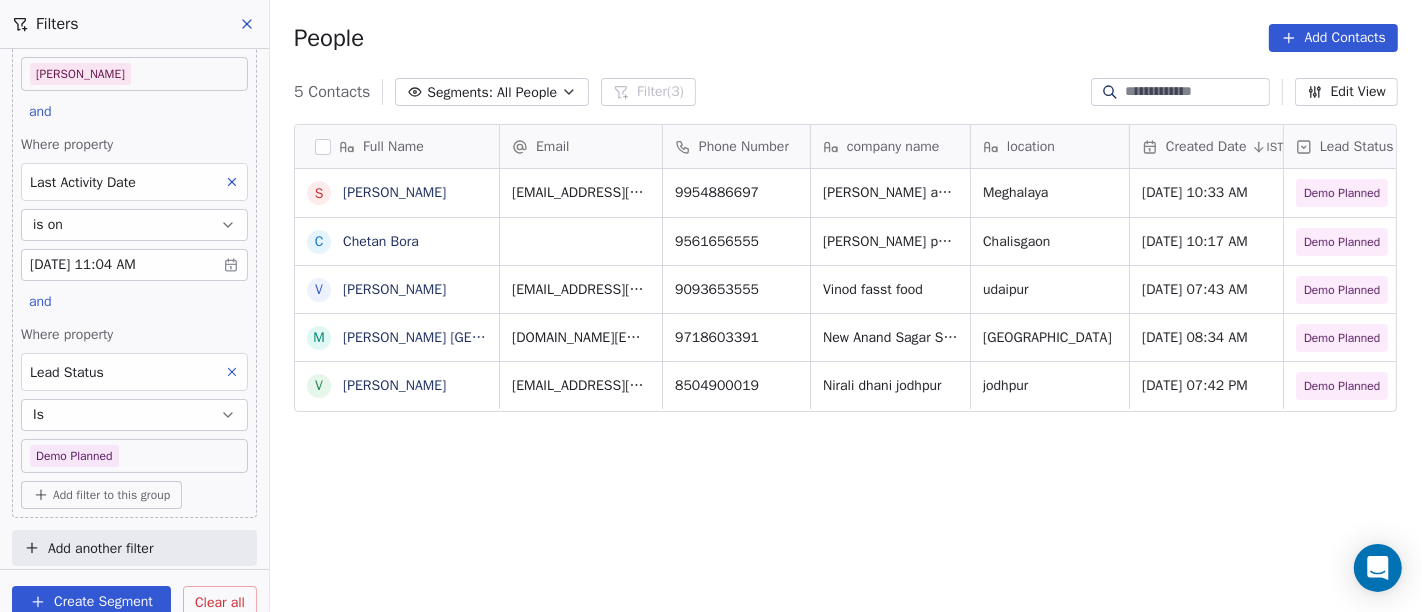 click at bounding box center (1196, 92) 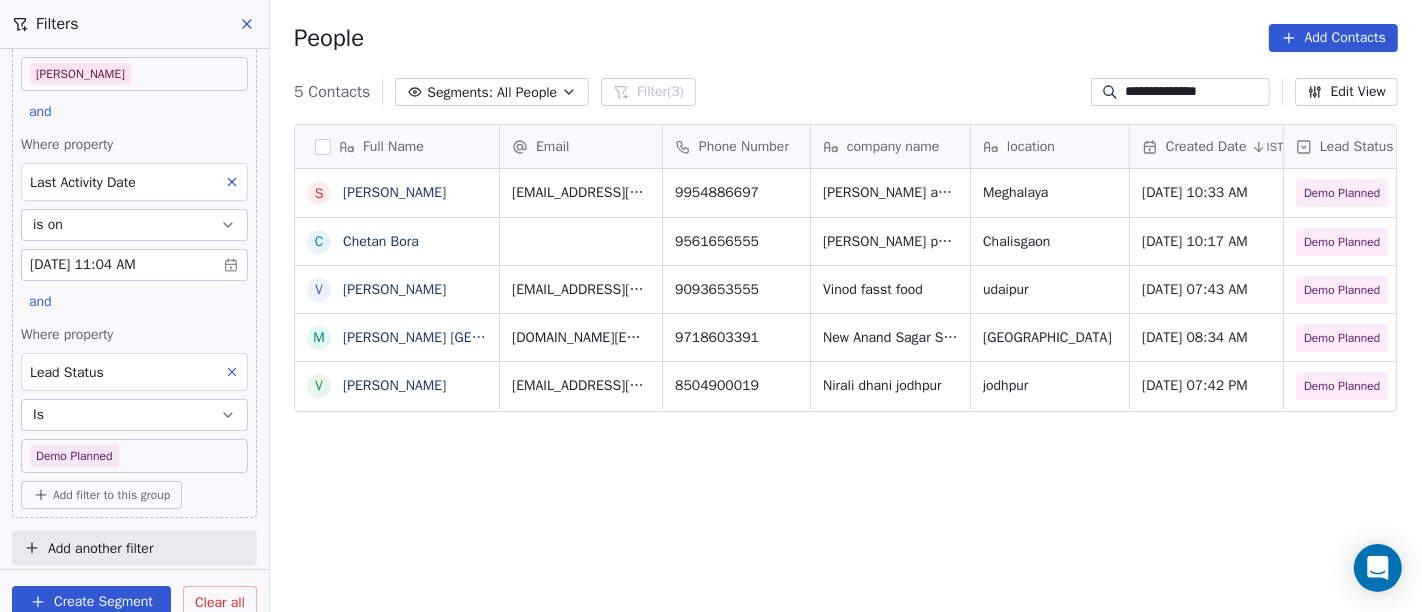 scroll, scrollTop: 0, scrollLeft: 0, axis: both 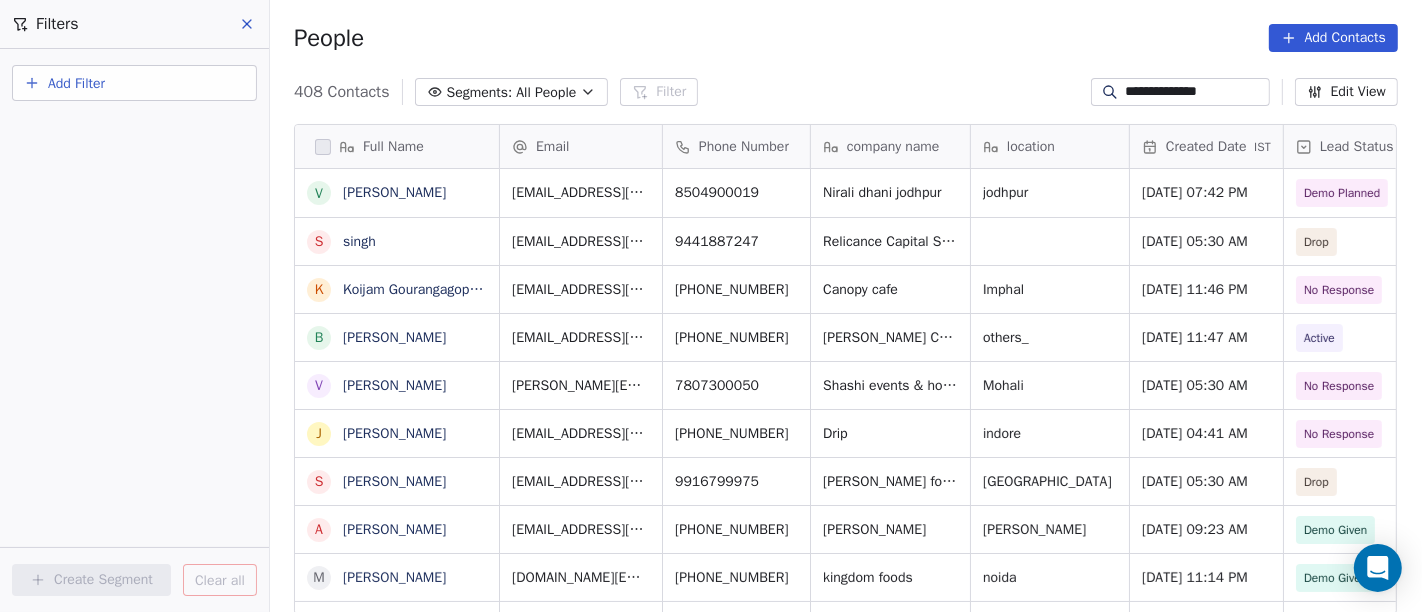 type on "**********" 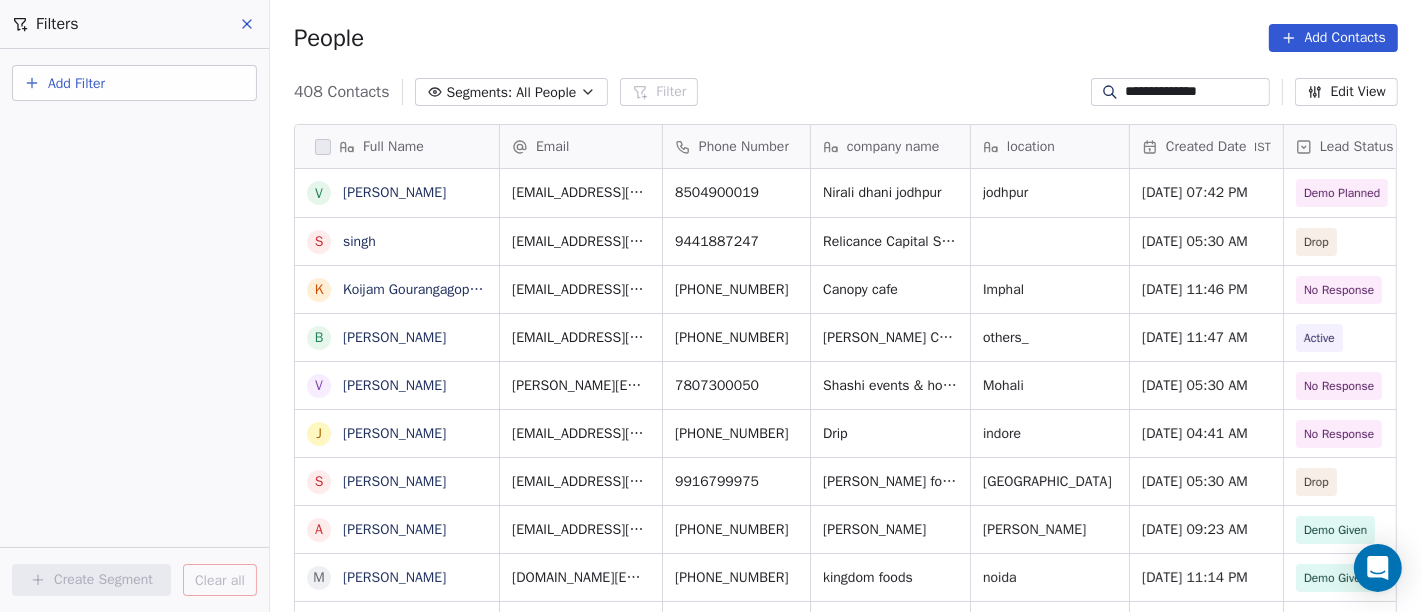 scroll, scrollTop: 2, scrollLeft: 0, axis: vertical 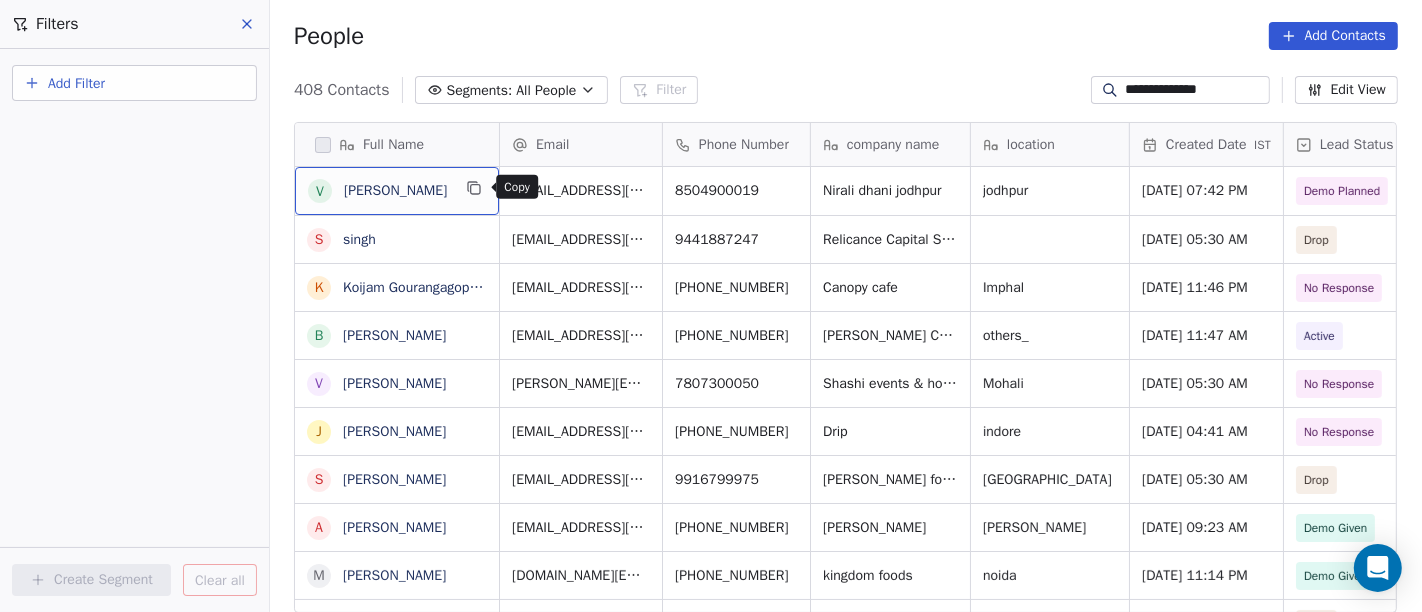 click at bounding box center (474, 188) 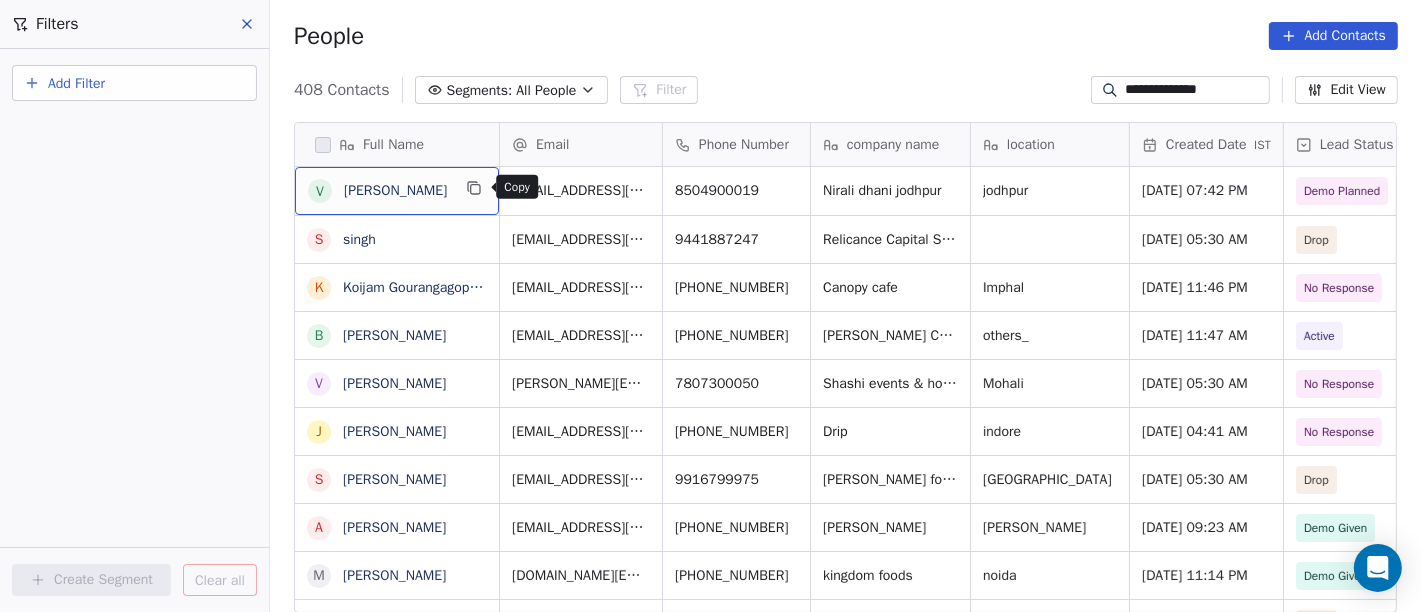 click 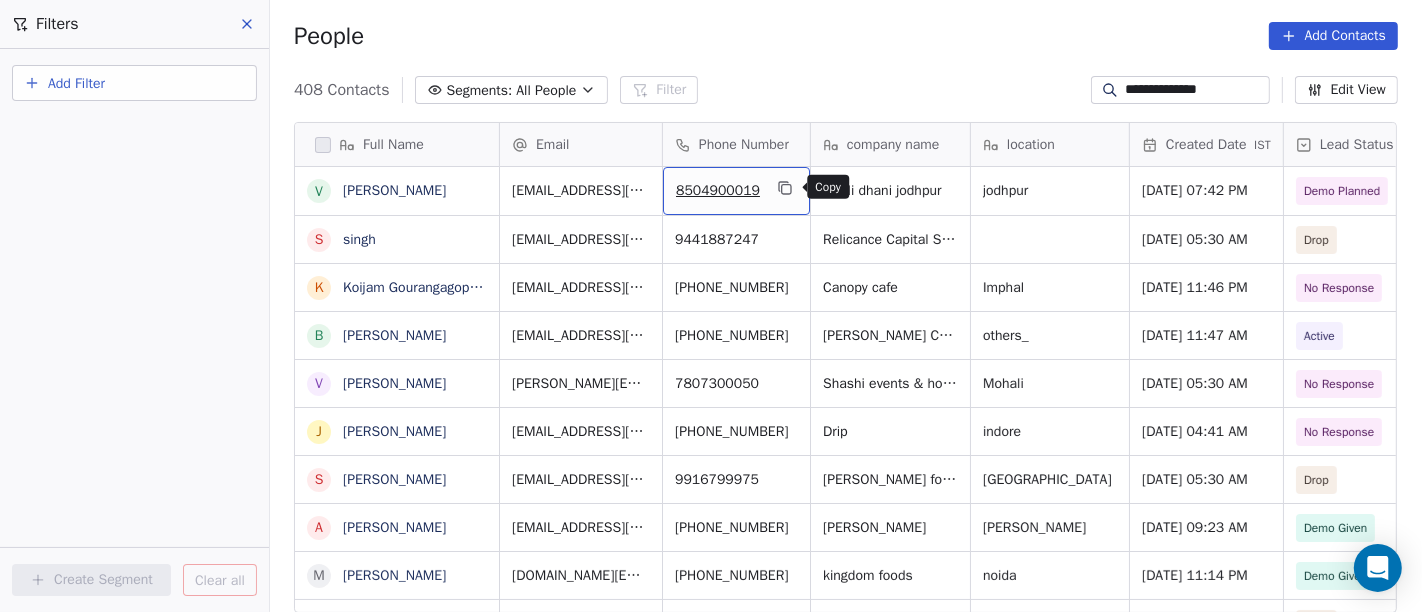 click at bounding box center (785, 188) 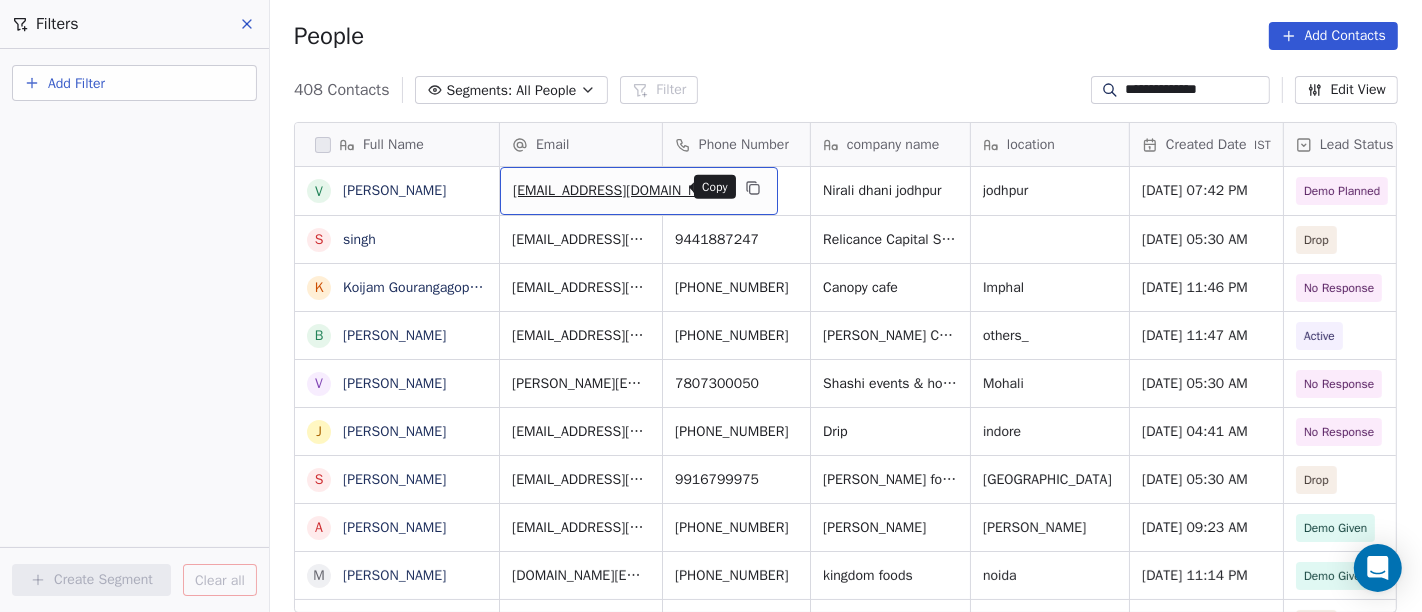 click 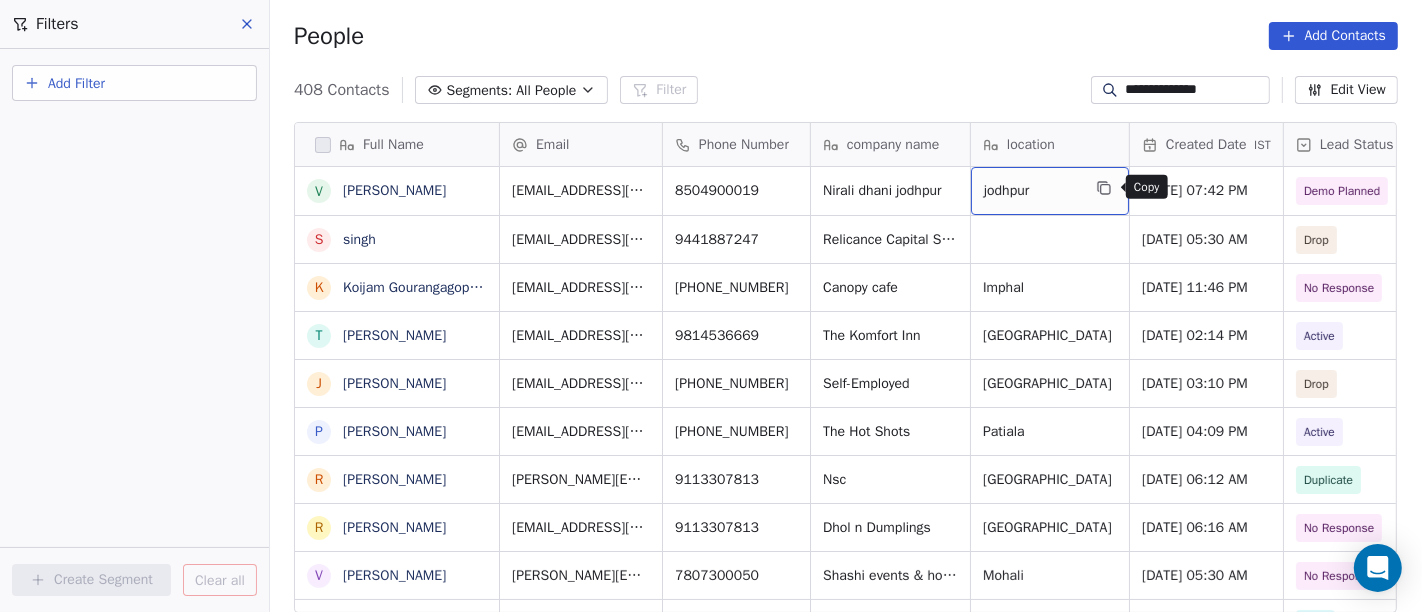 click at bounding box center (1104, 188) 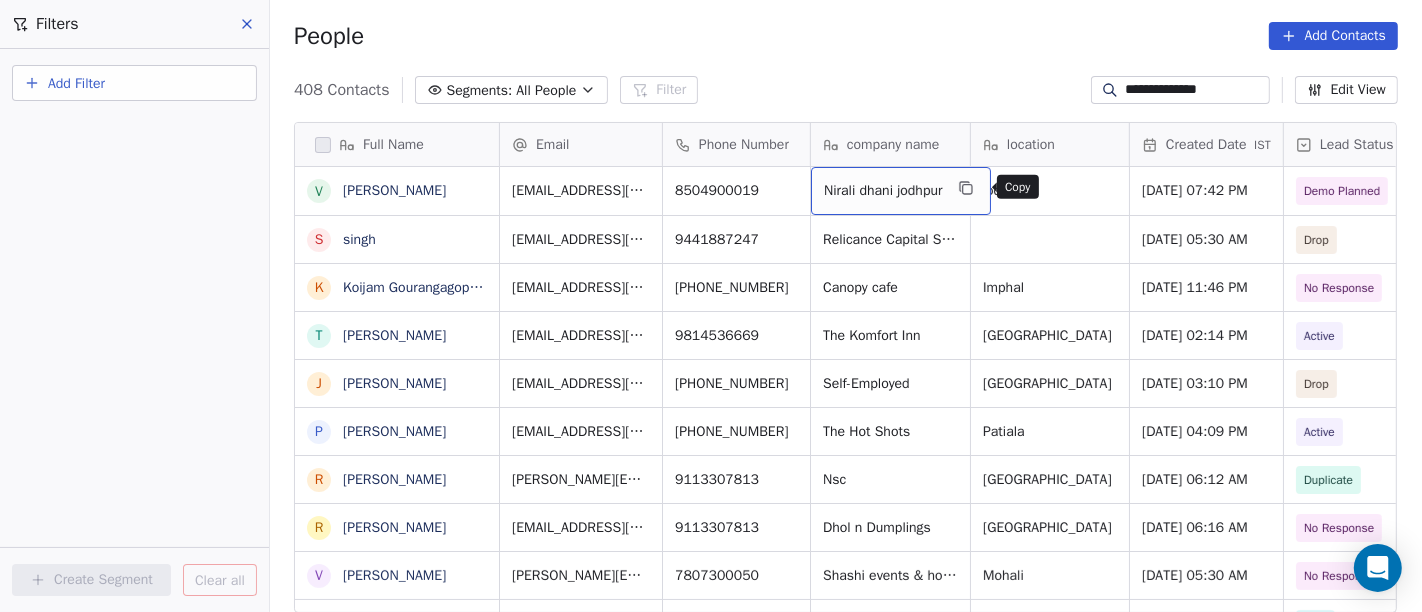 click 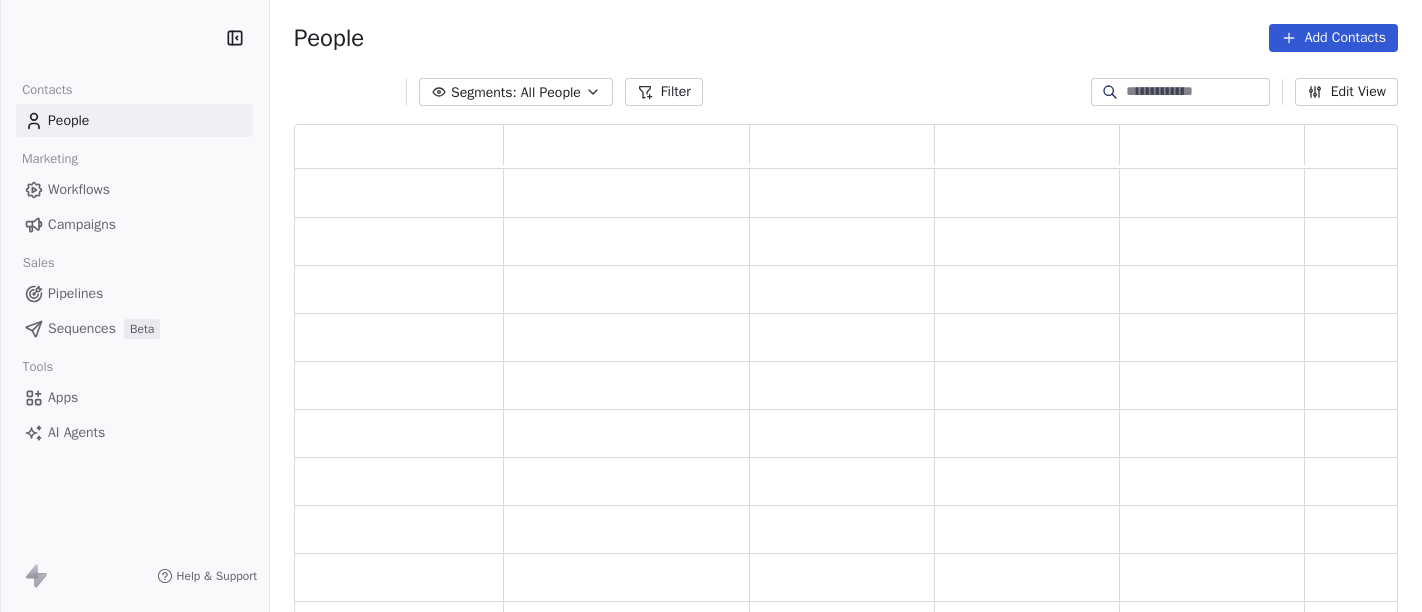 scroll, scrollTop: 0, scrollLeft: 0, axis: both 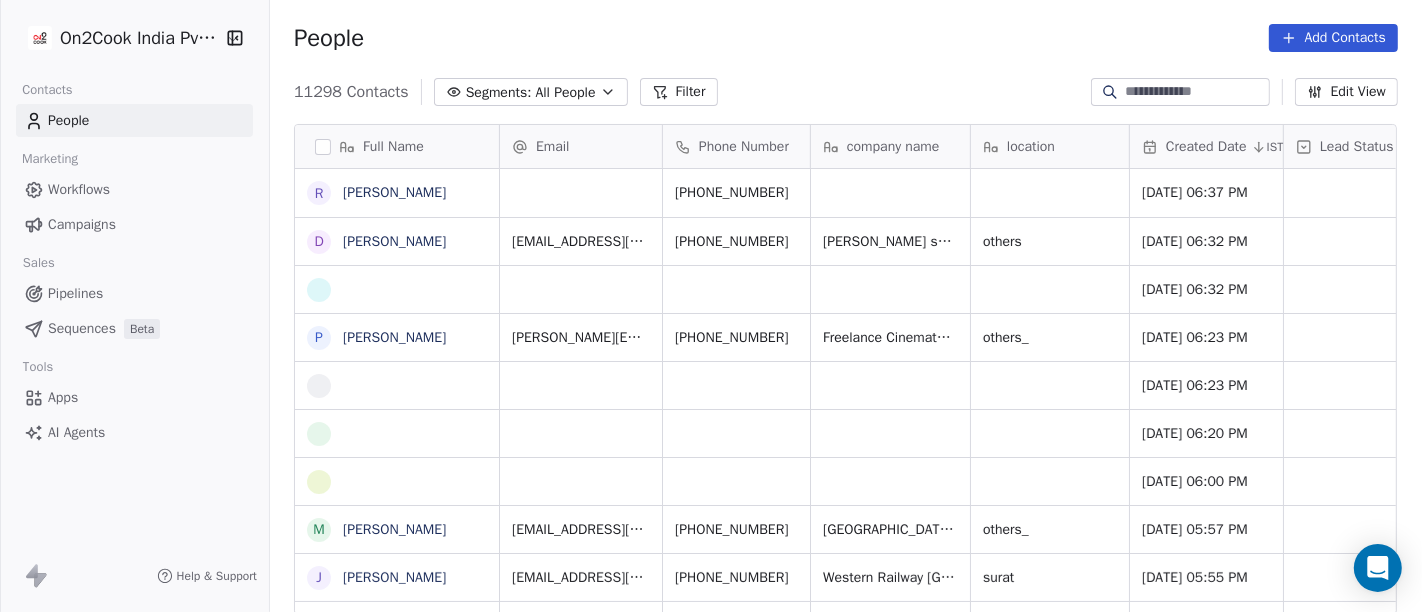 click on "Segments:" at bounding box center [499, 92] 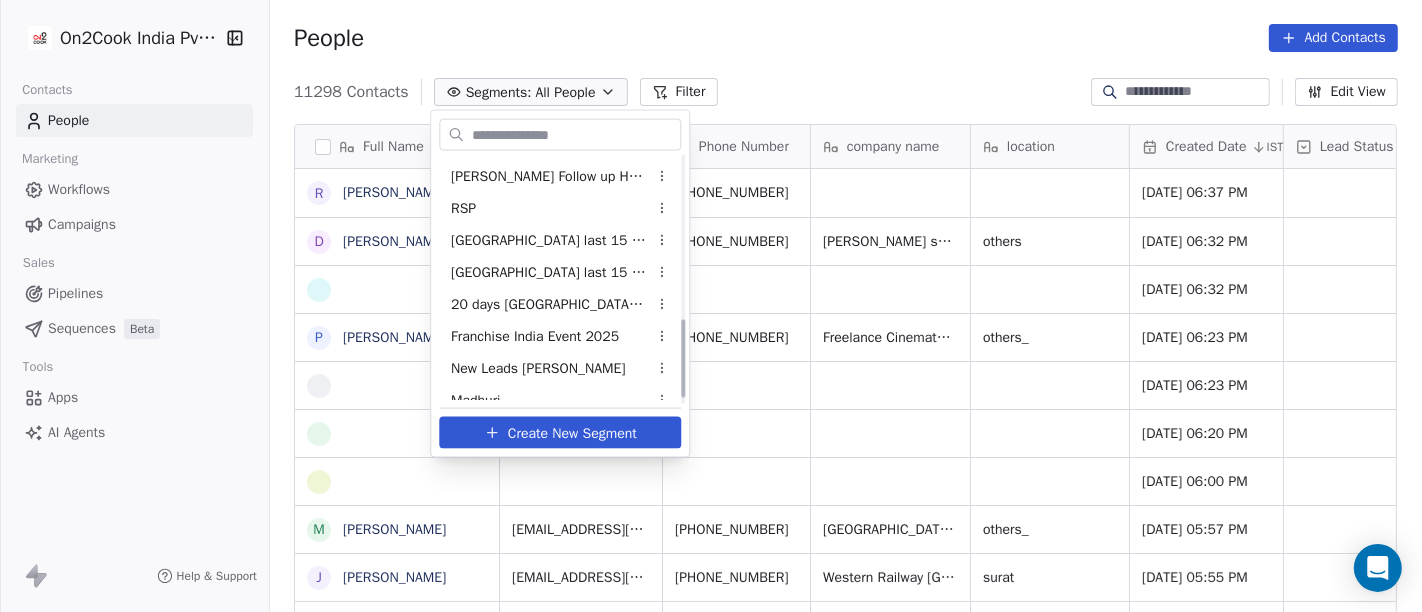 scroll, scrollTop: 525, scrollLeft: 0, axis: vertical 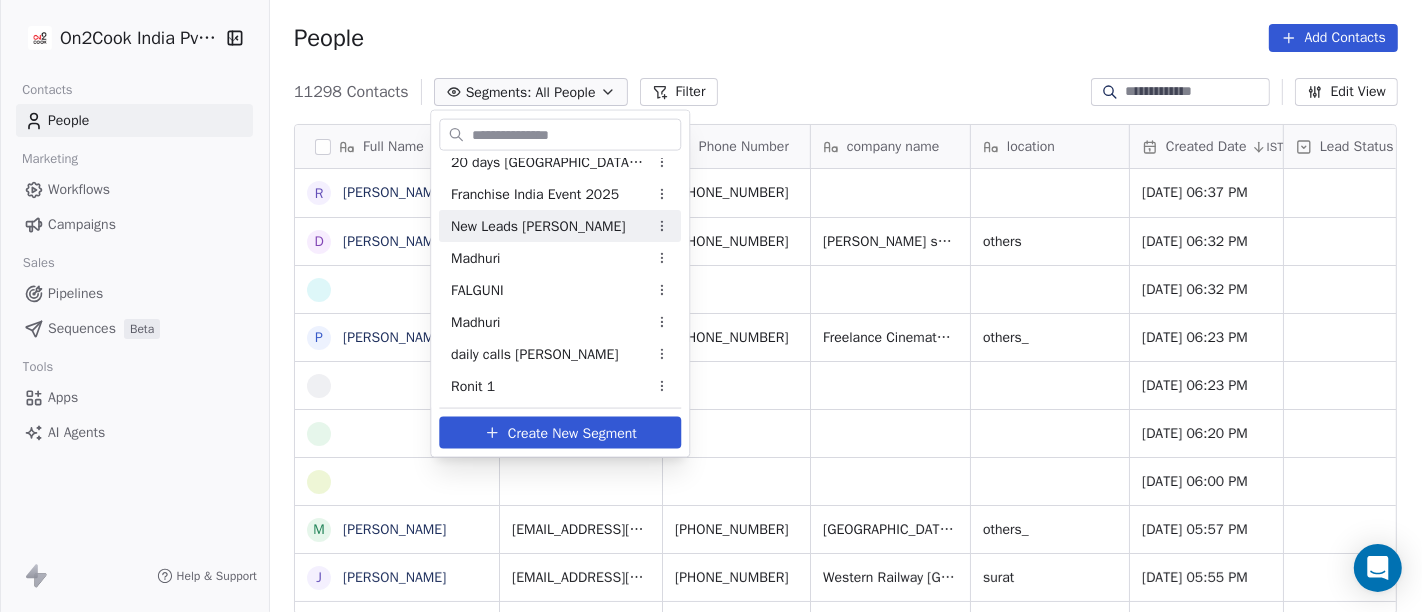 click on "New Leads Salim" at bounding box center [538, 225] 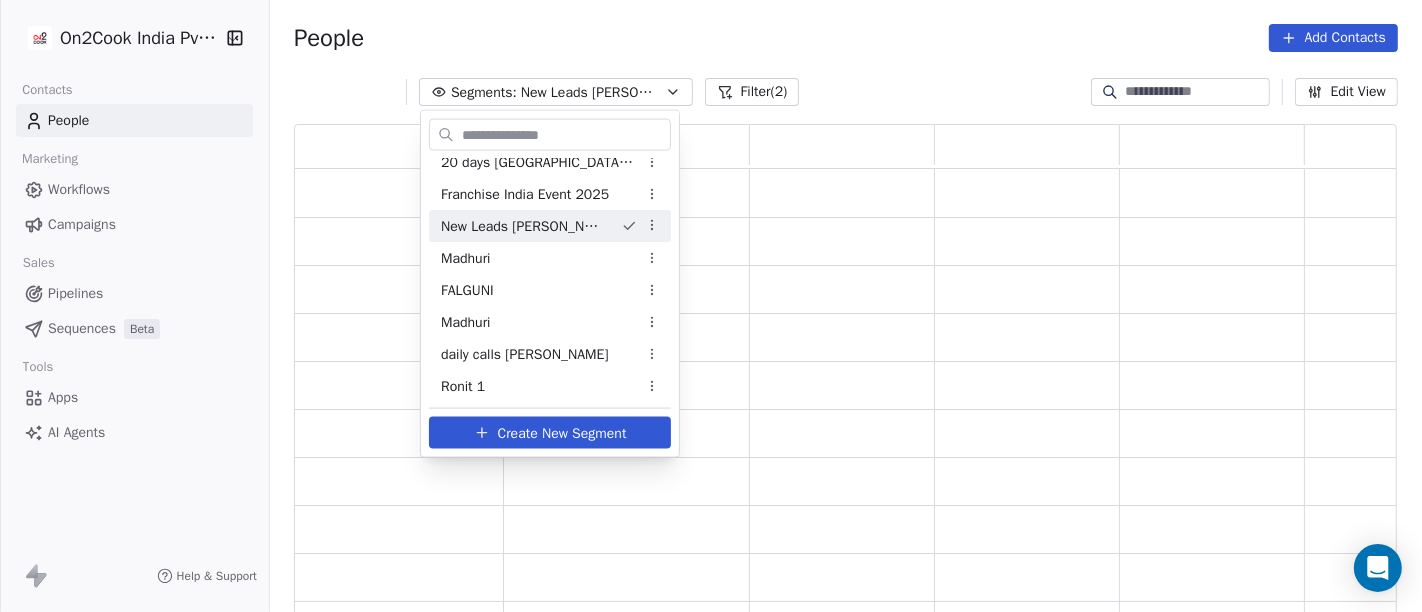 scroll, scrollTop: 17, scrollLeft: 17, axis: both 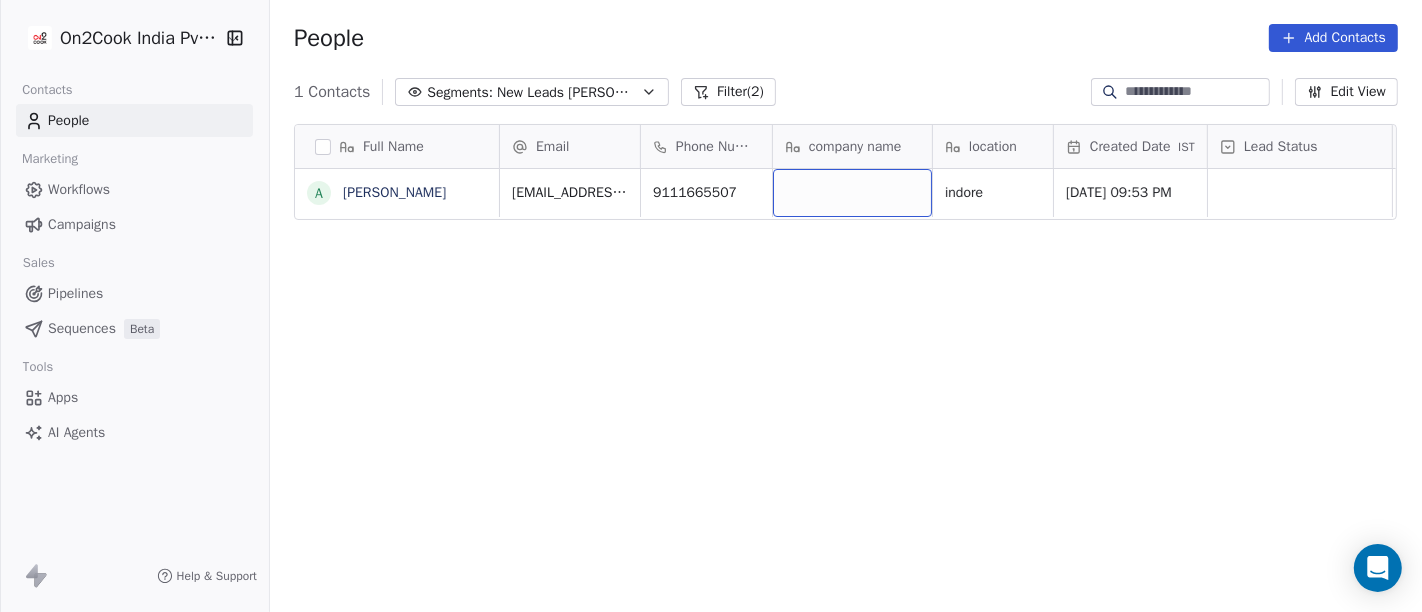click at bounding box center (852, 193) 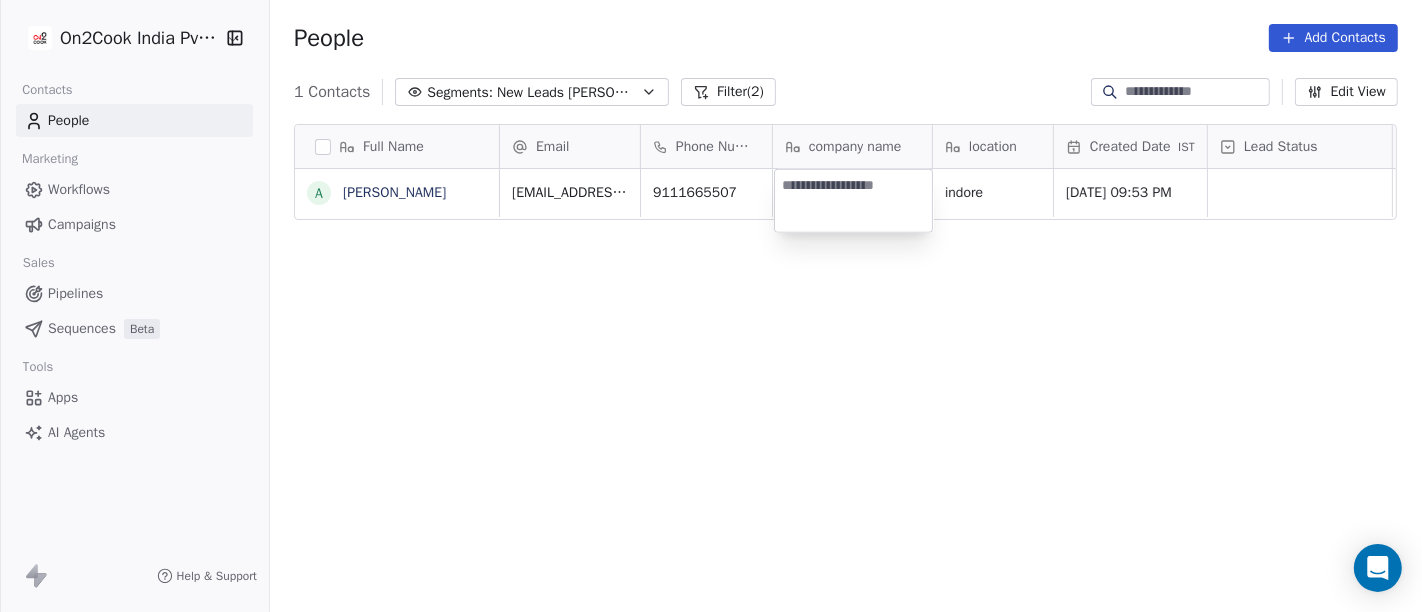 click on "On2Cook India Pvt. Ltd. Contacts People Marketing Workflows Campaigns Sales Pipelines Sequences Beta Tools Apps AI Agents Help & Support People  Add Contacts 1 Contacts Segments: New Leads Salim Filter  (2) Edit View Tag Add to Sequence Full Name a archit sharma Email Phone Number company name location Created Date IST Lead Status Tags Assignee Sales Rep Last Activity Date IST architsharma080@gmail.com 9111665507 indore Jun 19, 2025 09:53 PM Salim
To pick up a draggable item, press the space bar.
While dragging, use the arrow keys to move the item.
Press space again to drop the item in its new position, or press escape to cancel." at bounding box center [711, 306] 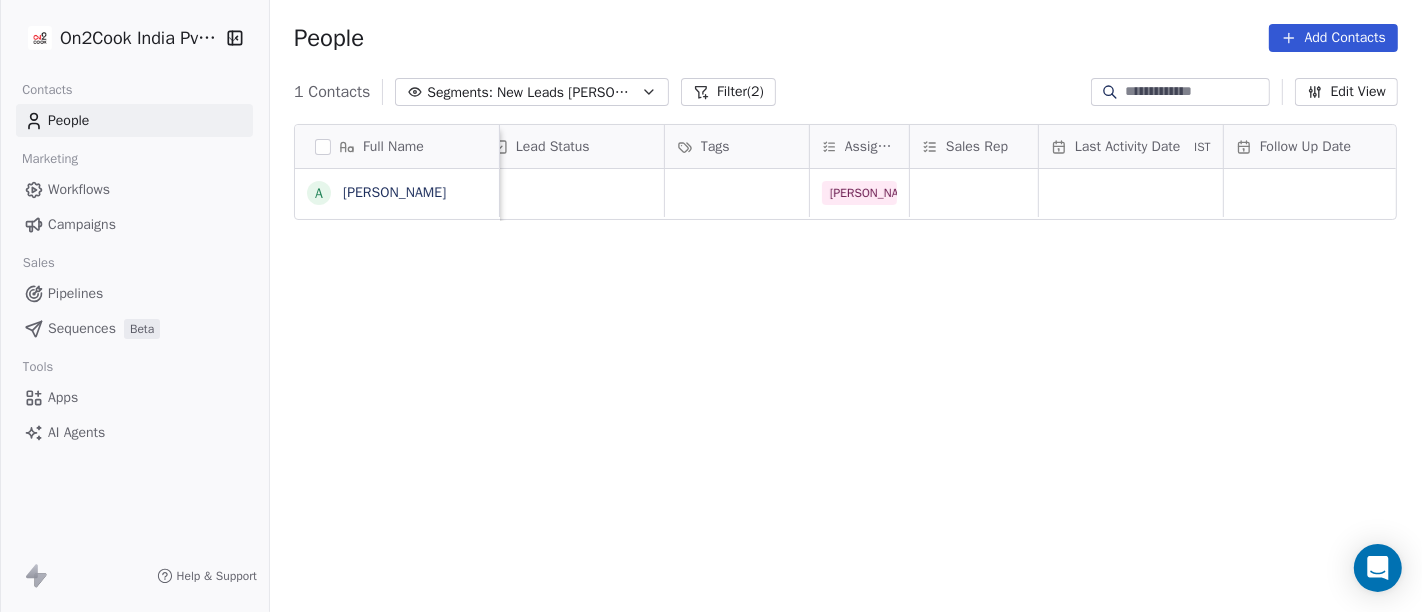 scroll, scrollTop: 0, scrollLeft: 728, axis: horizontal 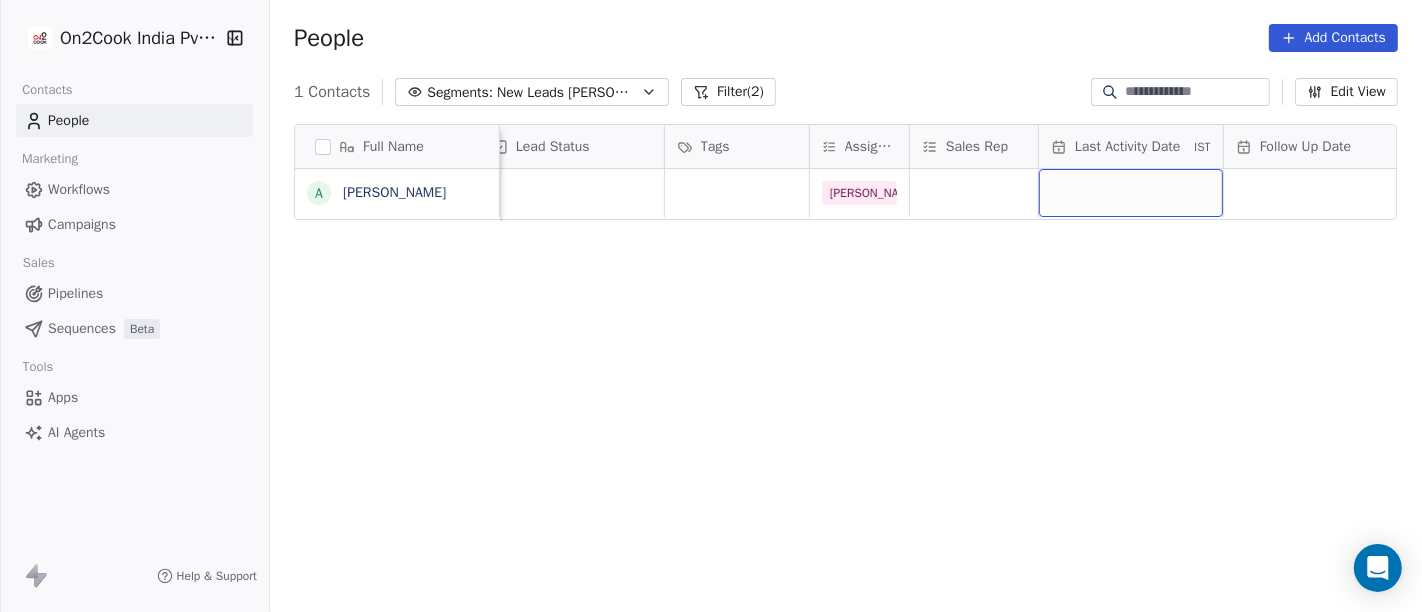 click at bounding box center (1131, 193) 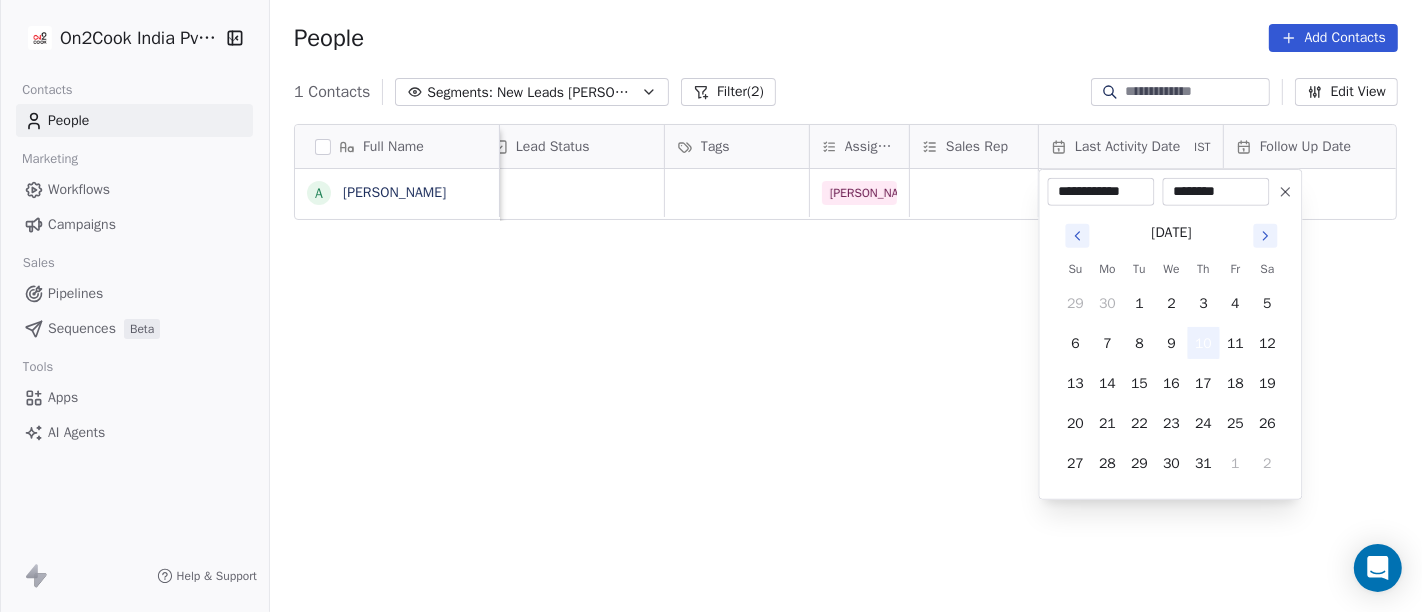 click on "10" at bounding box center [1204, 343] 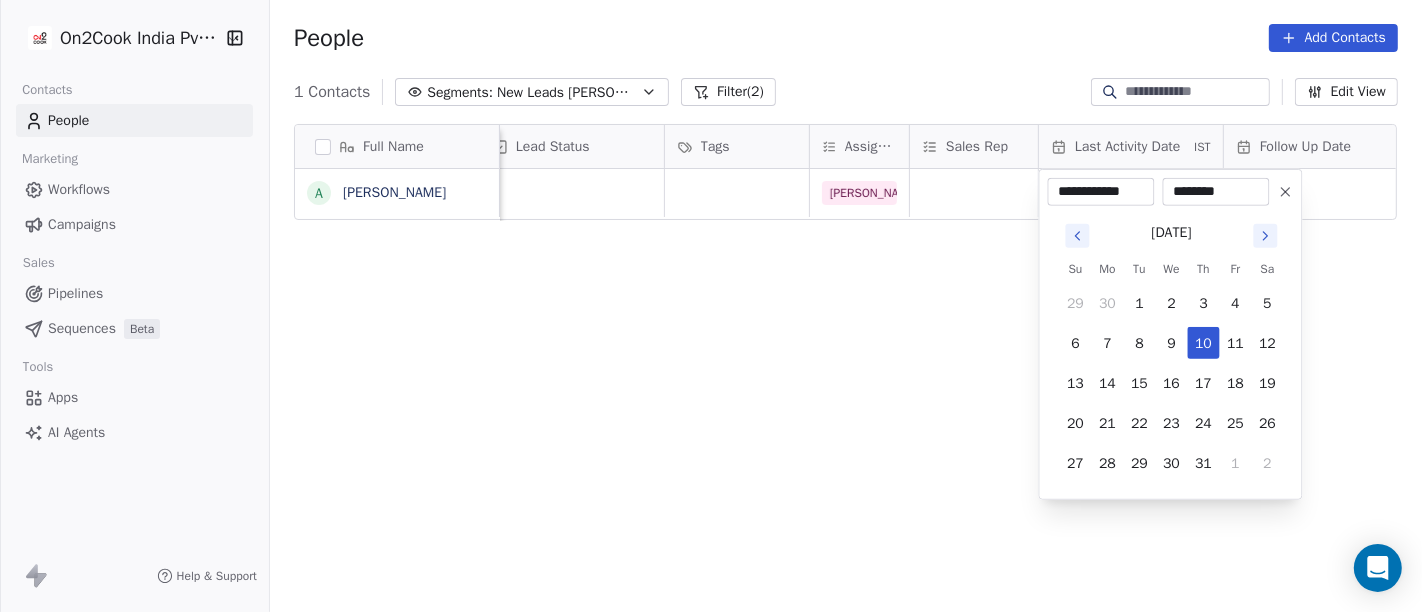 click on "**********" at bounding box center (711, 306) 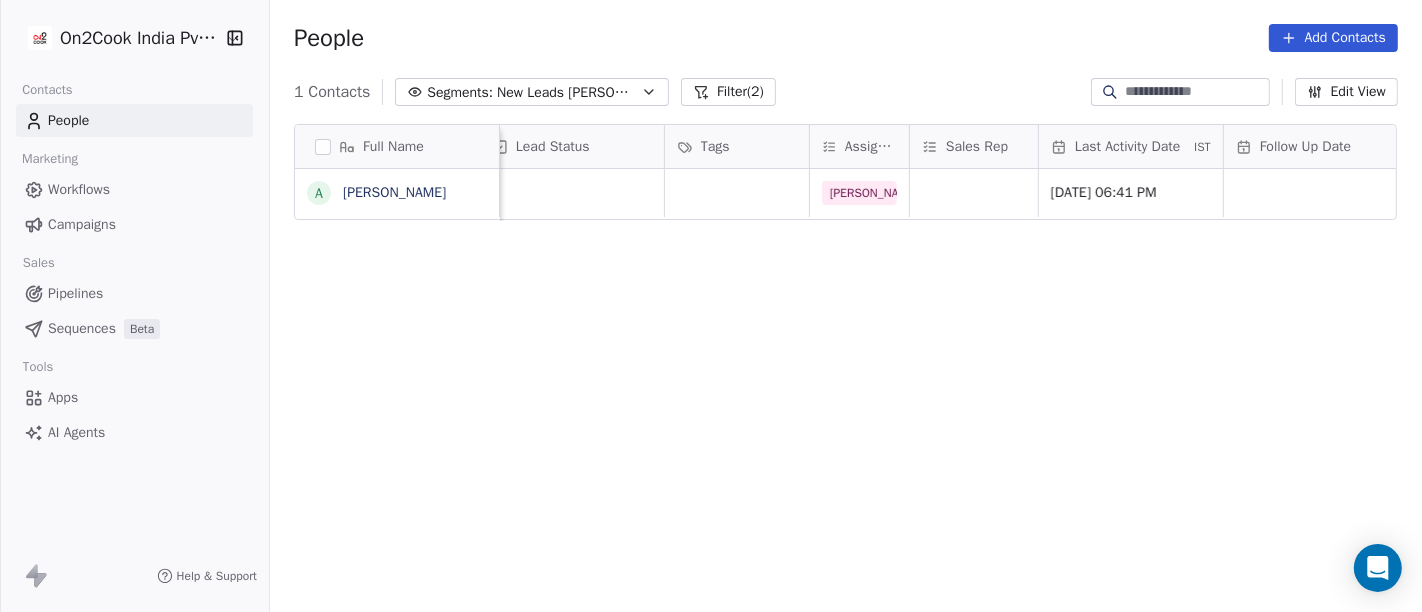 scroll, scrollTop: 0, scrollLeft: 757, axis: horizontal 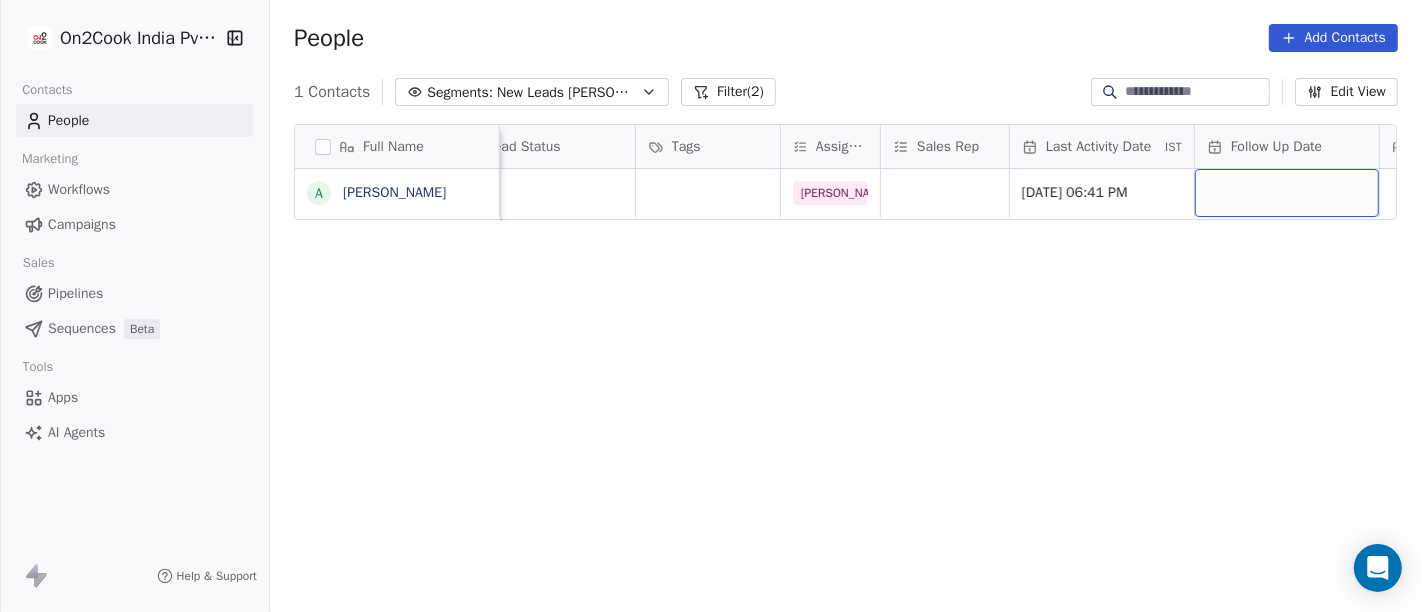 click at bounding box center [1287, 193] 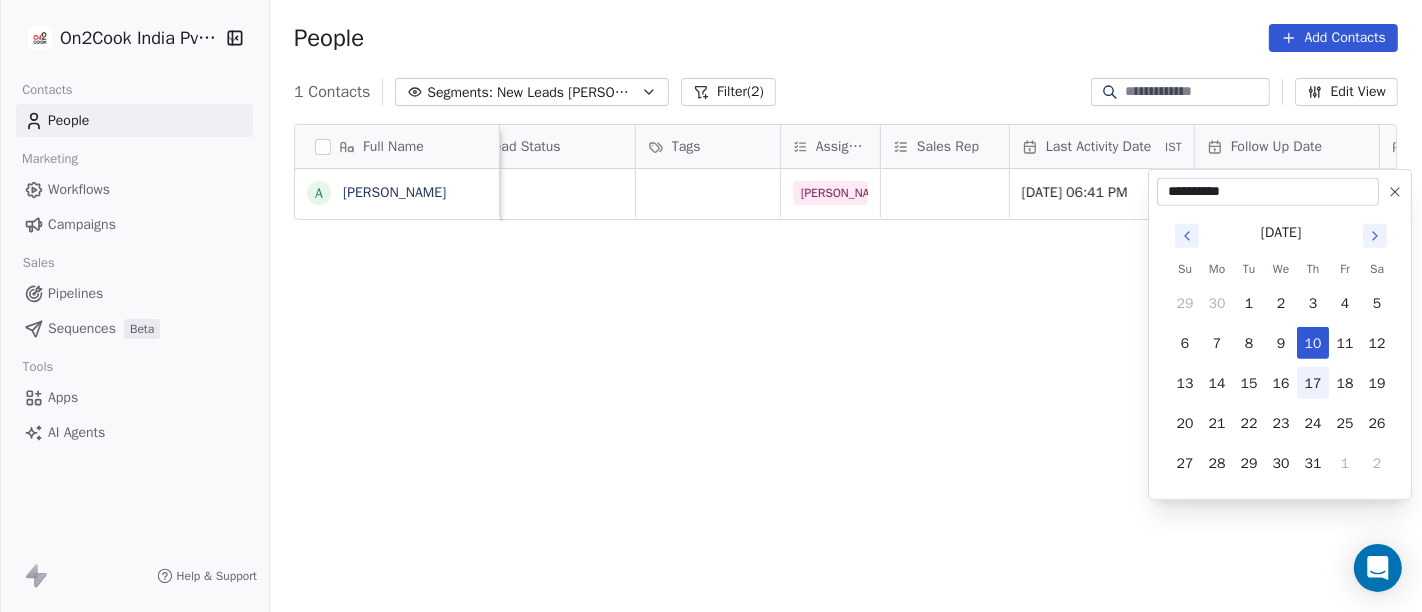 click on "17" at bounding box center [1313, 383] 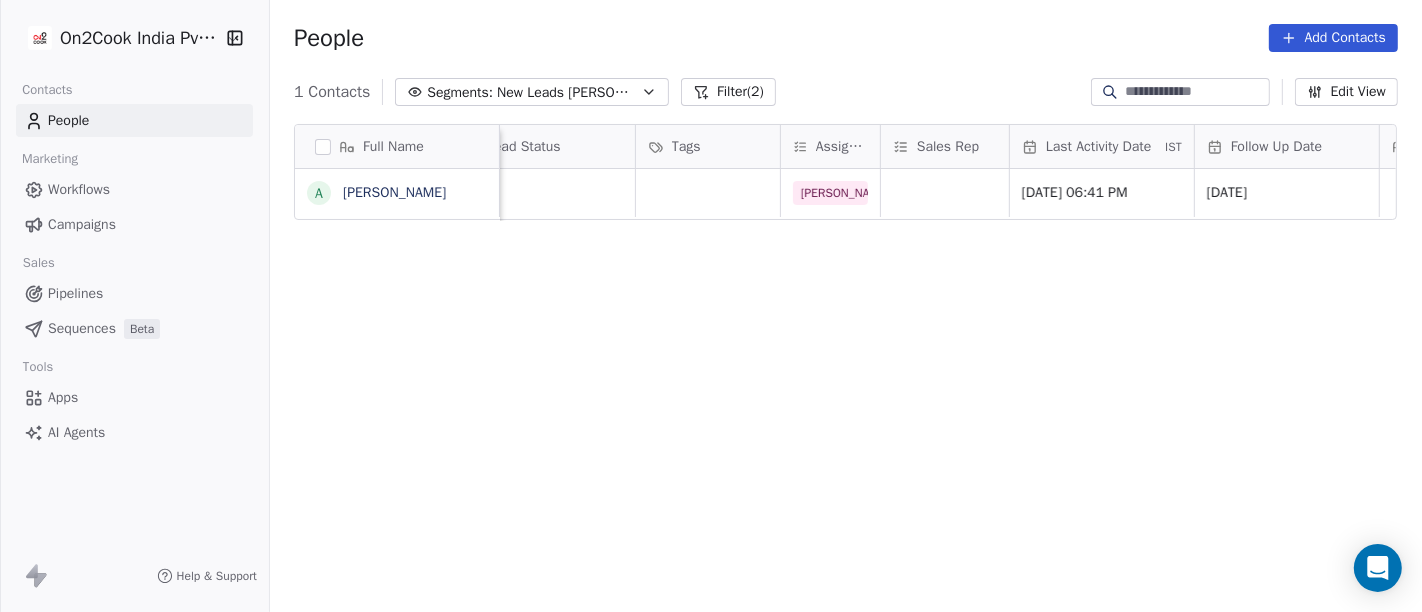 click on "Full Name a archit sharma company name location Created Date IST Lead Status Tags Assignee Sales Rep Last Activity Date IST Follow Up Date Notes Call Attempts Website zomato link   indore Jun 19, 2025 09:53 PM Salim Jul 10, 2025 06:41 PM 17/07/2025
To pick up a draggable item, press the space bar.
While dragging, use the arrow keys to move the item.
Press space again to drop the item in its new position, or press escape to cancel." at bounding box center (846, 377) 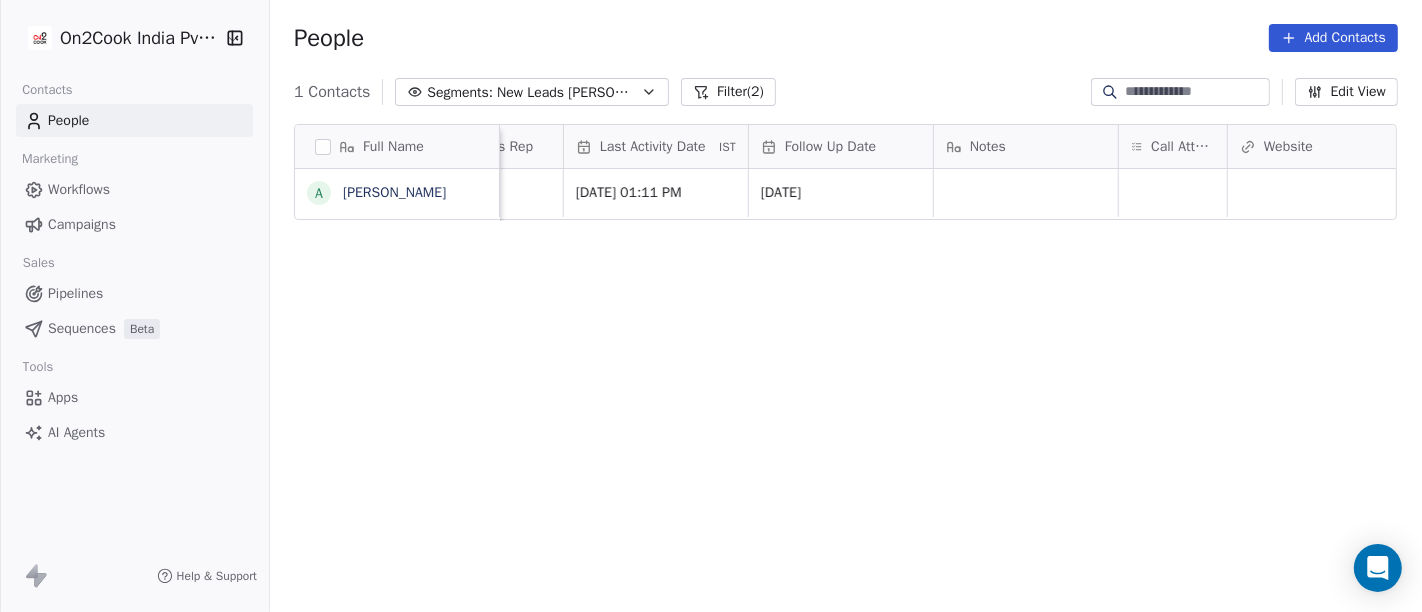 scroll, scrollTop: 0, scrollLeft: 1204, axis: horizontal 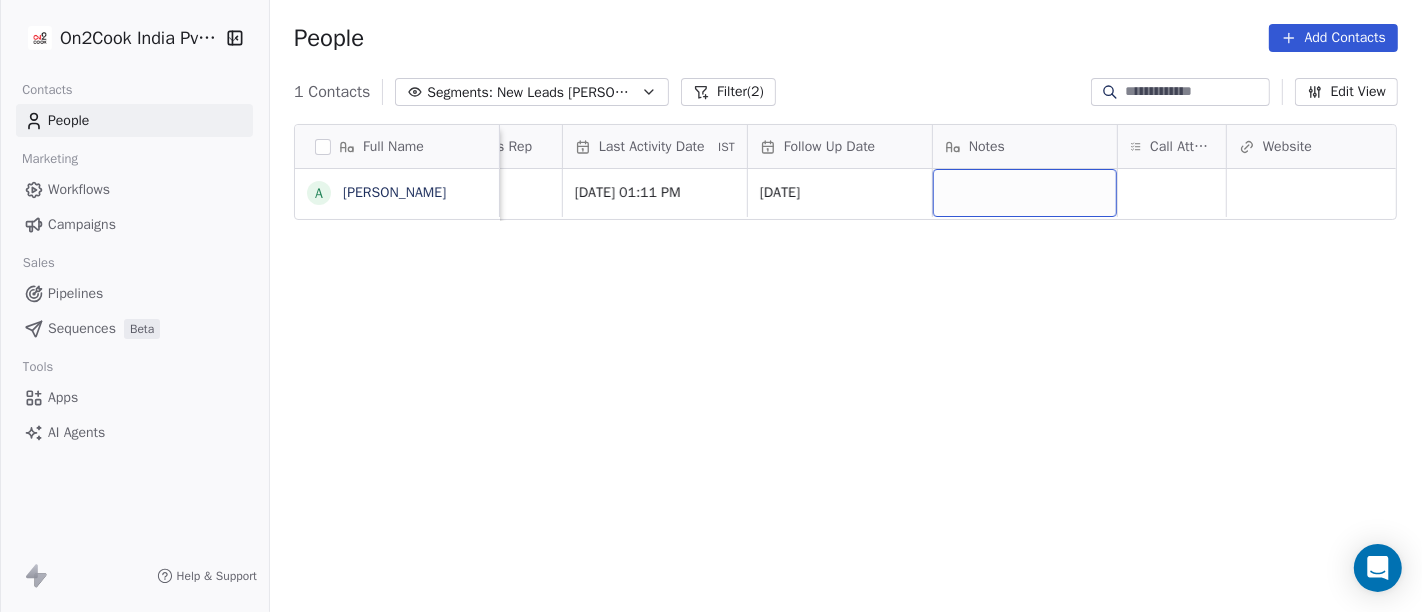 click at bounding box center (1025, 193) 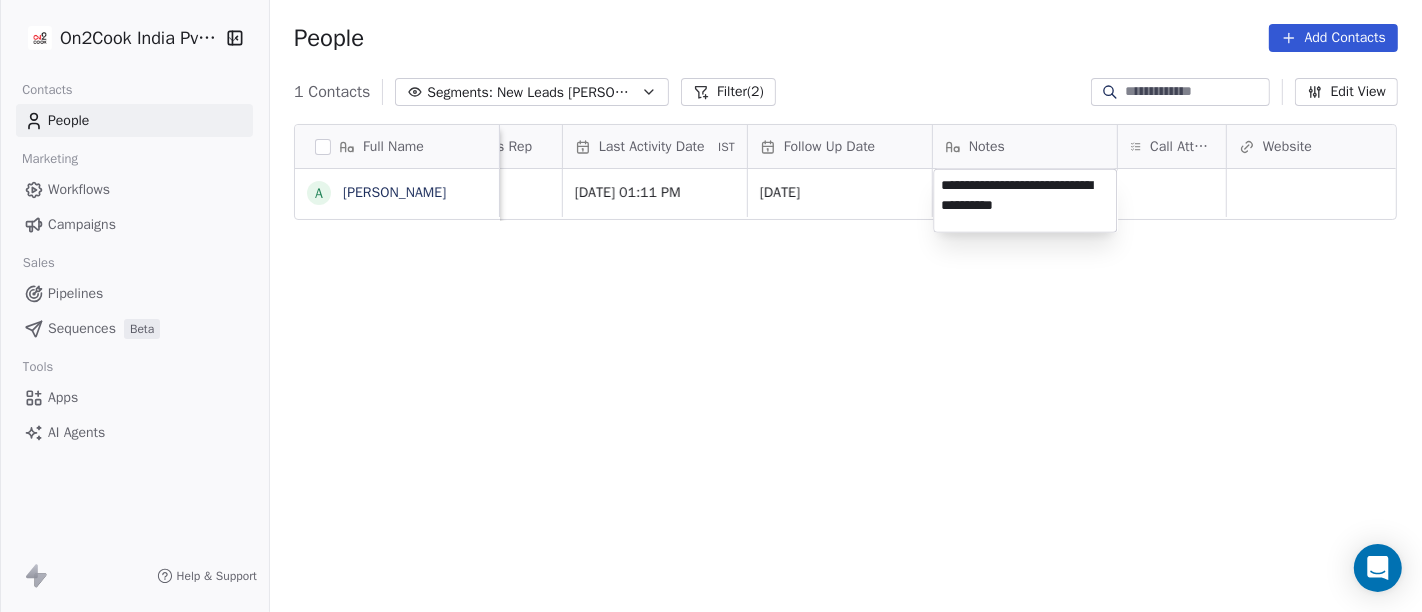 type on "**********" 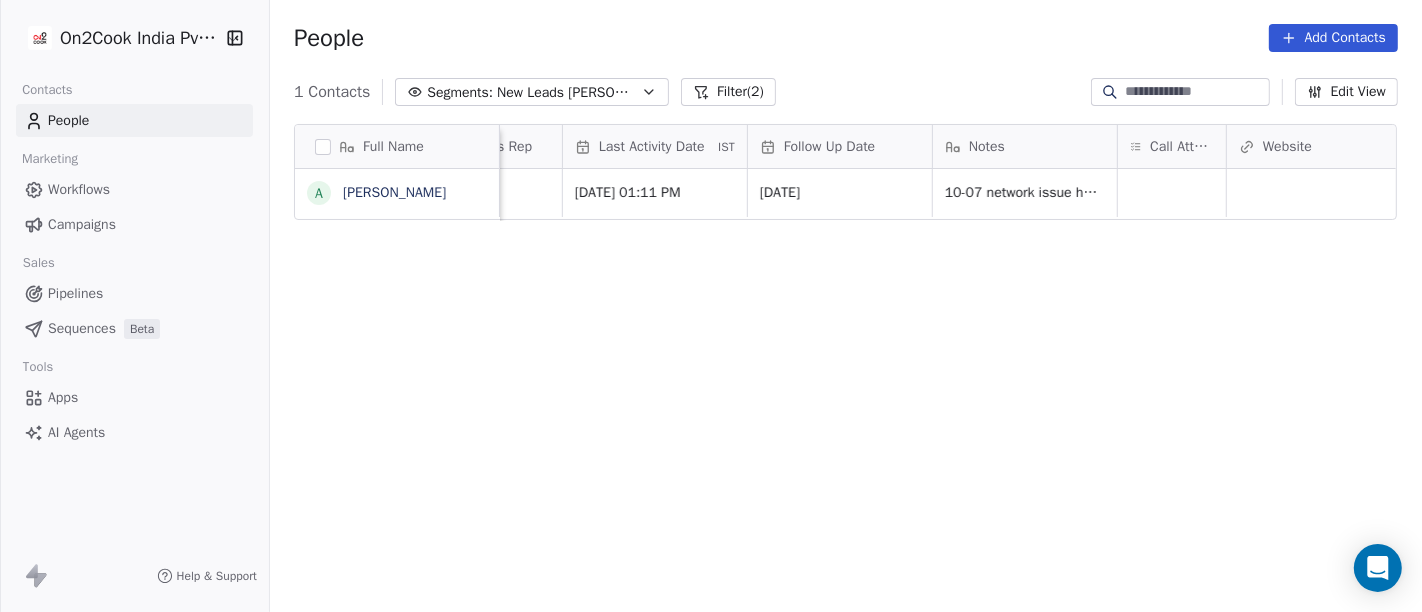 click on "On2Cook India Pvt. Ltd. Contacts People Marketing Workflows Campaigns Sales Pipelines Sequences Beta Tools Apps AI Agents Help & Support People  Add Contacts 1 Contacts Segments: New Leads Salim Filter  (2) Edit View Tag Add to Sequence Full Name a archit sharma Lead Status Tags Assignee Sales Rep Last Activity Date IST Follow Up Date Notes Call Attempts Website zomato link outlet type Location   Salim Jul 10, 2025 01:11 PM 16/07/2025 10-07 network issue hang up call wa sent  restaurants
To pick up a draggable item, press the space bar.
While dragging, use the arrow keys to move the item.
Press space again to drop the item in its new position, or press escape to cancel." at bounding box center [711, 306] 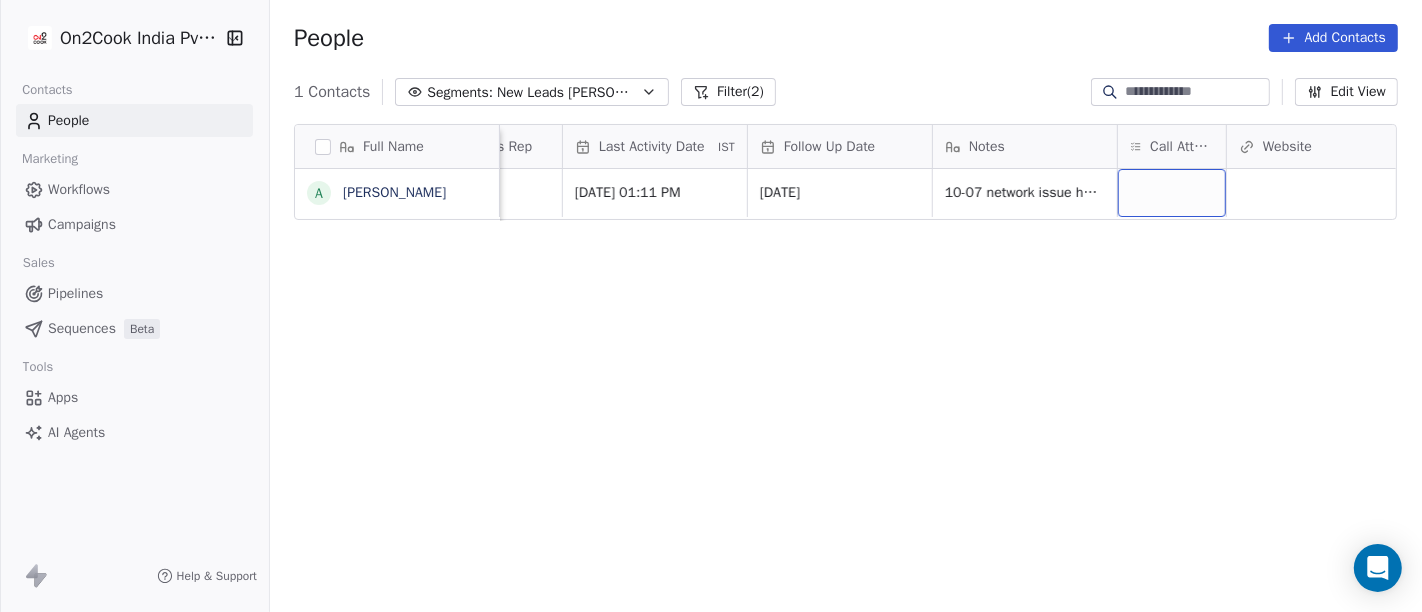 click at bounding box center [1172, 193] 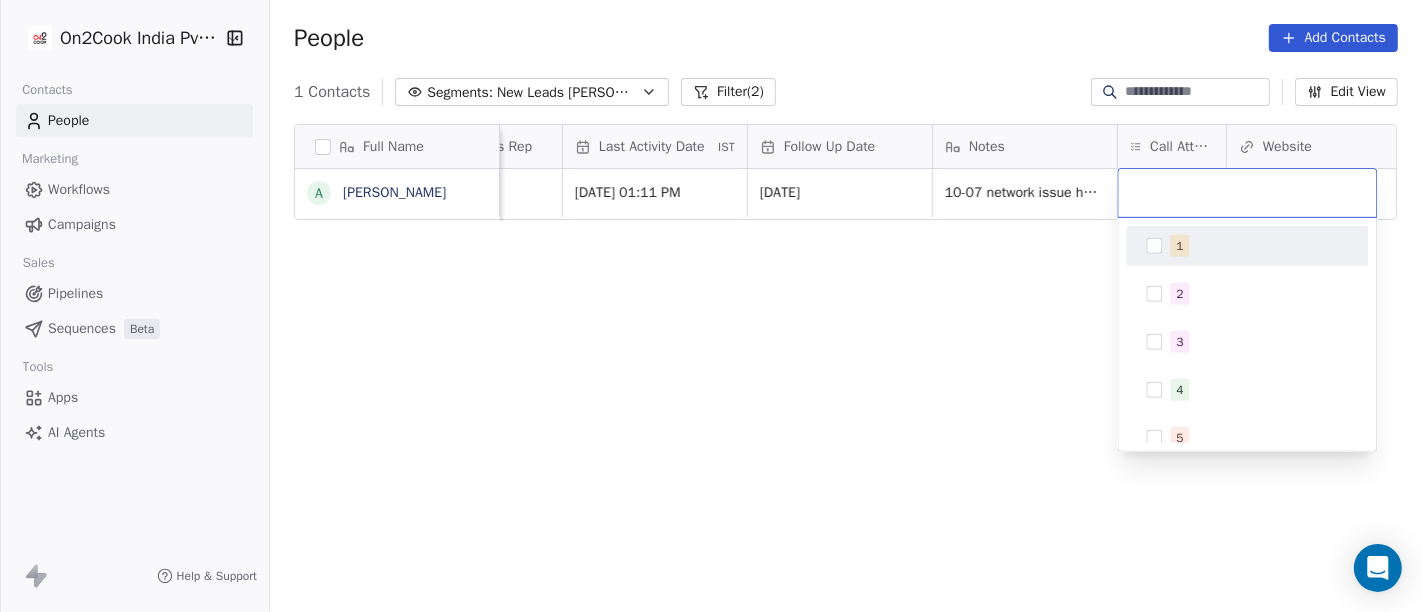 click on "1" at bounding box center (1180, 246) 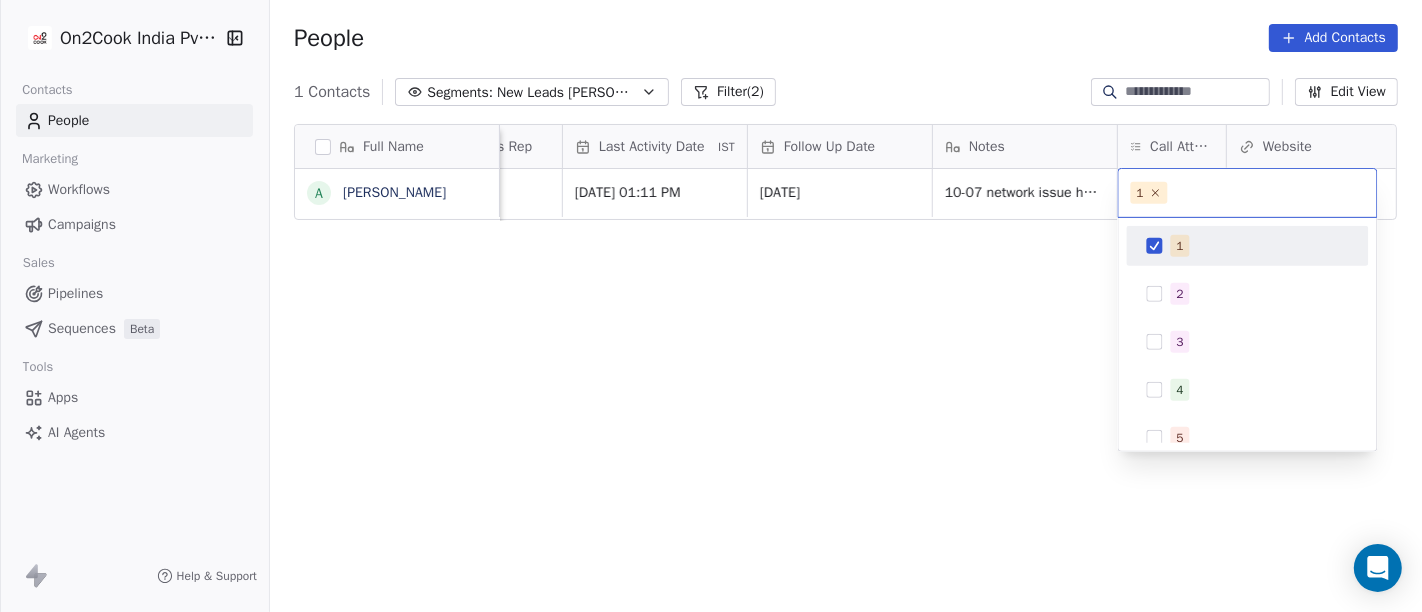 click on "On2Cook India Pvt. Ltd. Contacts People Marketing Workflows Campaigns Sales Pipelines Sequences Beta Tools Apps AI Agents Help & Support People  Add Contacts 1 Contacts Segments: New Leads Salim Filter  (2) Edit View Tag Add to Sequence Full Name a archit sharma Lead Status Tags Assignee Sales Rep Last Activity Date IST Follow Up Date Notes Call Attempts Website zomato link outlet type Location   Salim Jul 10, 2025 01:11 PM 16/07/2025 10-07 network issue hang up call wa sent restaurants
To pick up a draggable item, press the space bar.
While dragging, use the arrow keys to move the item.
Press space again to drop the item in its new position, or press escape to cancel.
1 1 2 3 4 5 6 7 8 9 10" at bounding box center (711, 306) 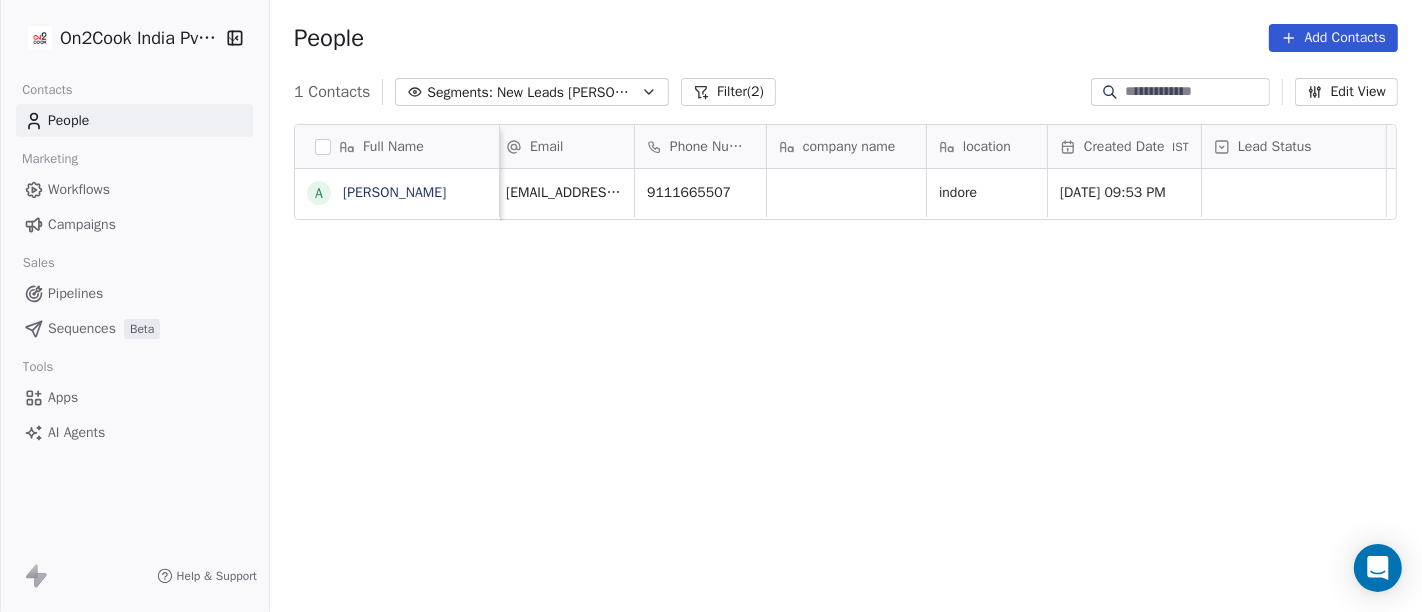 scroll, scrollTop: 0, scrollLeft: 8, axis: horizontal 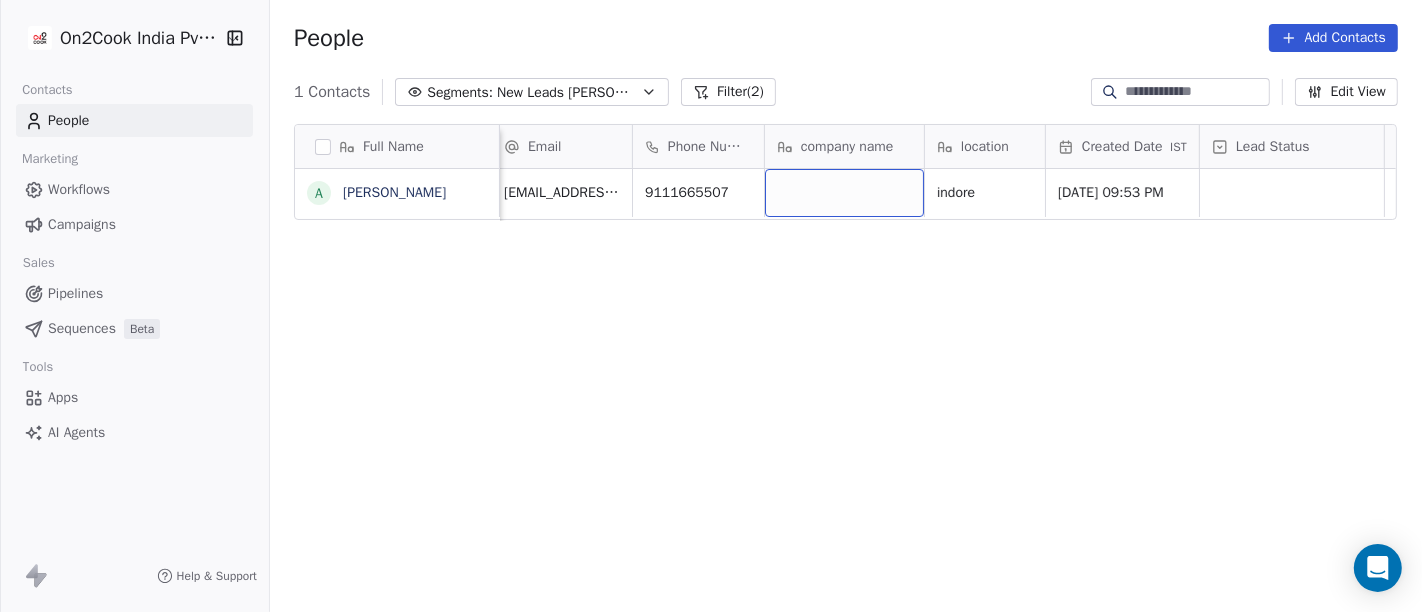 click at bounding box center (844, 193) 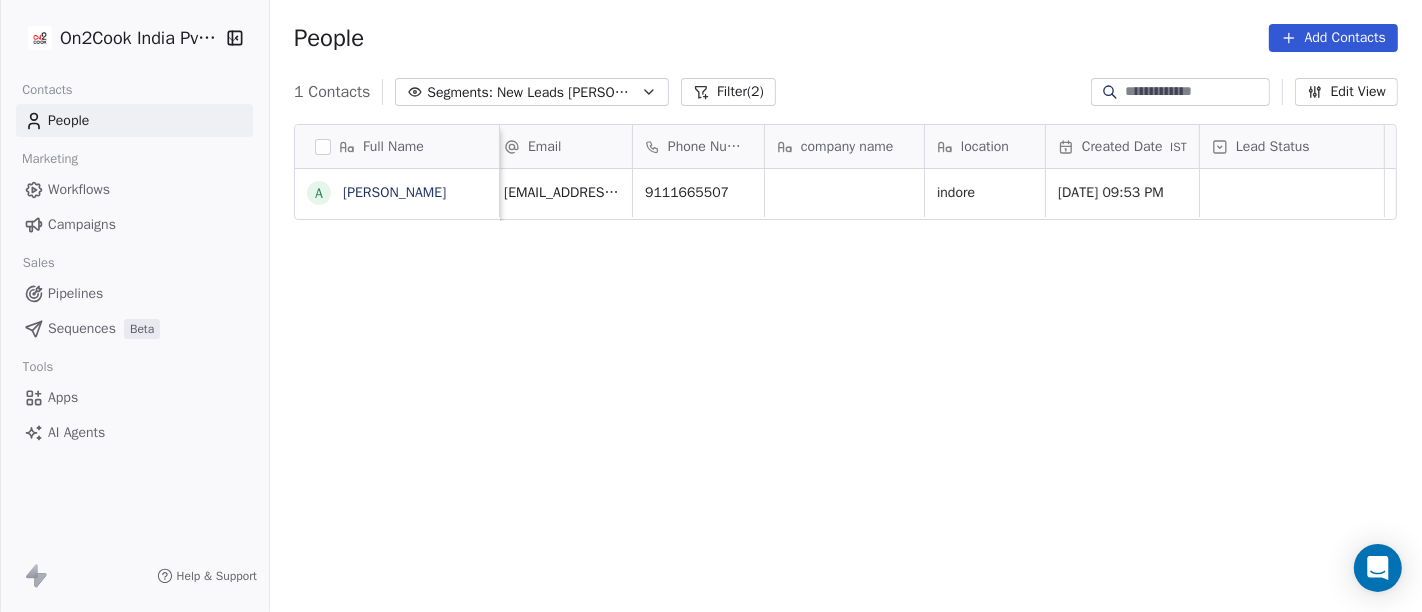 click on "On2Cook India Pvt. Ltd. Contacts People Marketing Workflows Campaigns Sales Pipelines Sequences Beta Tools Apps AI Agents Help & Support People  Add Contacts 1 Contacts Segments: New Leads Salim Filter  (2) Edit View Tag Add to Sequence Full Name a archit sharma Email Phone Number company name location Created Date IST Lead Status Tags Assignee Sales Rep Last Activity Date IST architsharma080@gmail.com 9111665507 indore Jun 19, 2025 09:53 PM Salim Jul 10, 2025 01:11 PM
To pick up a draggable item, press the space bar.
While dragging, use the arrow keys to move the item.
Press space again to drop the item in its new position, or press escape to cancel." at bounding box center (711, 306) 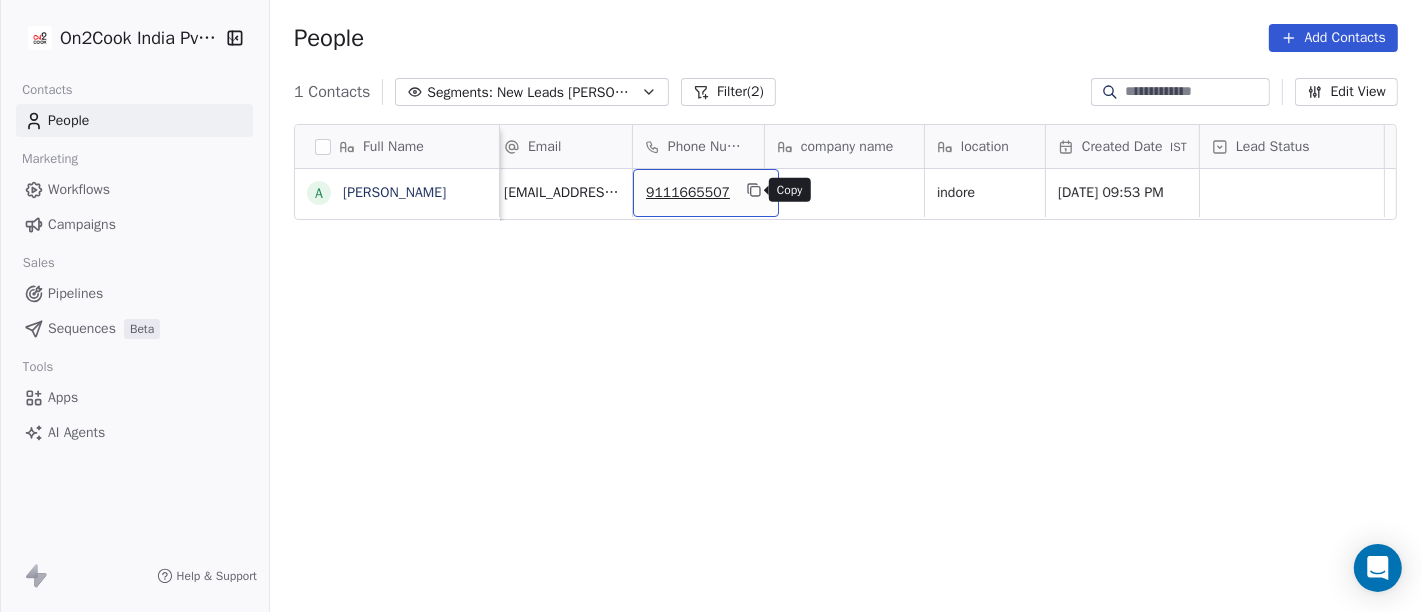 click 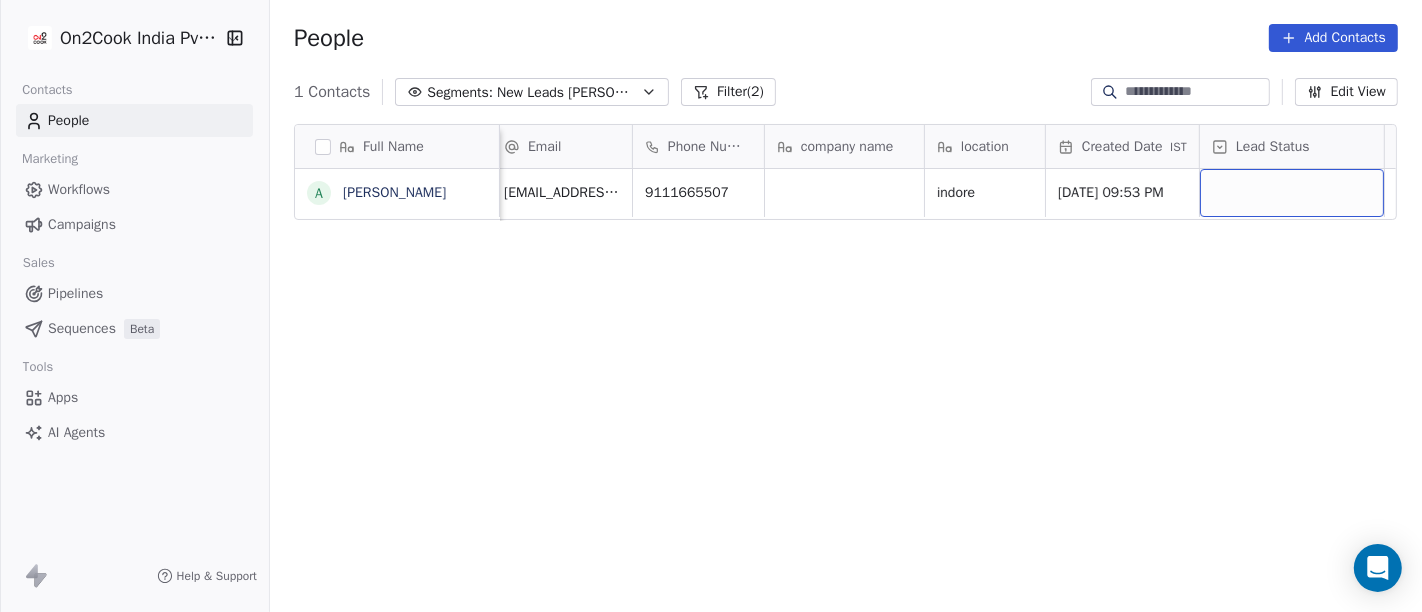 scroll, scrollTop: 0, scrollLeft: 14, axis: horizontal 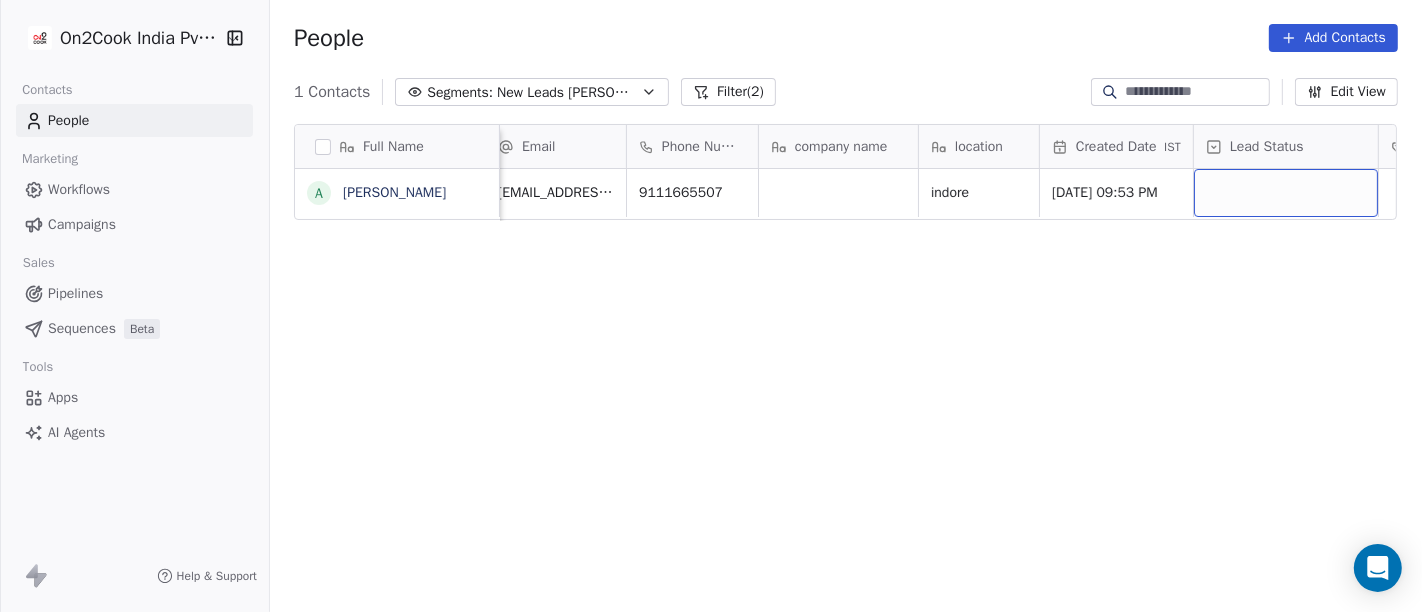 click at bounding box center (1286, 193) 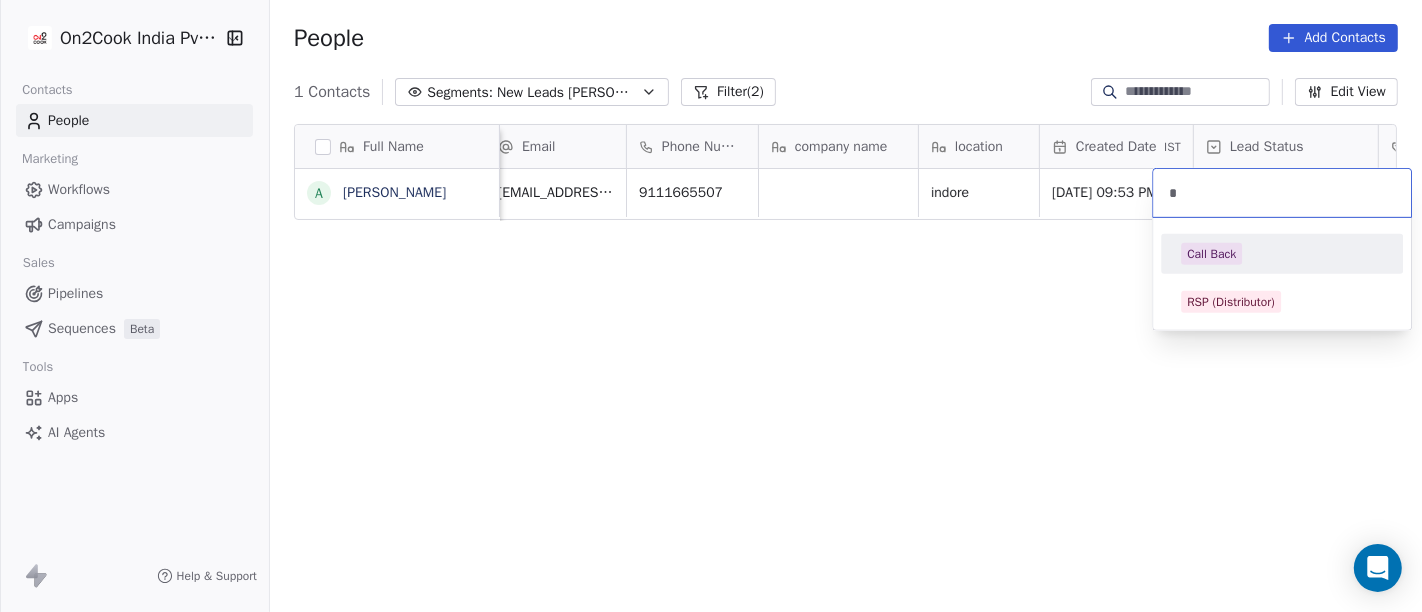 type on "*" 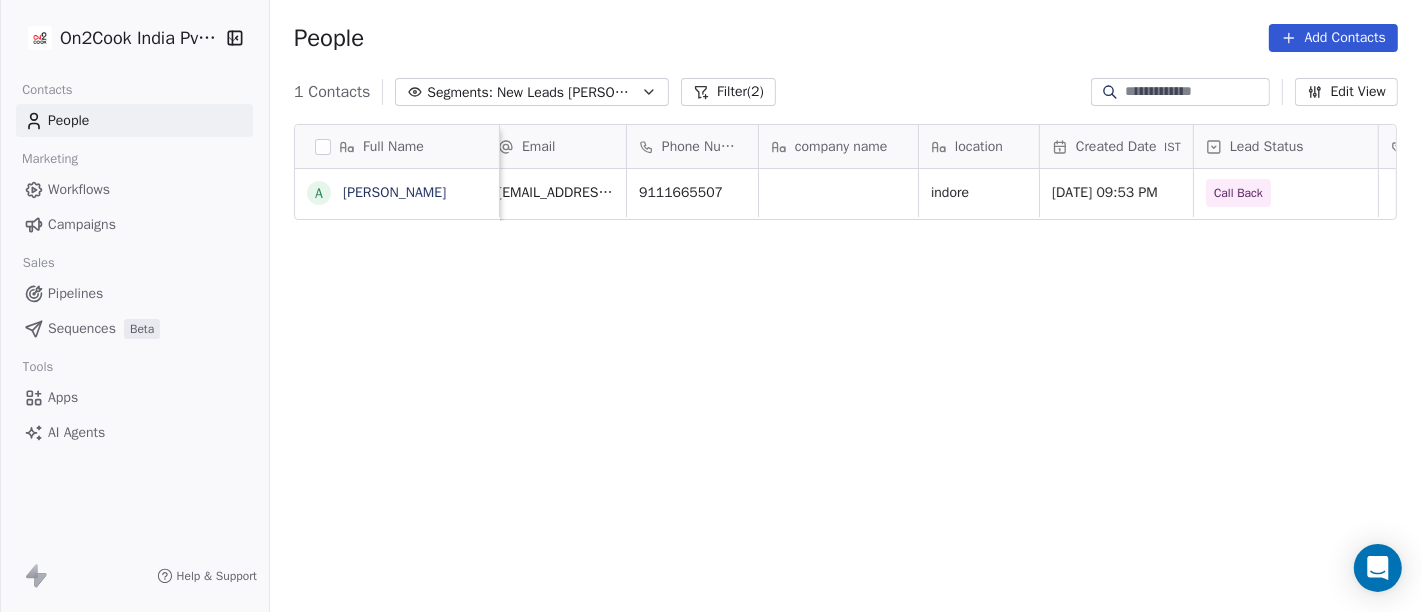 click on "Full Name a archit sharma Email Phone Number company name location Created Date IST Lead Status Tags Assignee Sales Rep Last Activity Date IST architsharma080@gmail.com 9111665507 indore Jun 19, 2025 09:53 PM Call Back Salim Jul 10, 2025 01:11 PM
To pick up a draggable item, press the space bar.
While dragging, use the arrow keys to move the item.
Press space again to drop the item in its new position, or press escape to cancel." at bounding box center [846, 377] 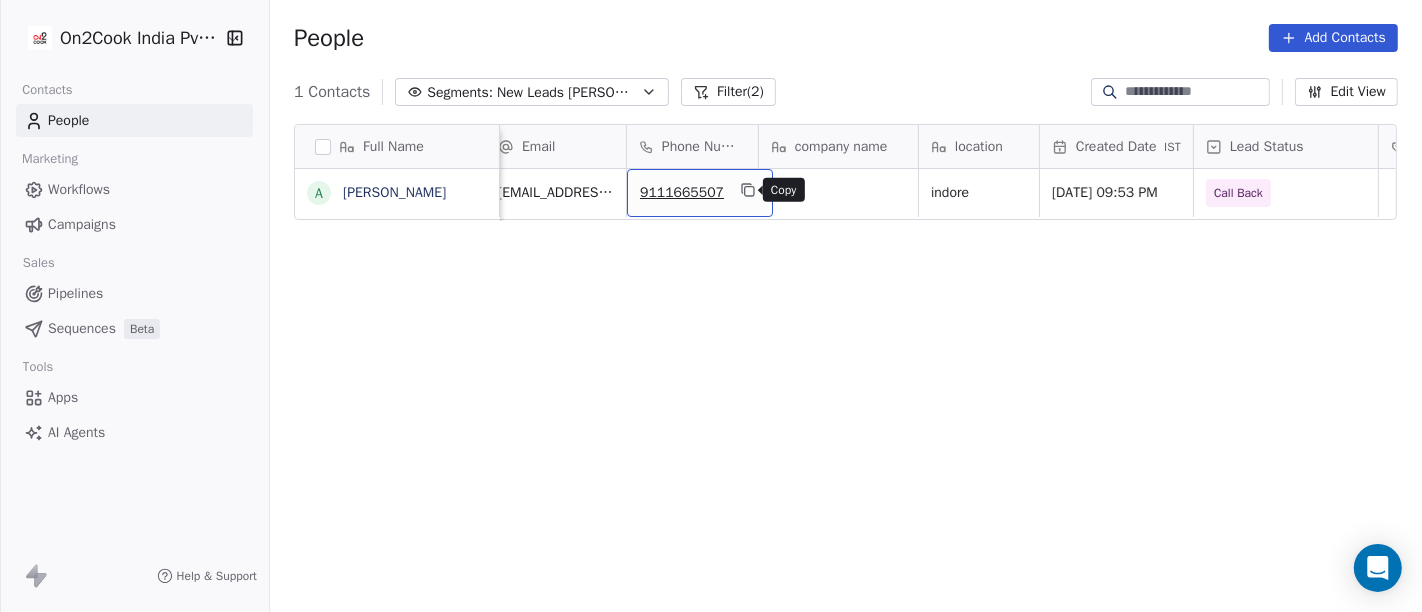 click 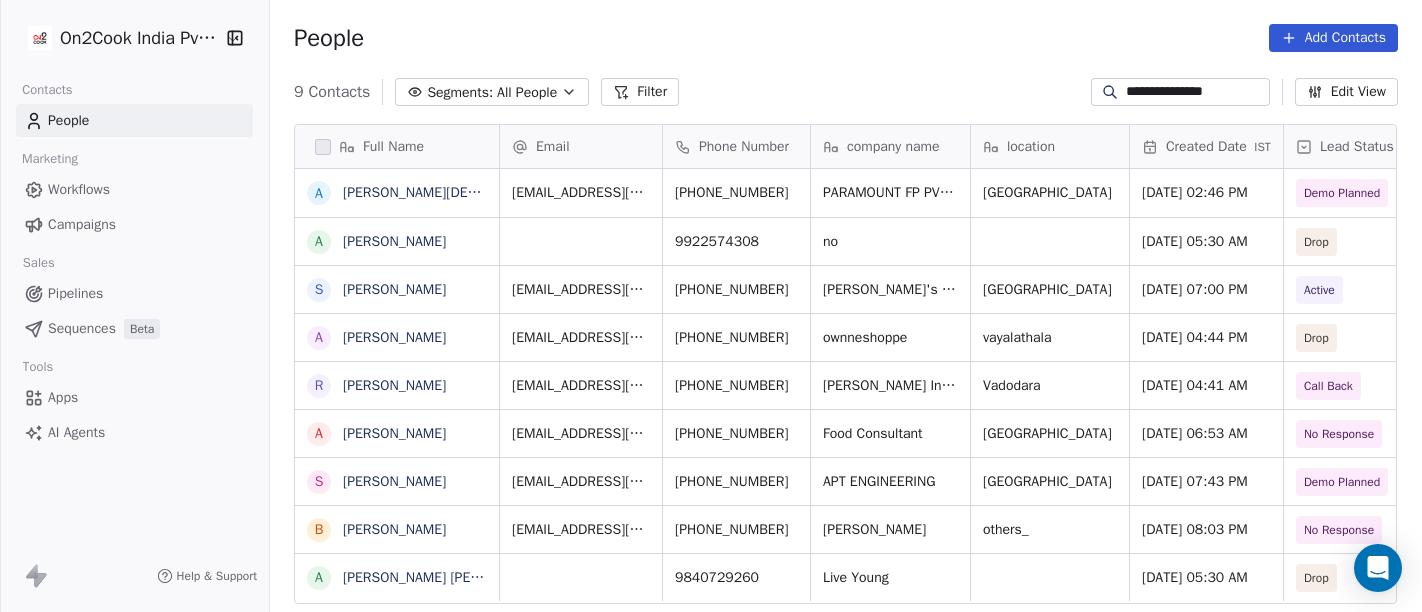click on "People  Add Contacts" at bounding box center (846, 38) 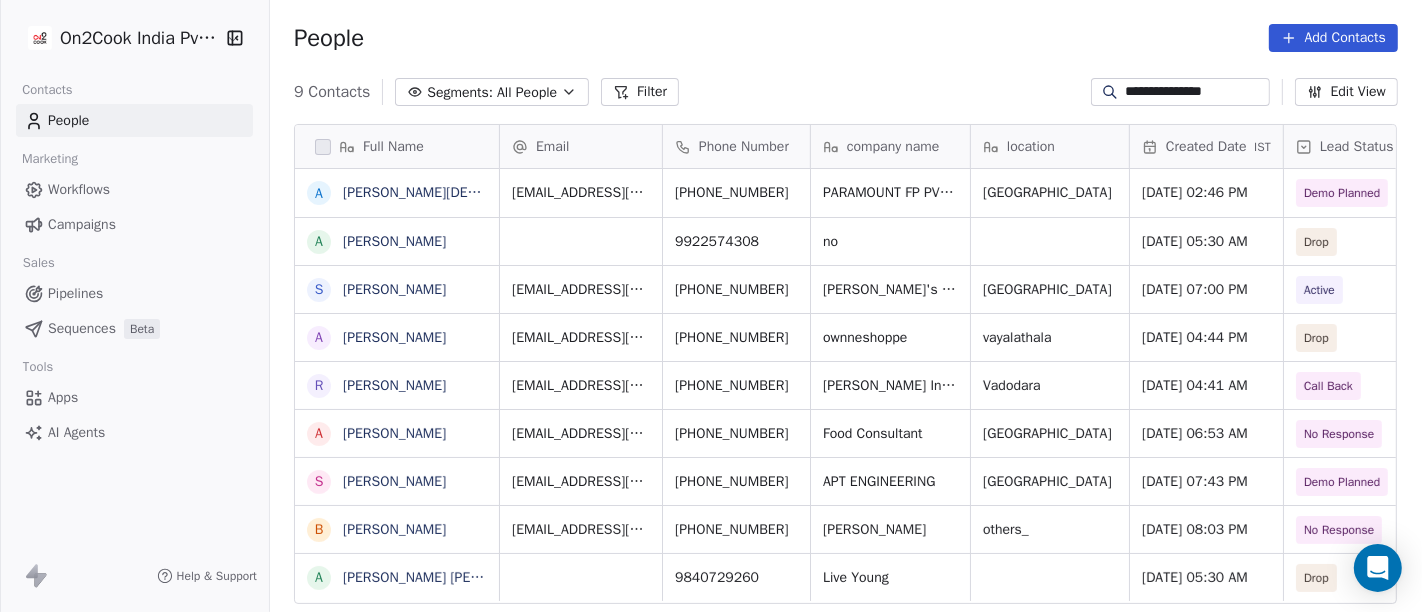 scroll, scrollTop: 2, scrollLeft: 0, axis: vertical 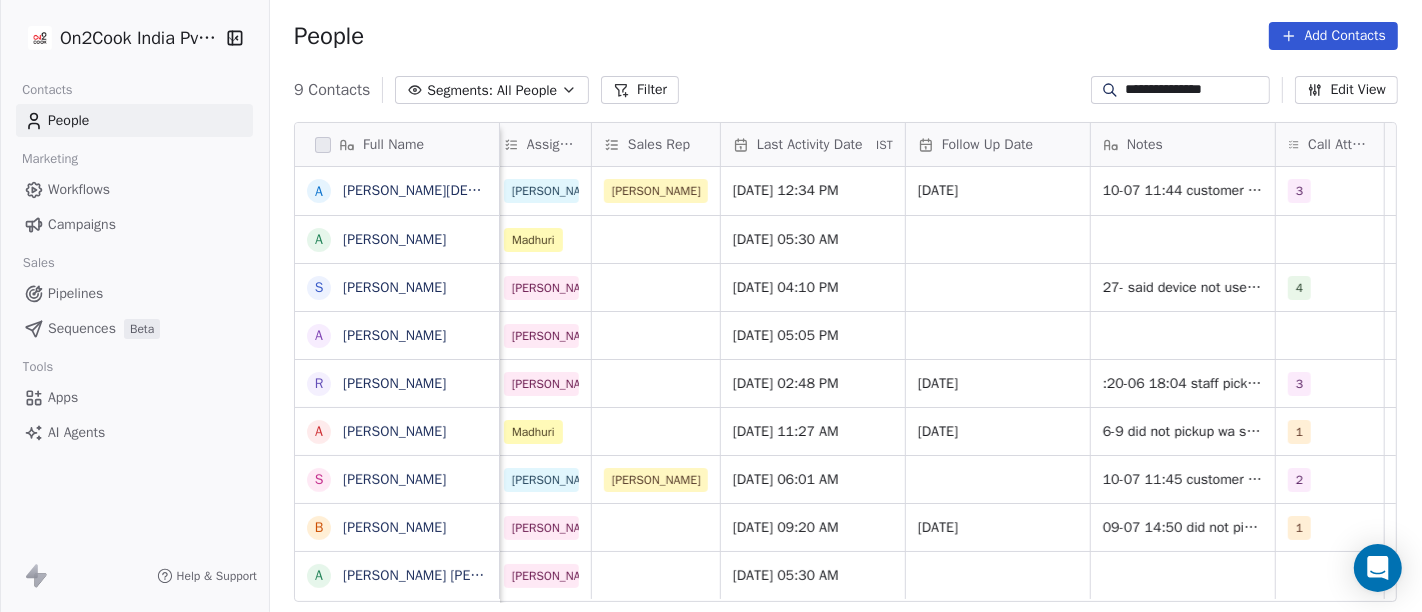 click on "**********" at bounding box center [1180, 90] 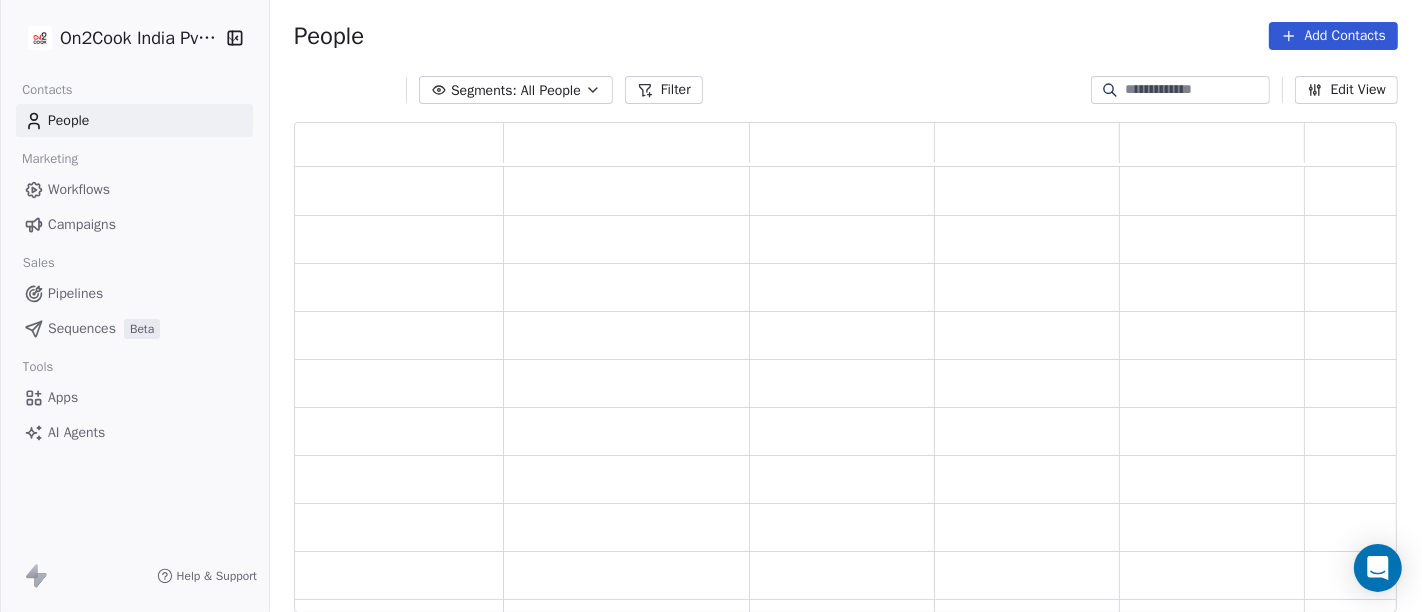 scroll, scrollTop: 17, scrollLeft: 17, axis: both 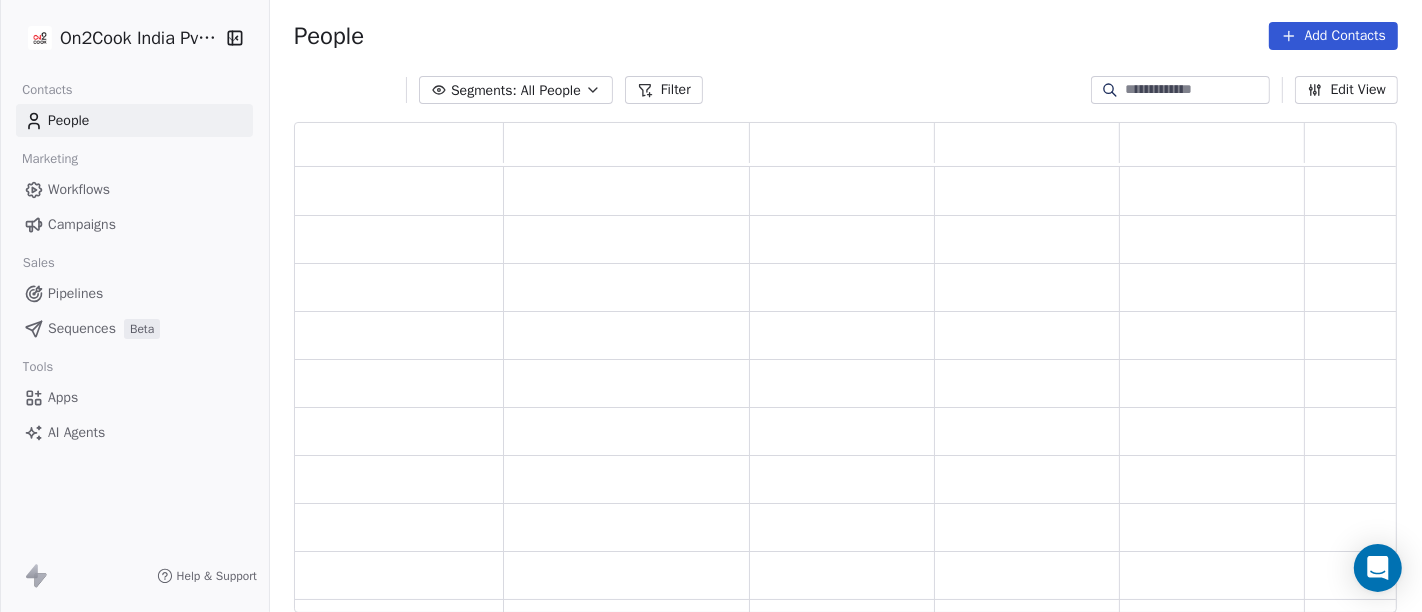 type 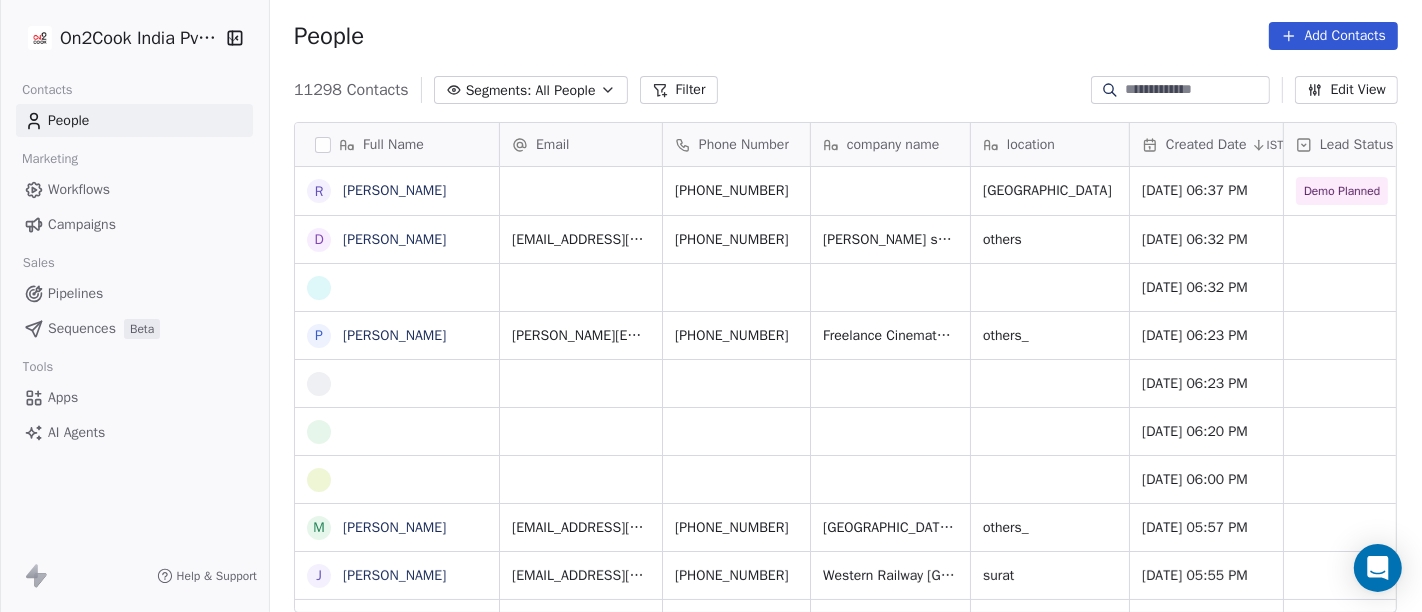 scroll, scrollTop: 522, scrollLeft: 1134, axis: both 